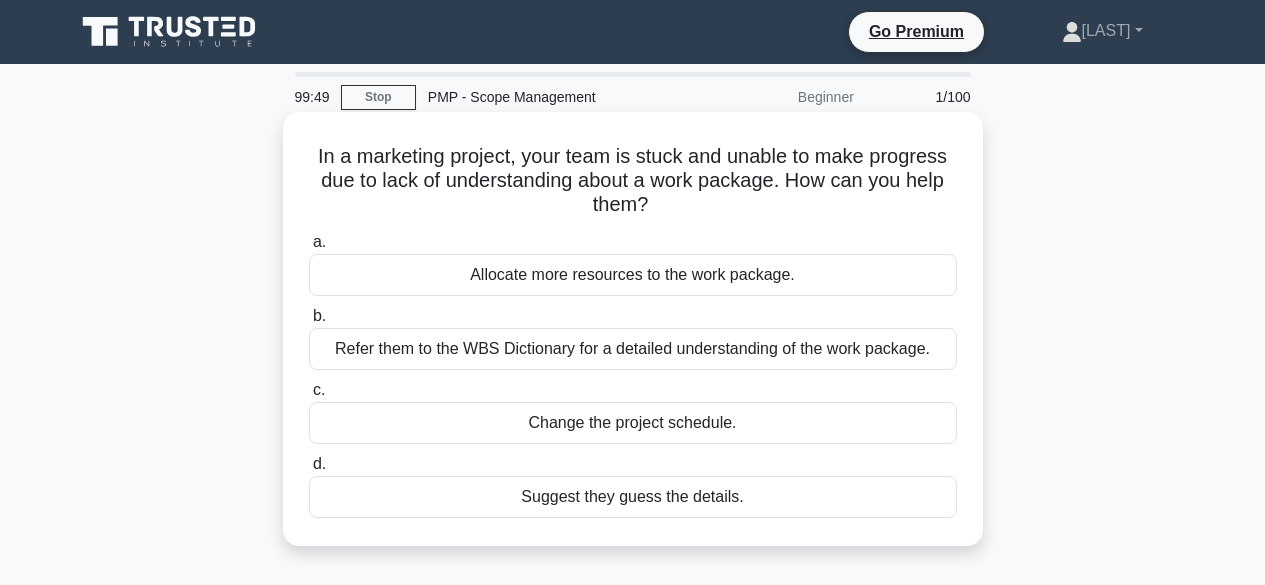 scroll, scrollTop: 0, scrollLeft: 0, axis: both 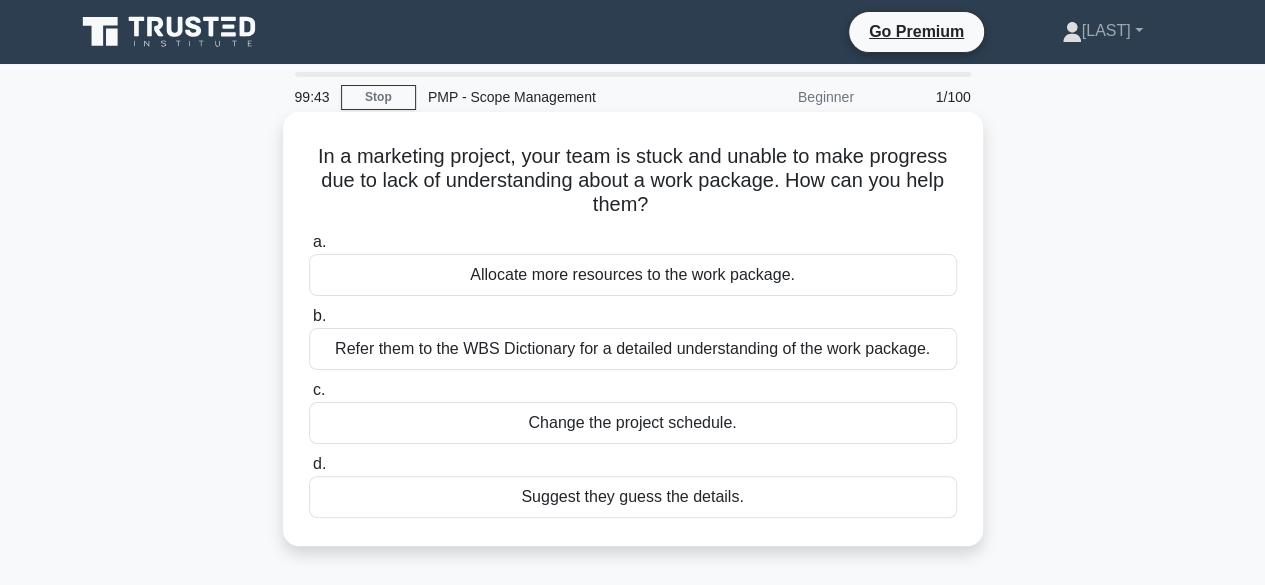click on "Refer them to the WBS Dictionary for a detailed understanding of the work package." at bounding box center [633, 349] 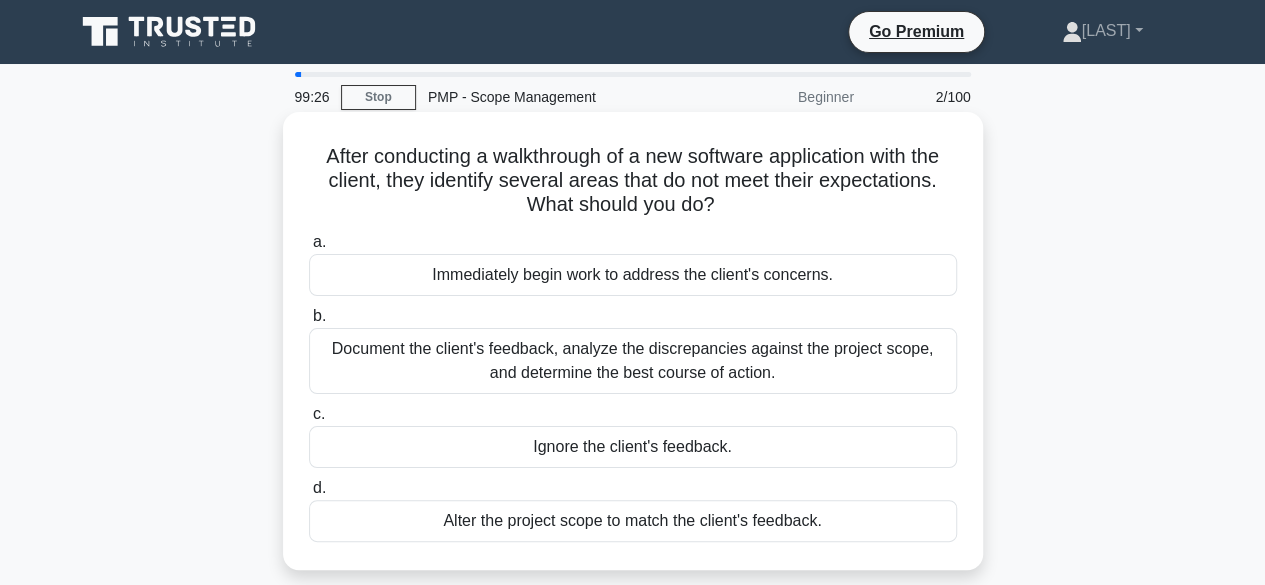 click on "Document the client's feedback, analyze the discrepancies against the project scope, and determine the best course of action." at bounding box center (633, 361) 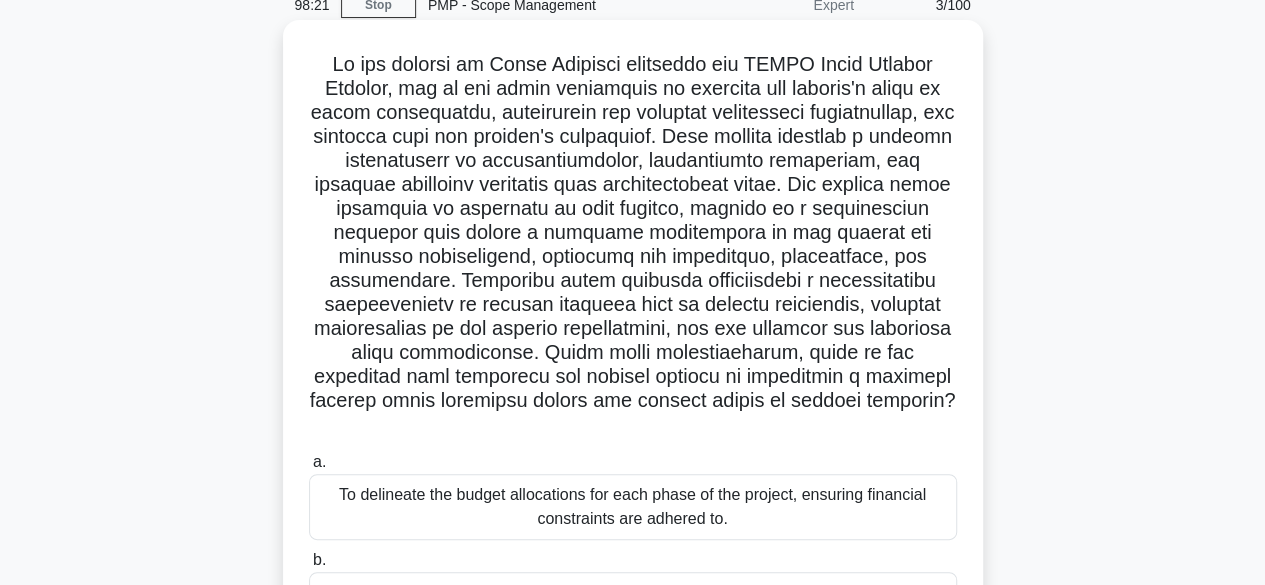 scroll, scrollTop: 0, scrollLeft: 0, axis: both 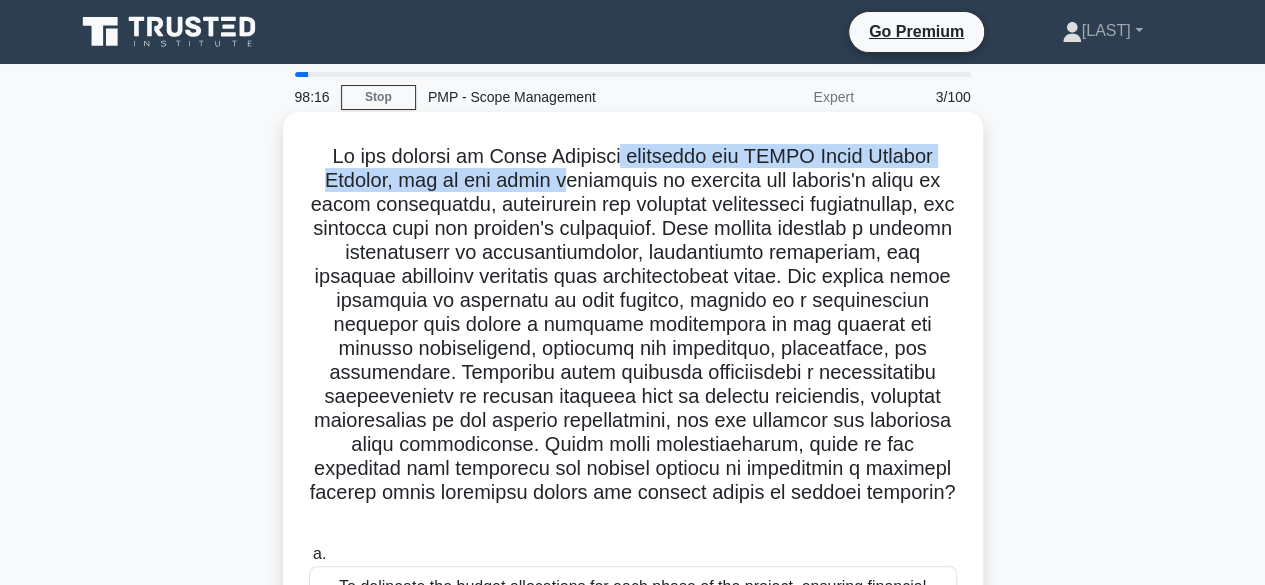 drag, startPoint x: 616, startPoint y: 164, endPoint x: 544, endPoint y: 191, distance: 76.896034 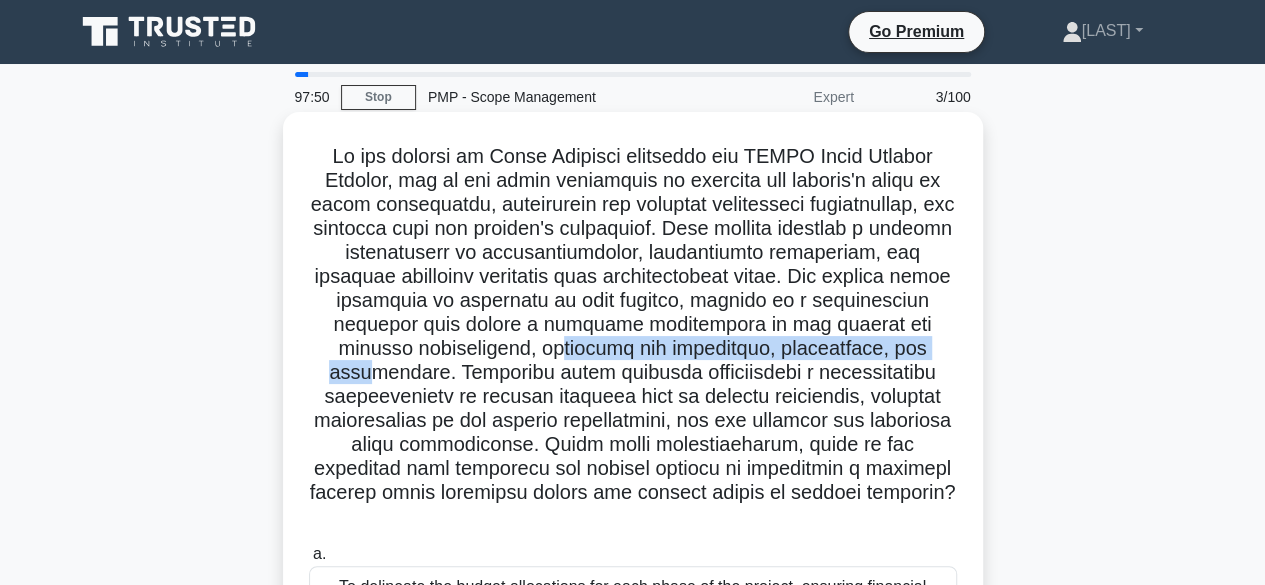 drag, startPoint x: 453, startPoint y: 358, endPoint x: 867, endPoint y: 354, distance: 414.01932 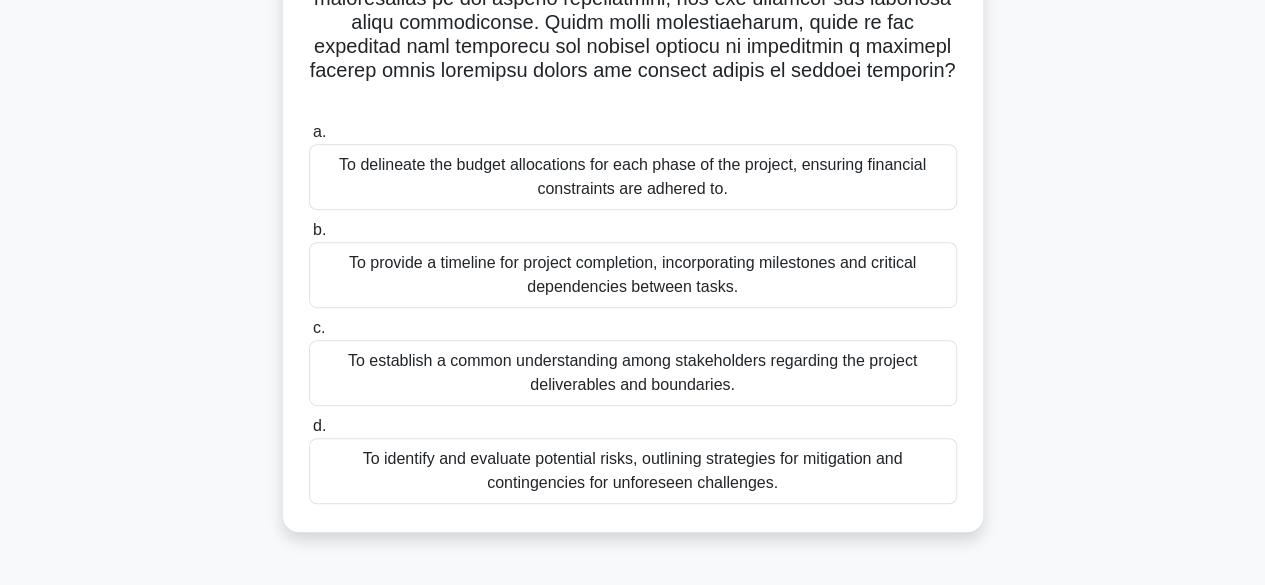 scroll, scrollTop: 495, scrollLeft: 0, axis: vertical 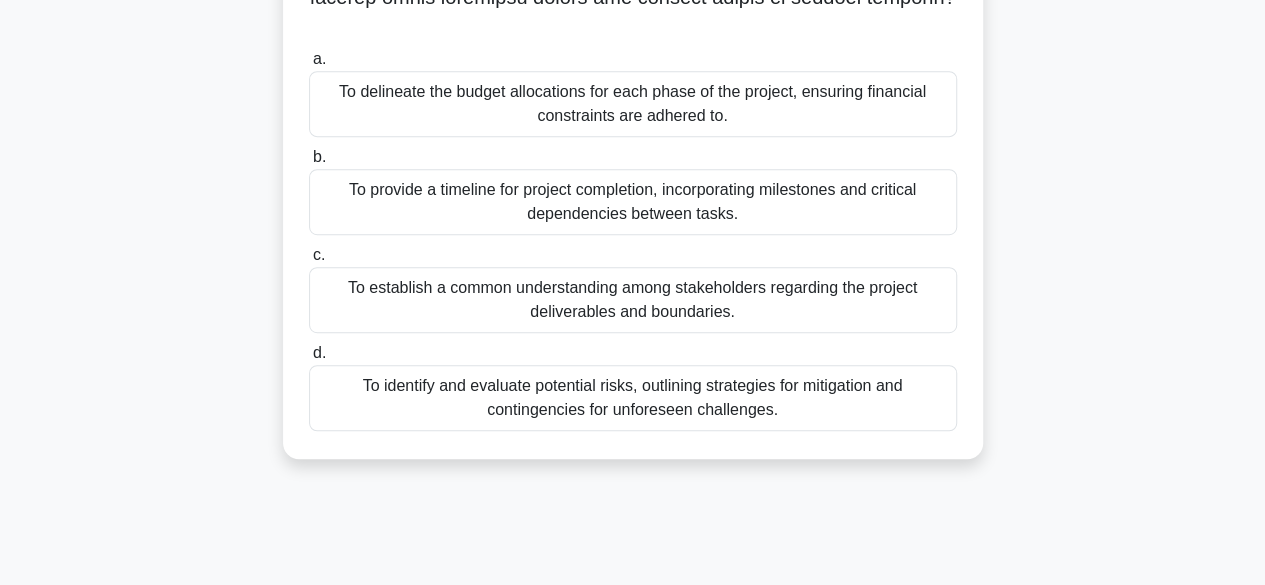 click on "To establish a common understanding among stakeholders regarding the project deliverables and boundaries." at bounding box center (633, 300) 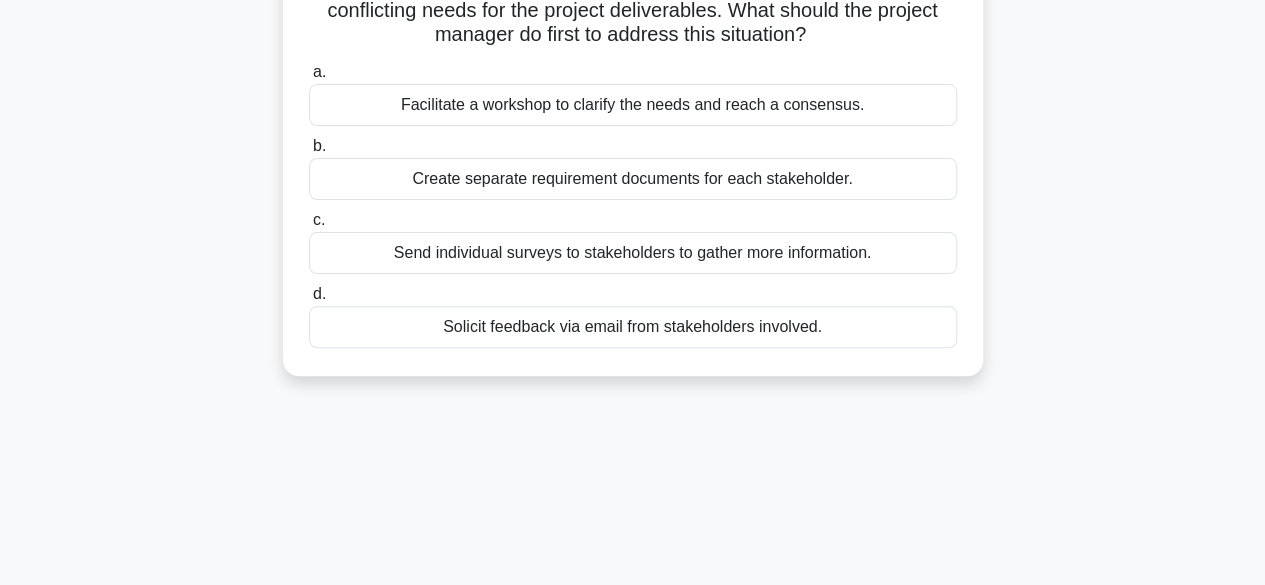 scroll, scrollTop: 0, scrollLeft: 0, axis: both 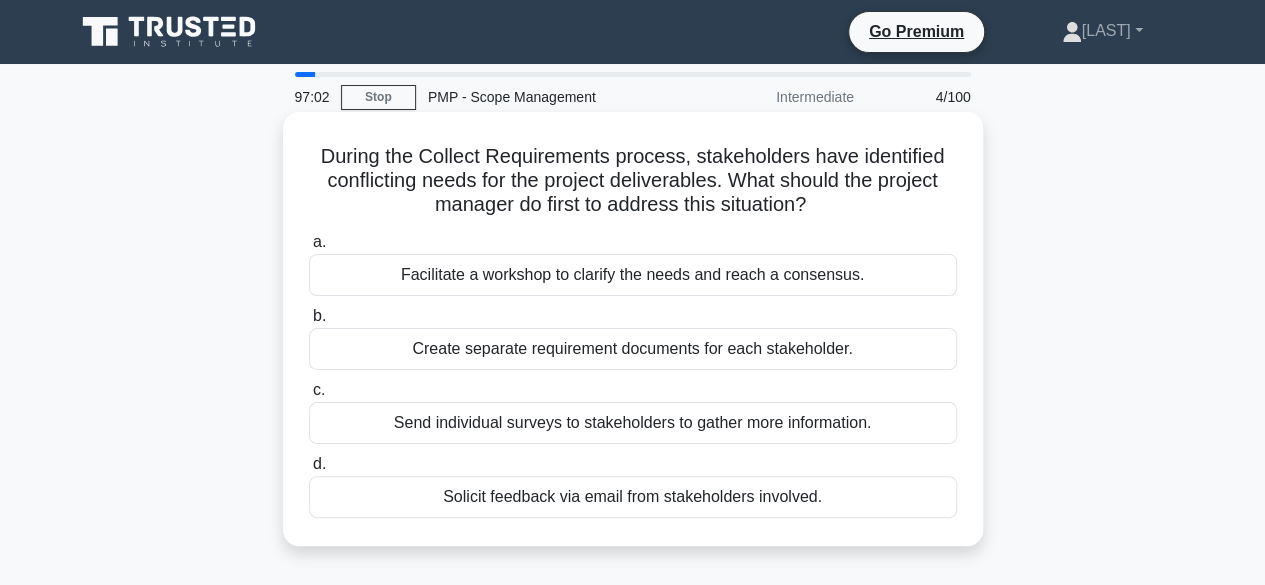 click on "Facilitate a workshop to clarify the needs and reach a consensus." at bounding box center (633, 275) 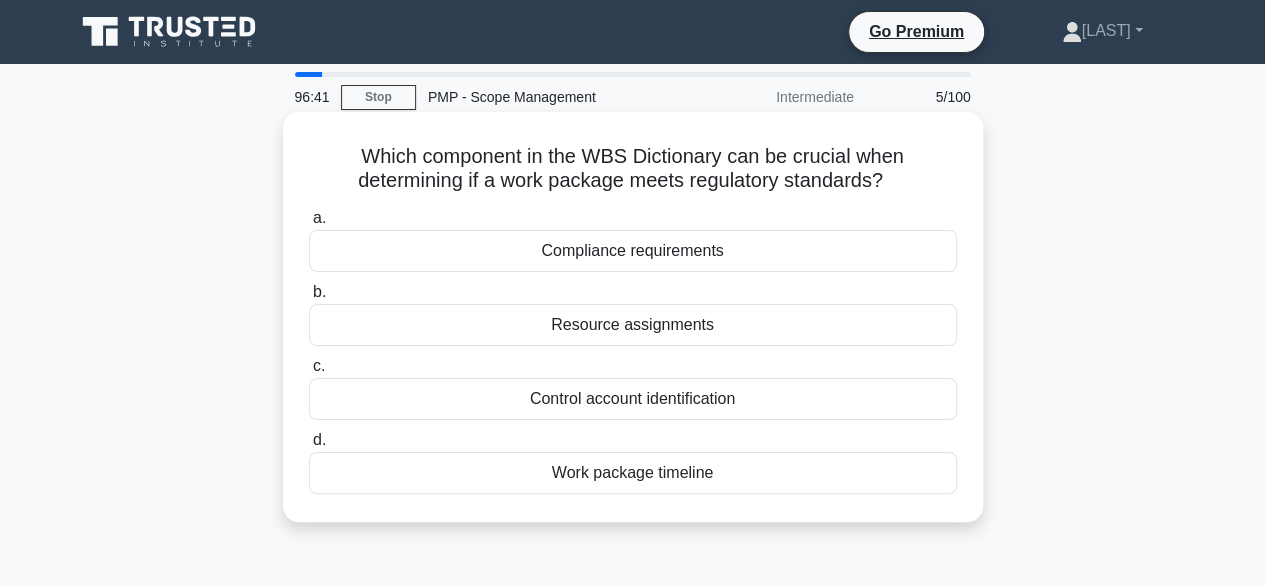 click on "Compliance requirements" at bounding box center [633, 251] 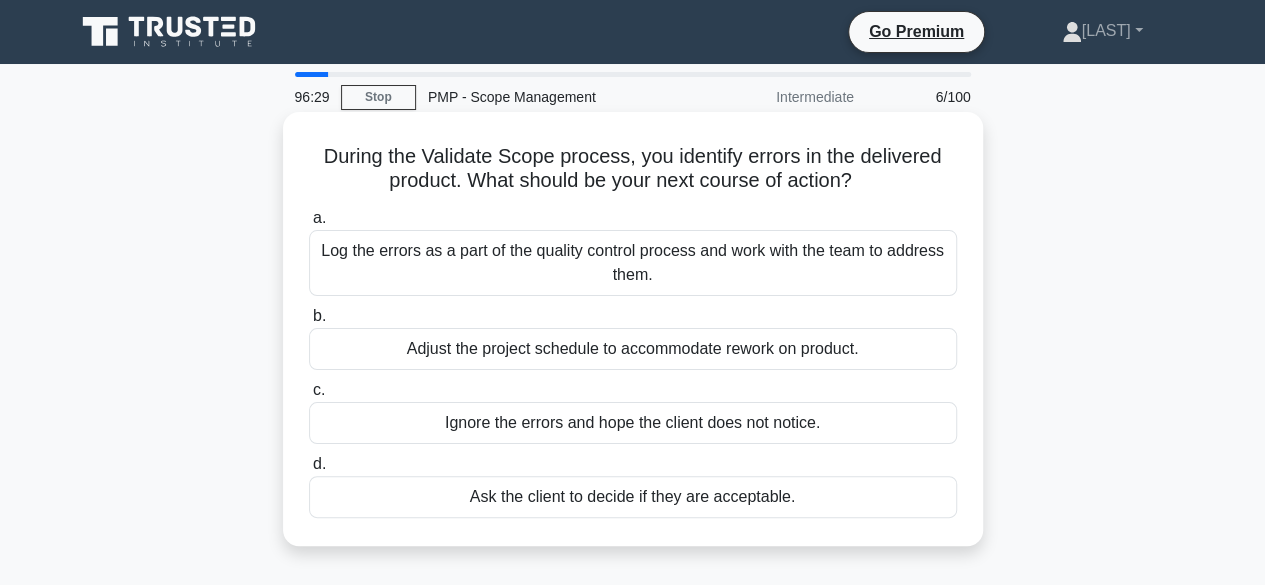 click on "Log the errors as a part of the quality control process and work with the team to address them." at bounding box center (633, 263) 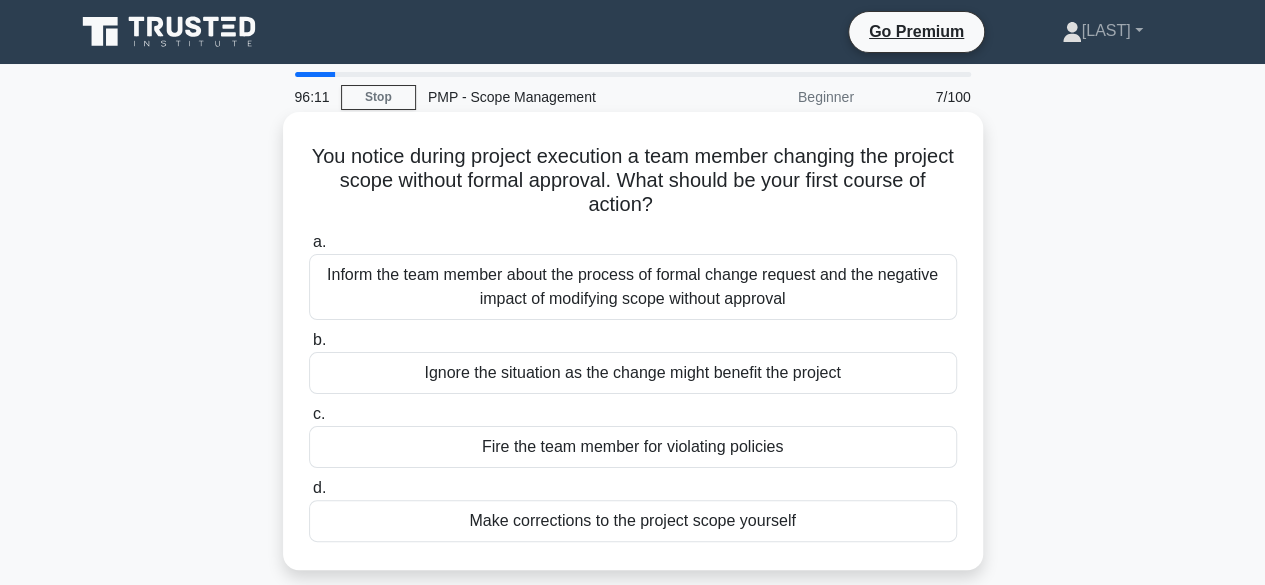 click on "Inform the team member about the process of formal change request and the negative impact of modifying scope without approval" at bounding box center [633, 287] 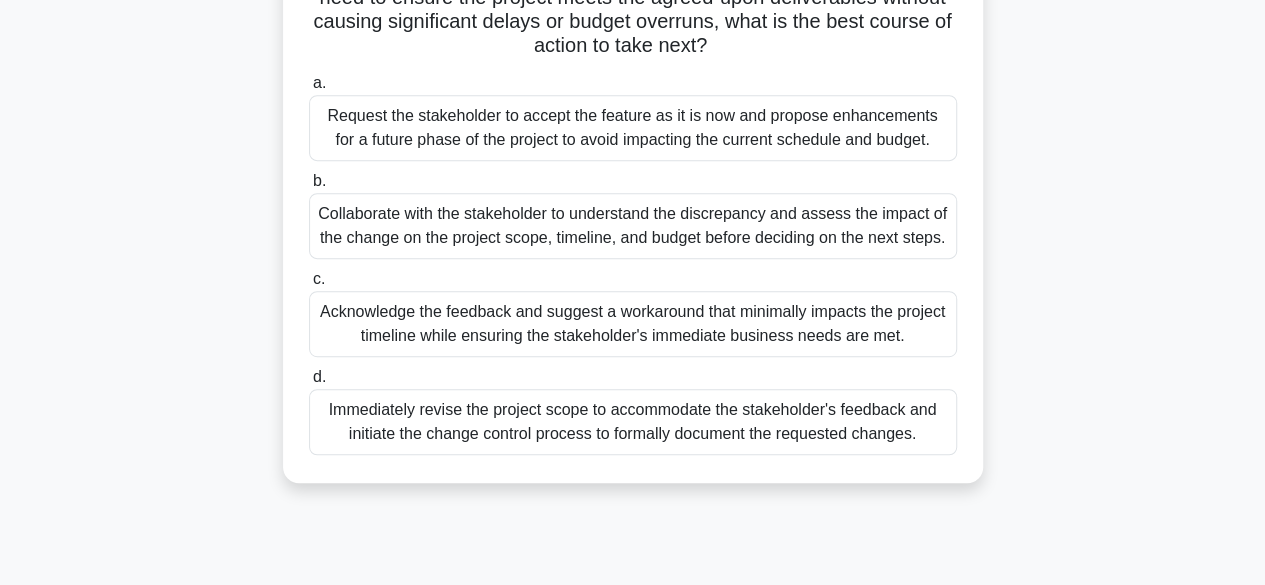 scroll, scrollTop: 400, scrollLeft: 0, axis: vertical 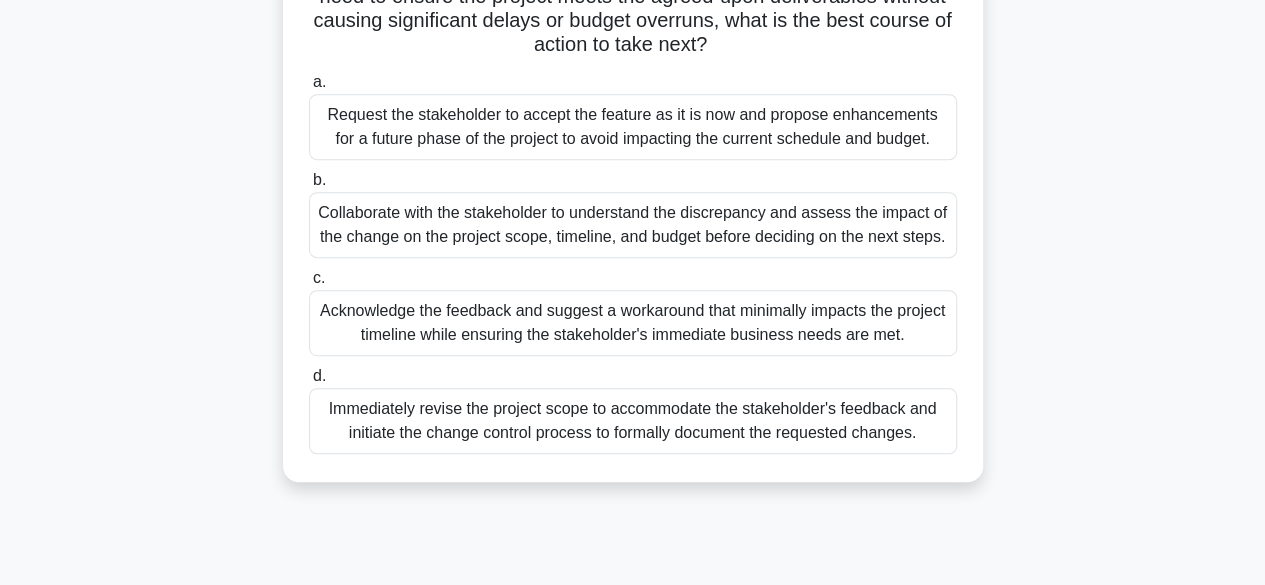 click on "Collaborate with the stakeholder to understand the discrepancy and assess the impact of the change on the project scope, timeline, and budget before deciding on the next steps." at bounding box center (633, 225) 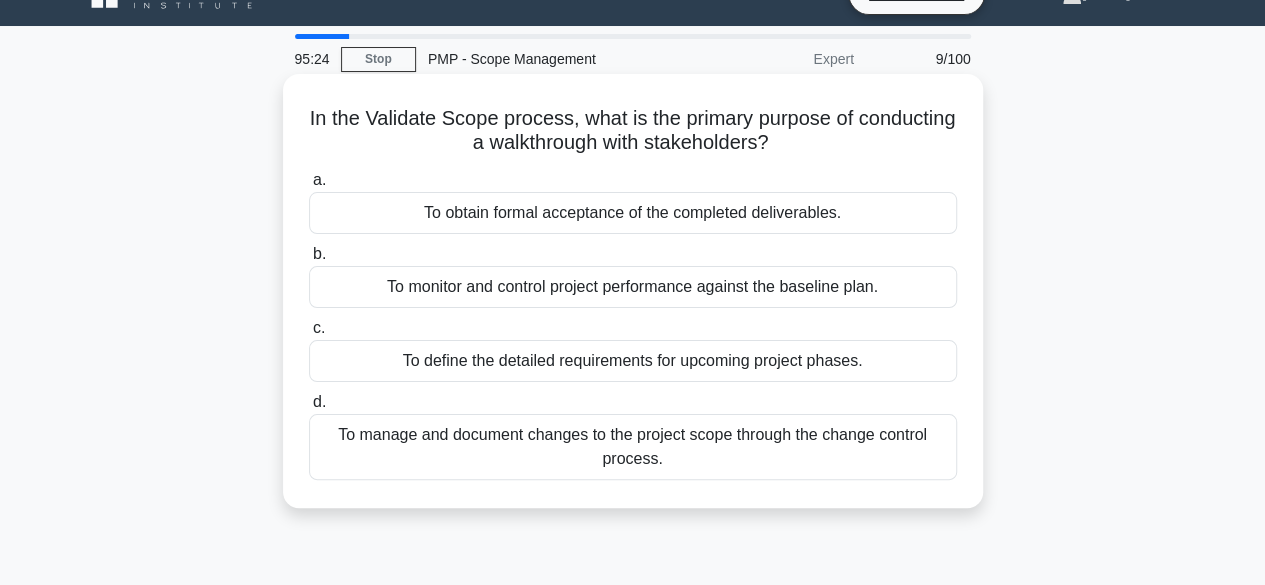 scroll, scrollTop: 0, scrollLeft: 0, axis: both 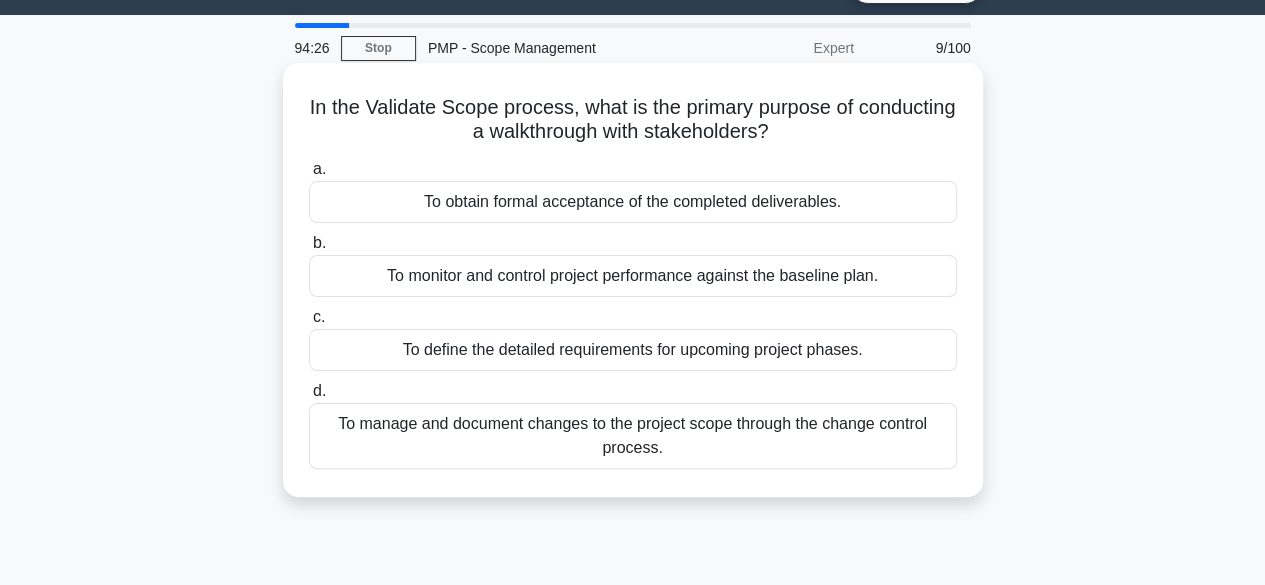 click on "To obtain formal acceptance of the completed deliverables." at bounding box center (633, 202) 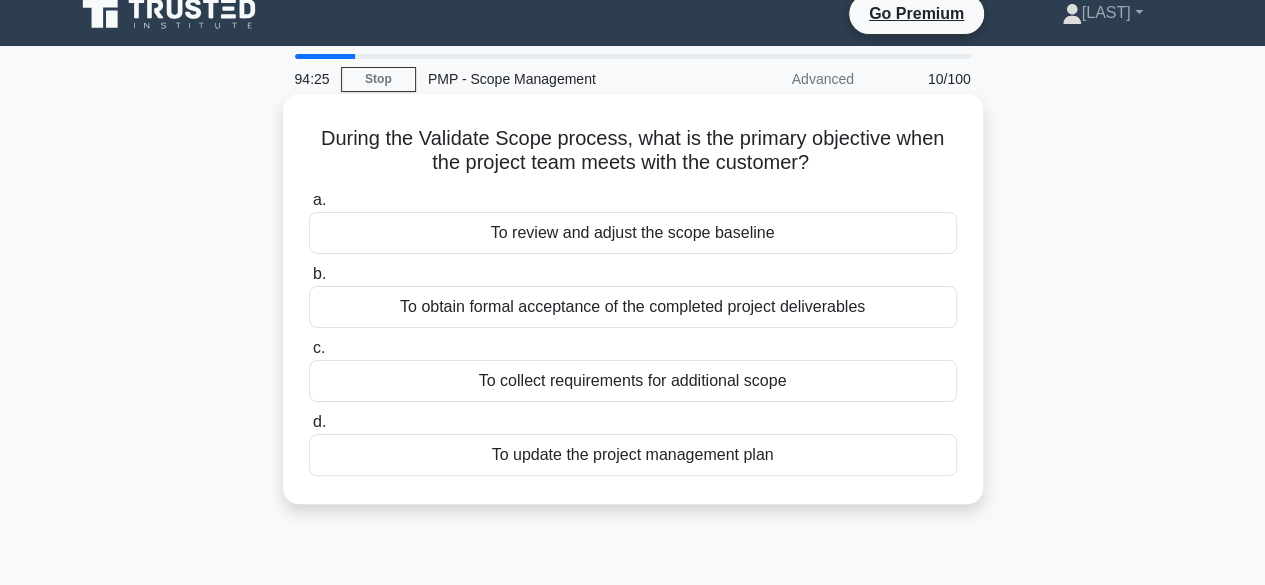 scroll, scrollTop: 0, scrollLeft: 0, axis: both 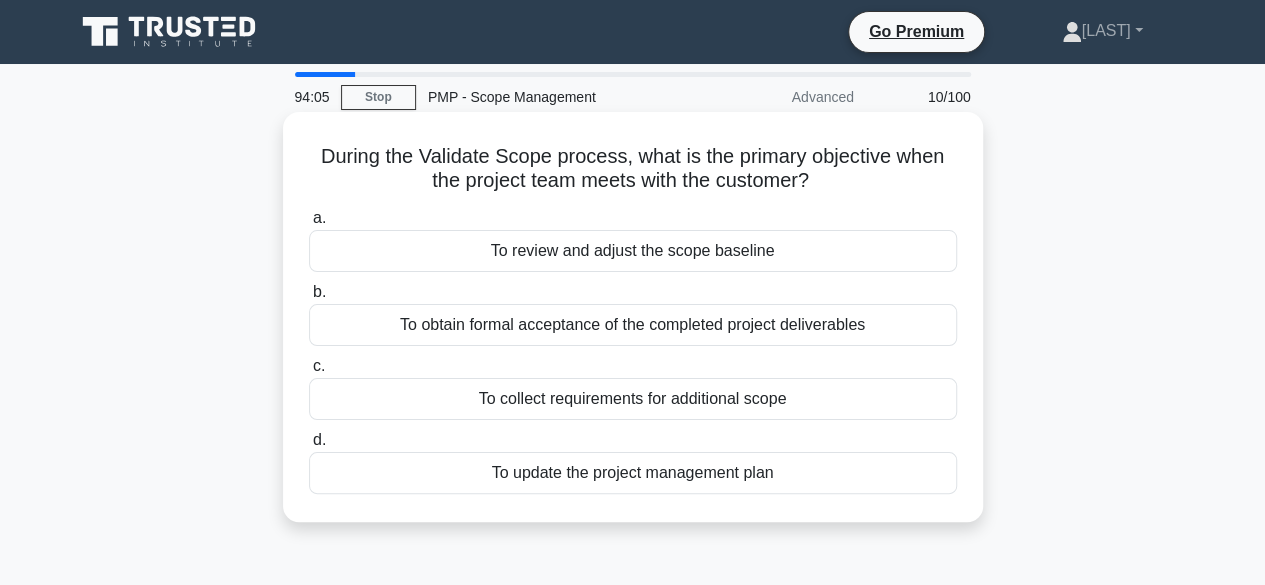 click on "To obtain formal acceptance of the completed project deliverables" at bounding box center [633, 325] 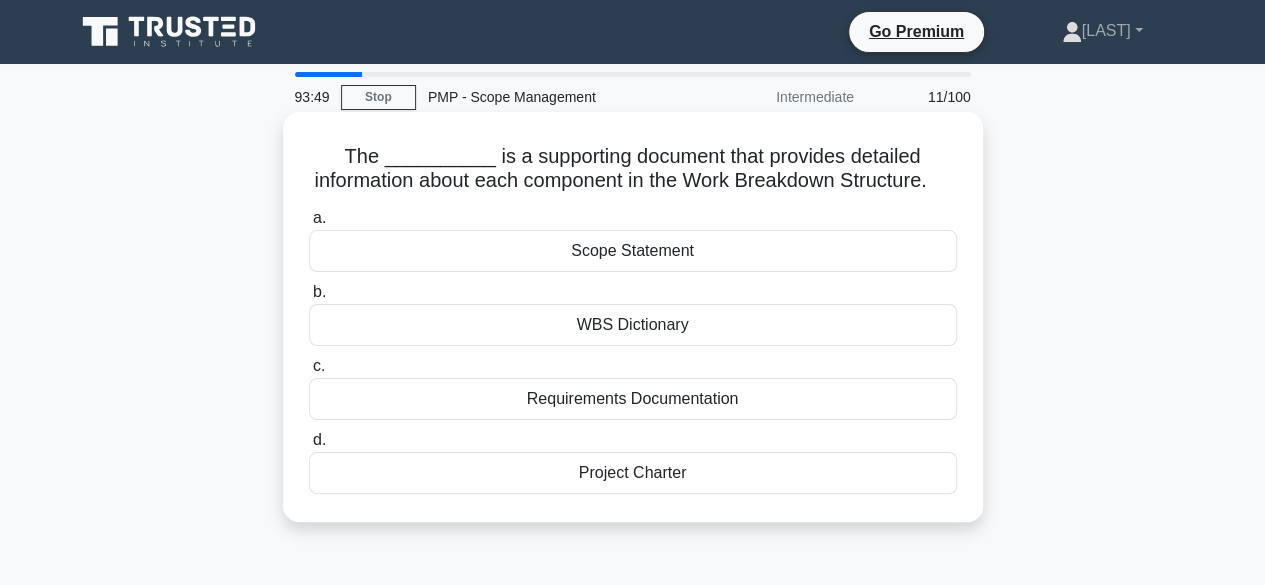 click on "Scope Statement" at bounding box center (633, 251) 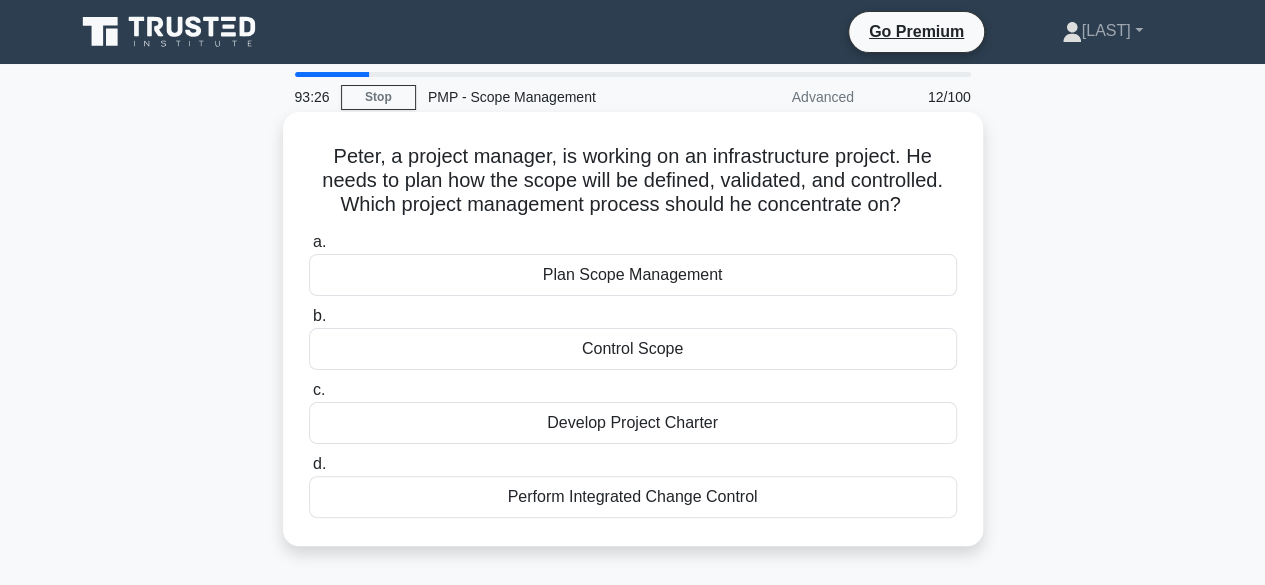 click on "Plan Scope Management" at bounding box center (633, 275) 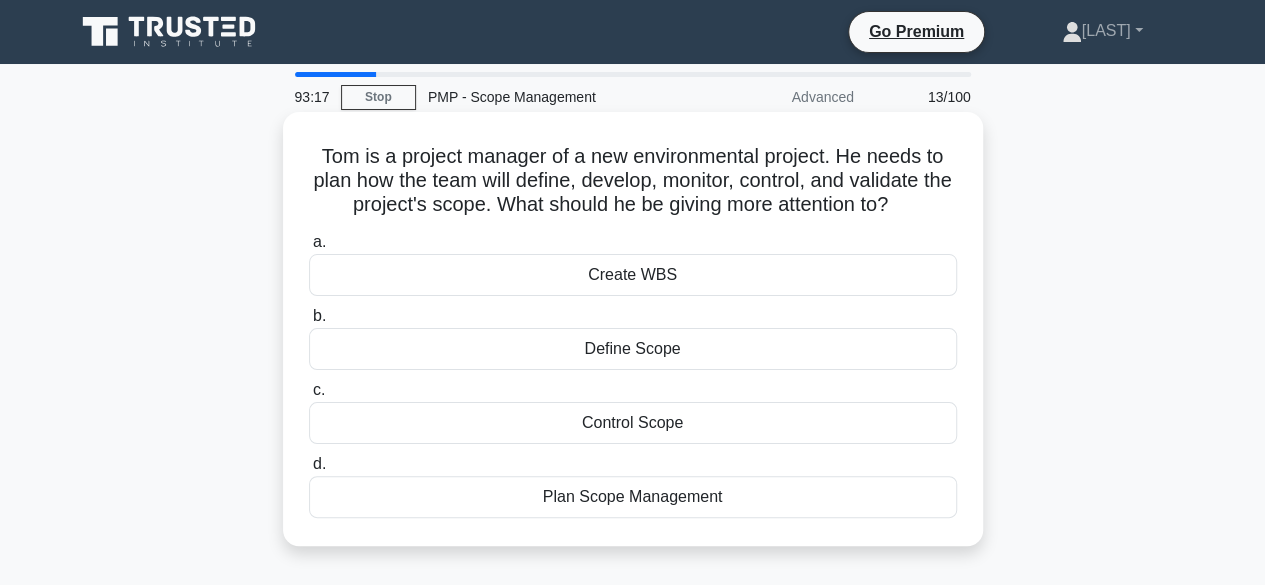drag, startPoint x: 643, startPoint y: 183, endPoint x: 954, endPoint y: 214, distance: 312.5412 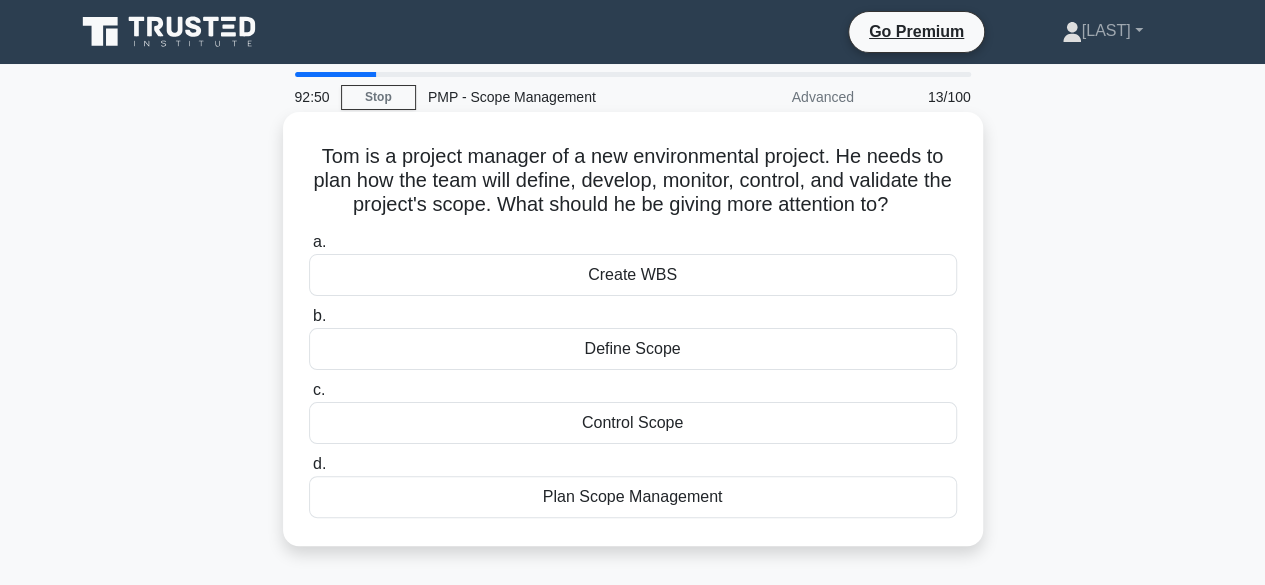 click on "Plan Scope Management" at bounding box center [633, 497] 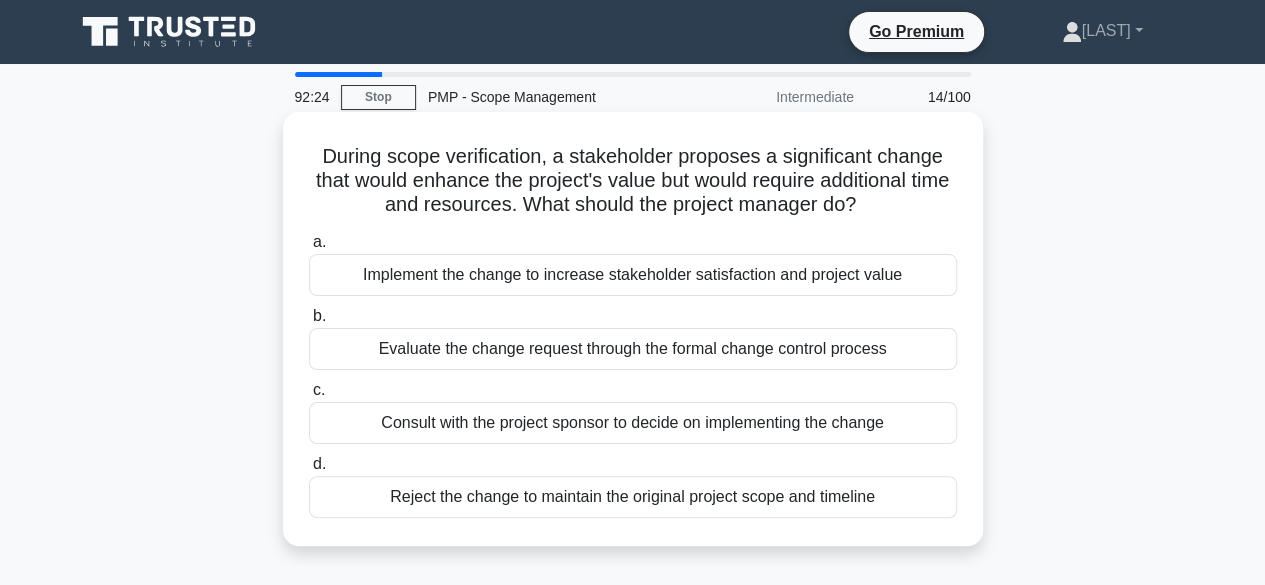 click on "Evaluate the change request through the formal change control process" at bounding box center [633, 349] 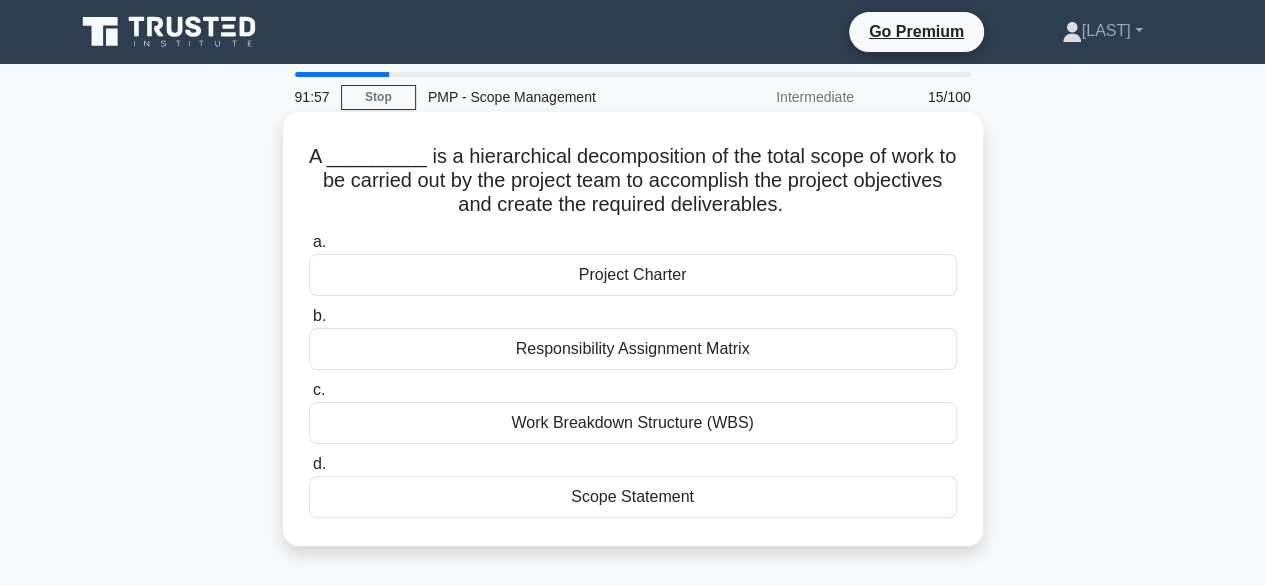 click on "Work Breakdown Structure (WBS)" at bounding box center [633, 423] 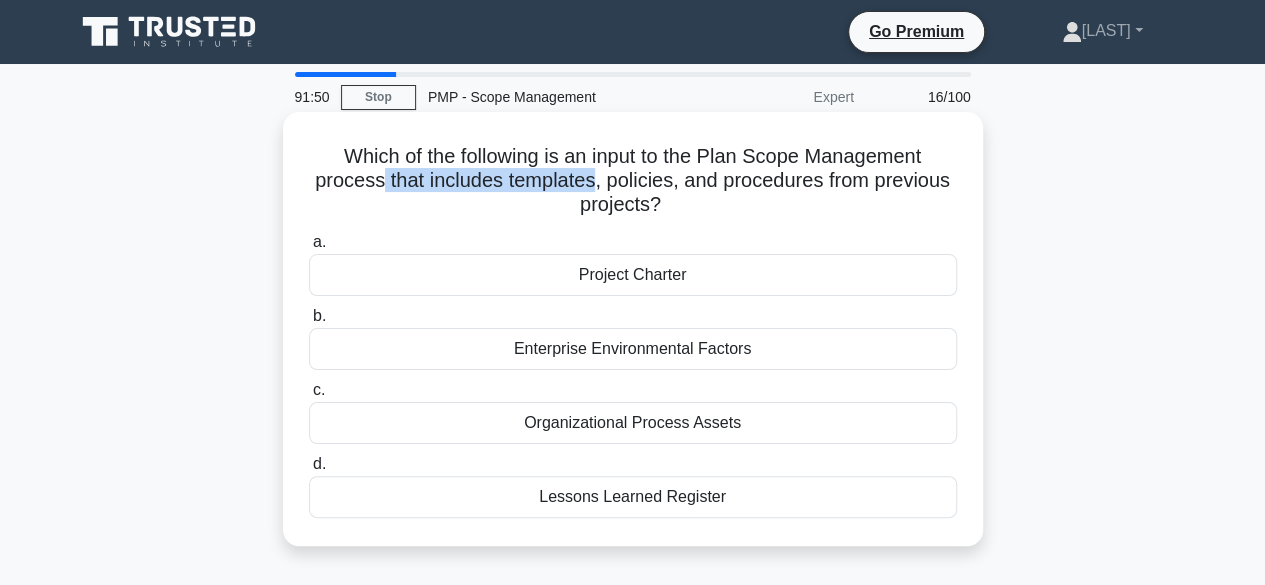 drag, startPoint x: 378, startPoint y: 185, endPoint x: 594, endPoint y: 180, distance: 216.05786 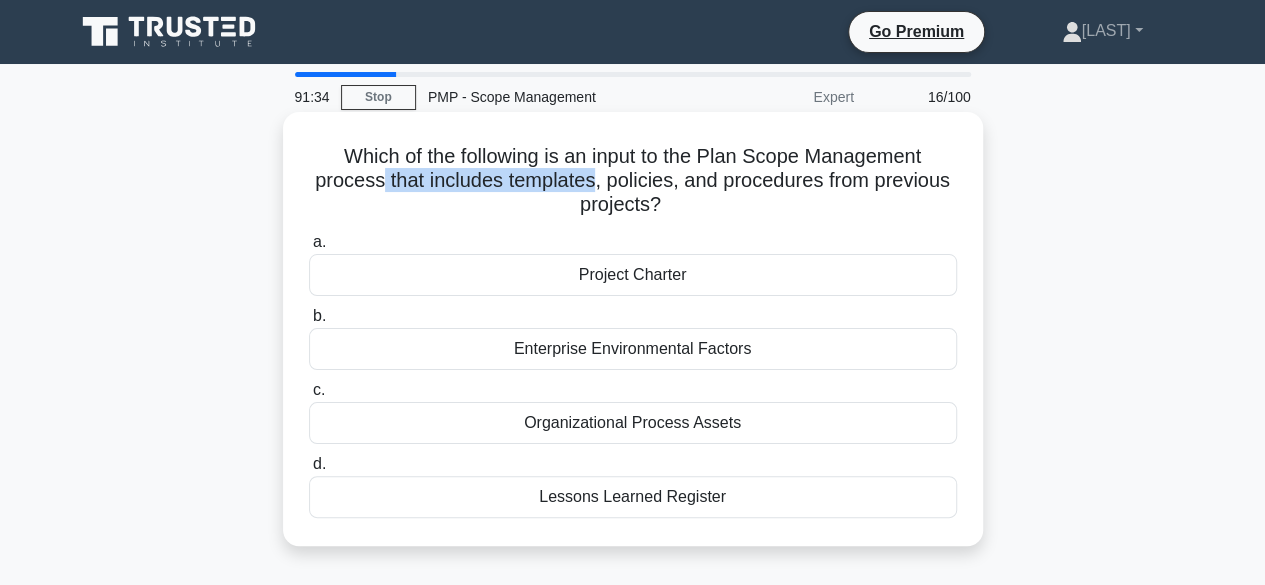 drag, startPoint x: 679, startPoint y: 159, endPoint x: 702, endPoint y: 213, distance: 58.694122 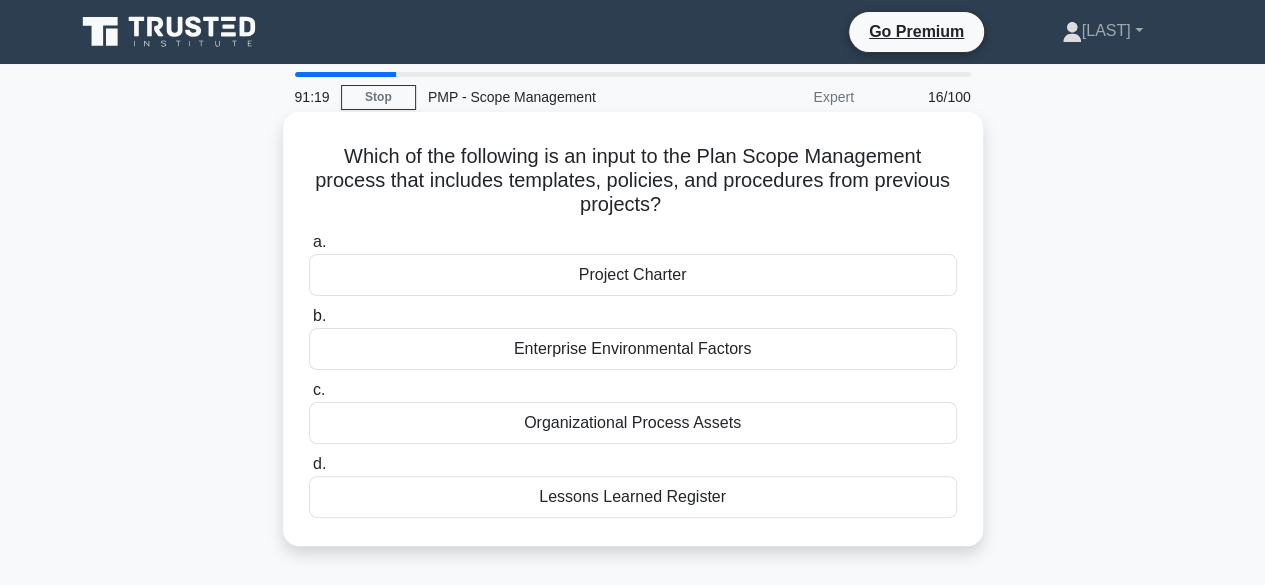 click on "Organizational Process Assets" at bounding box center [633, 423] 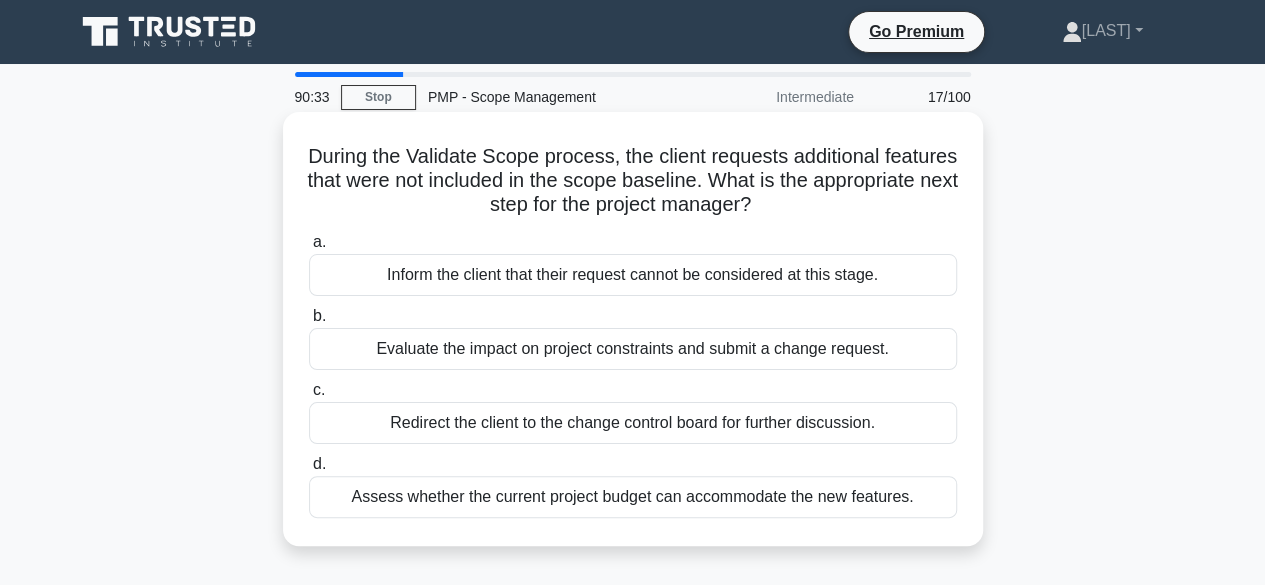click on "Evaluate the impact on project constraints and submit a change request." at bounding box center [633, 349] 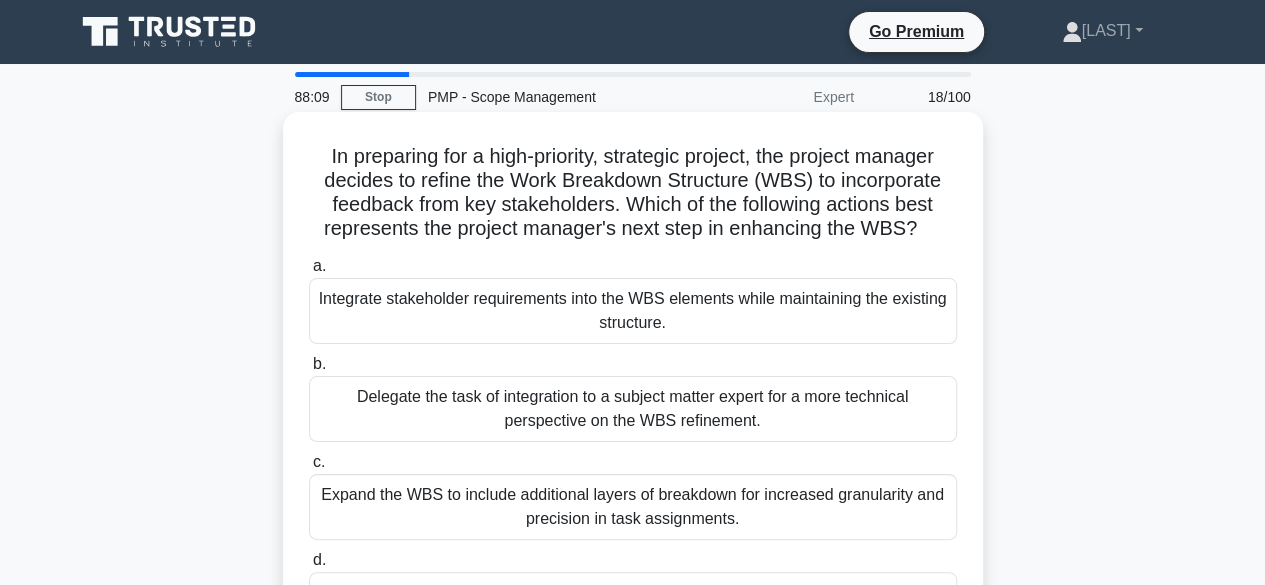 scroll, scrollTop: 0, scrollLeft: 0, axis: both 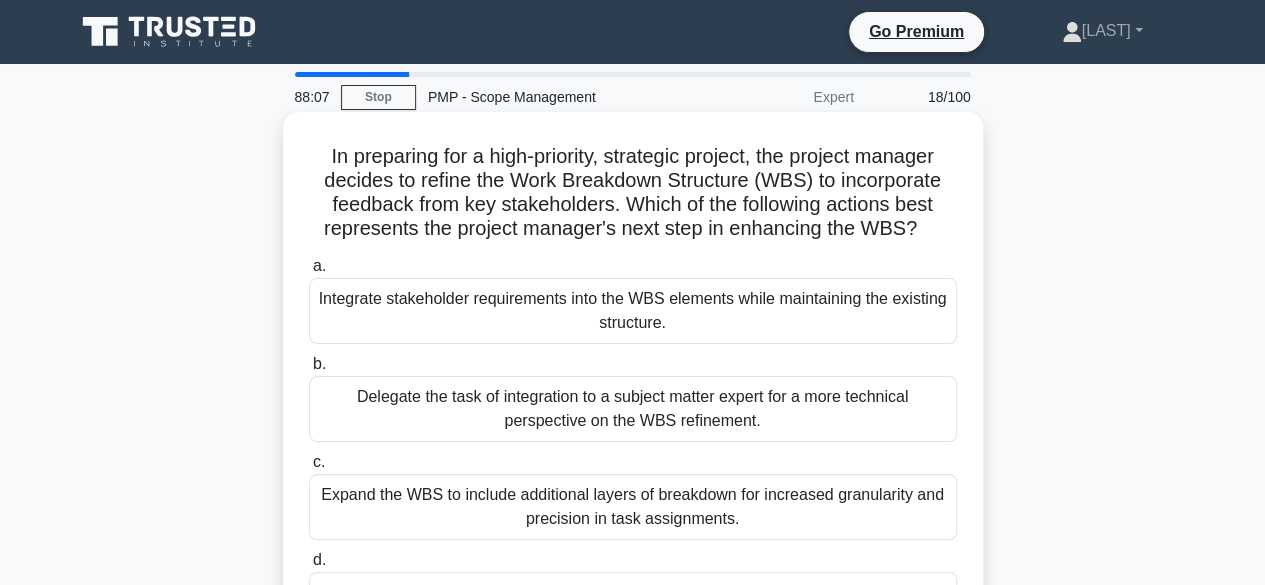 click on "Integrate stakeholder requirements into the WBS elements while maintaining the existing structure." at bounding box center (633, 311) 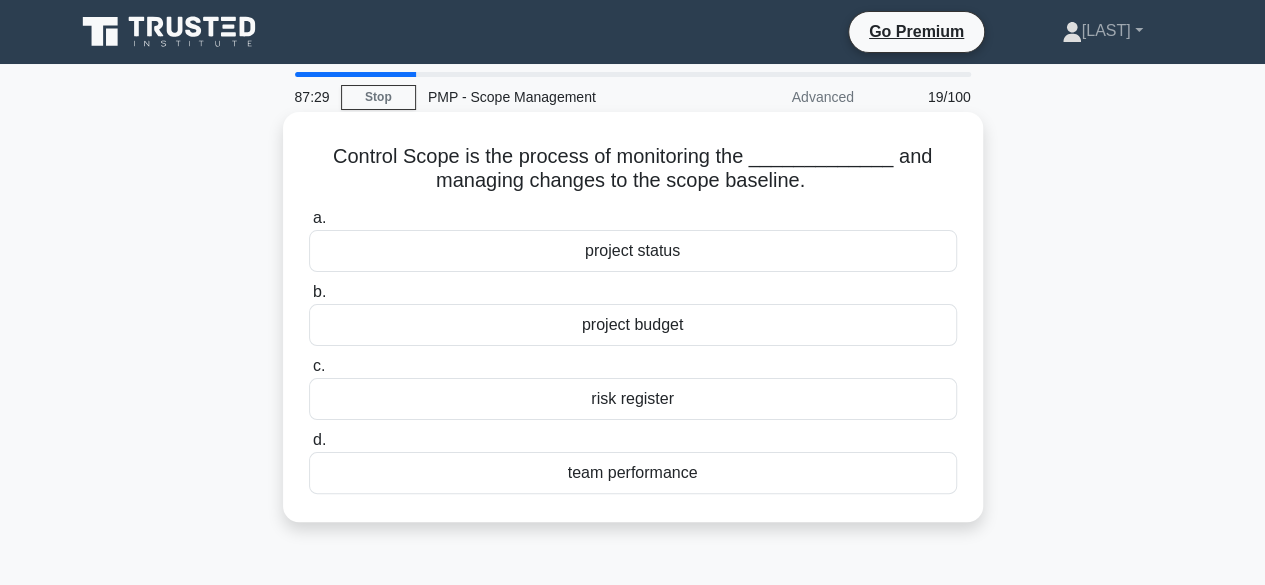 click on "a.
project status" at bounding box center (633, 239) 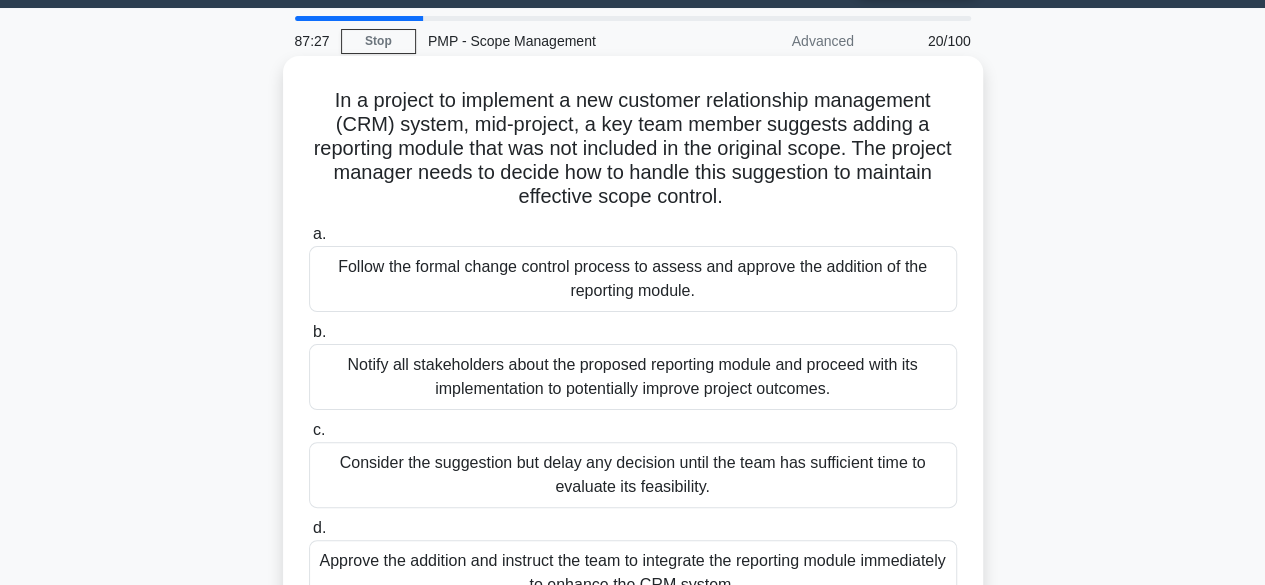 scroll, scrollTop: 0, scrollLeft: 0, axis: both 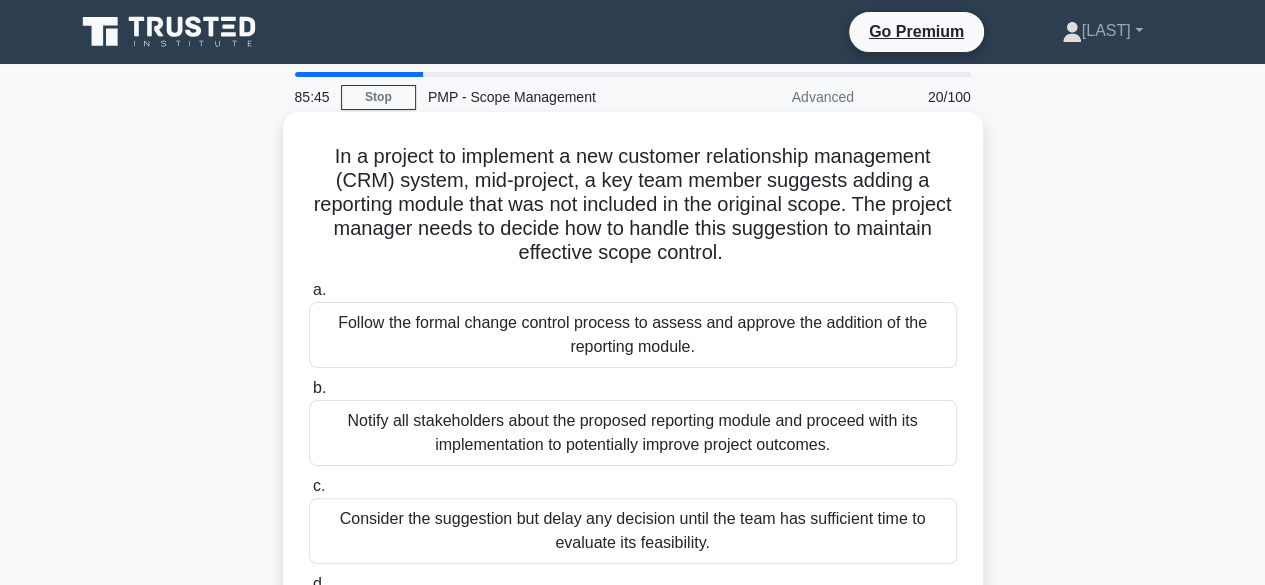 drag, startPoint x: 465, startPoint y: 181, endPoint x: 804, endPoint y: 265, distance: 349.25204 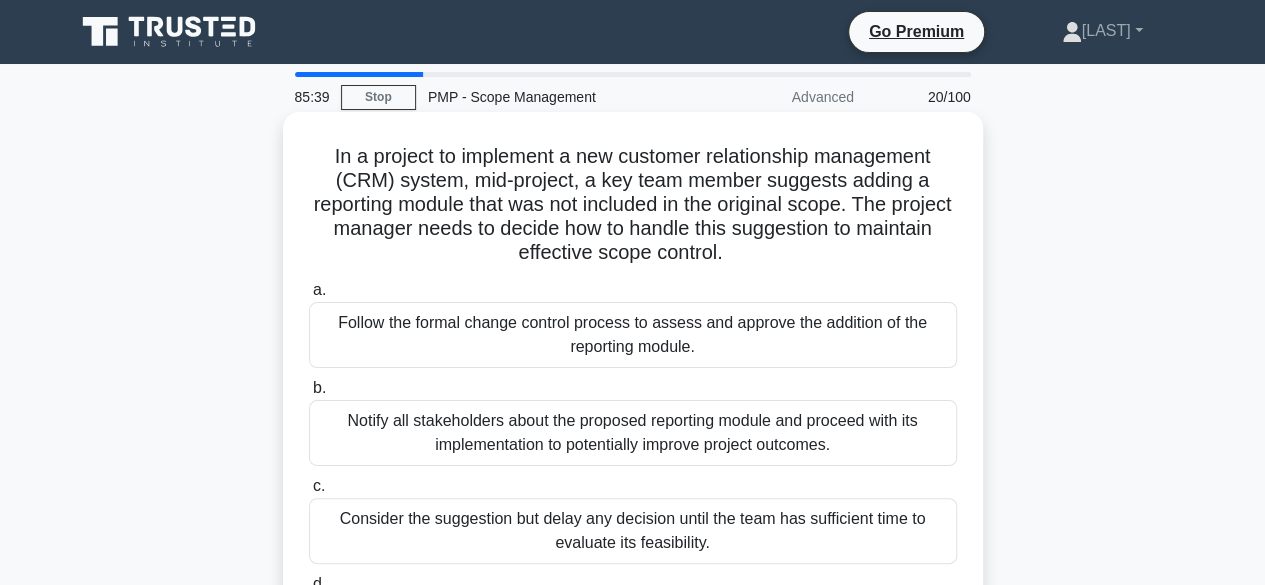 drag, startPoint x: 470, startPoint y: 325, endPoint x: 733, endPoint y: 360, distance: 265.31866 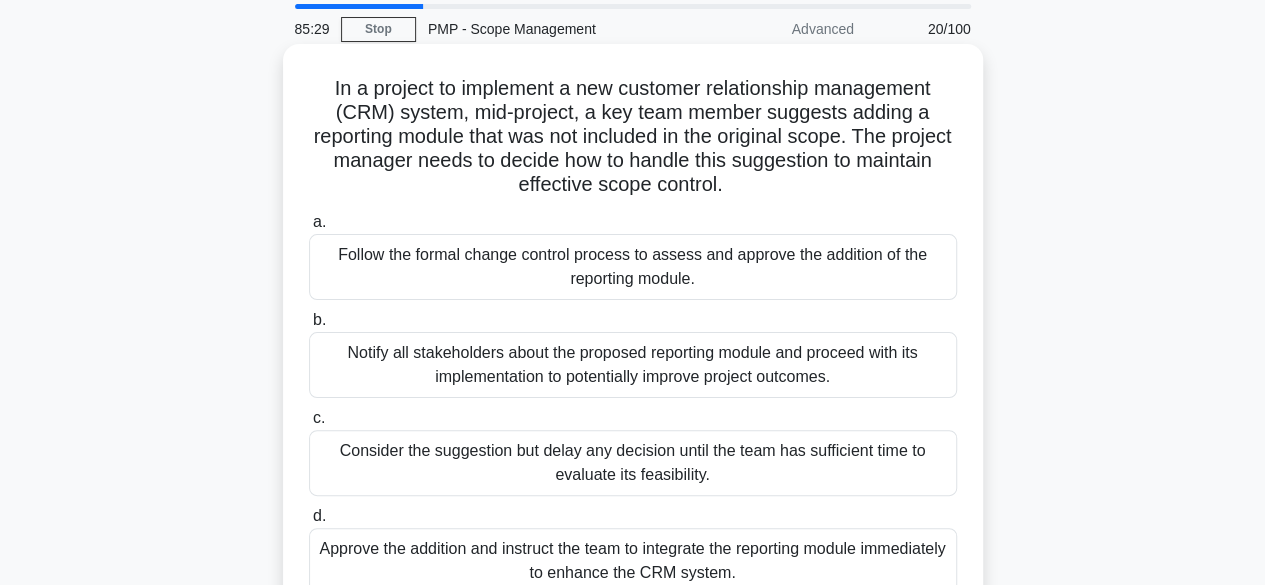 scroll, scrollTop: 100, scrollLeft: 0, axis: vertical 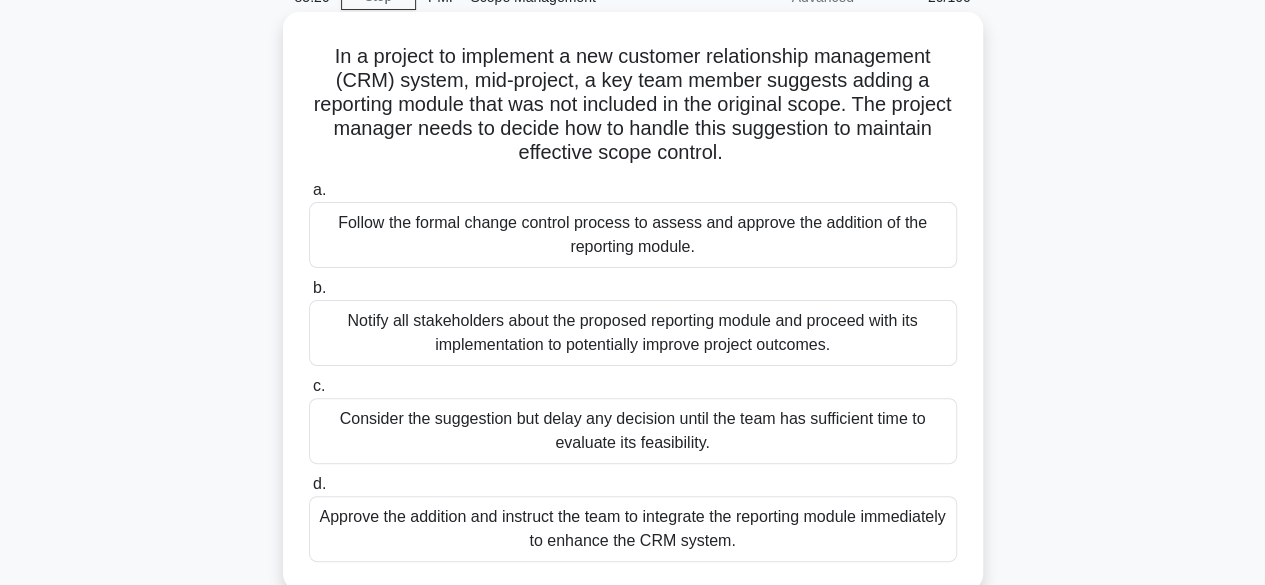 drag, startPoint x: 374, startPoint y: 426, endPoint x: 956, endPoint y: 418, distance: 582.055 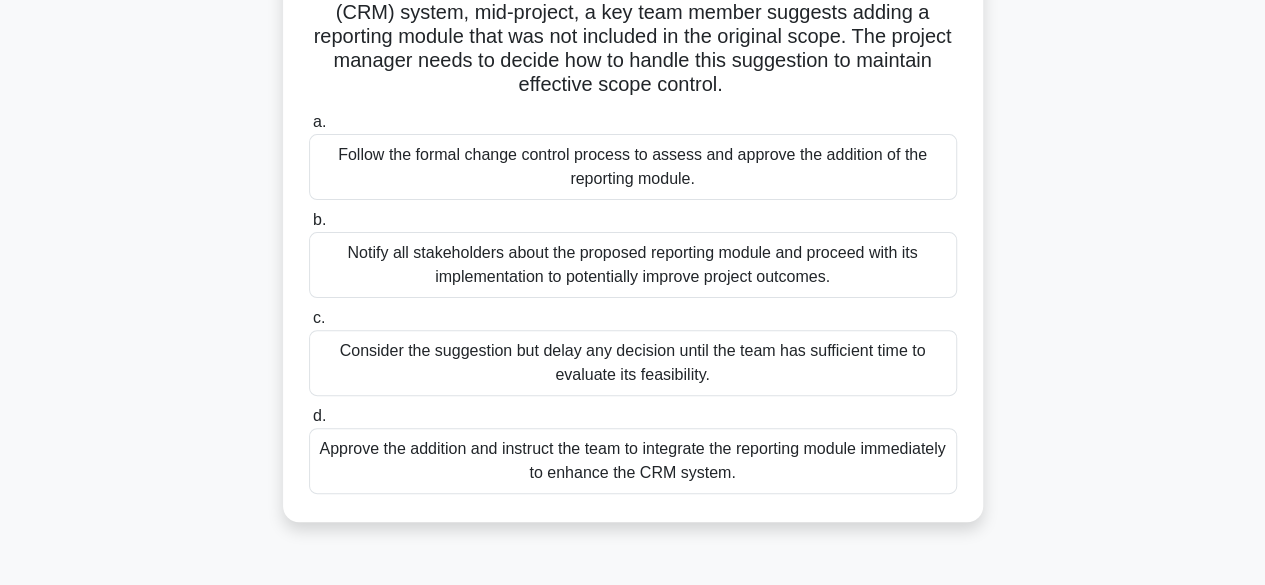 scroll, scrollTop: 200, scrollLeft: 0, axis: vertical 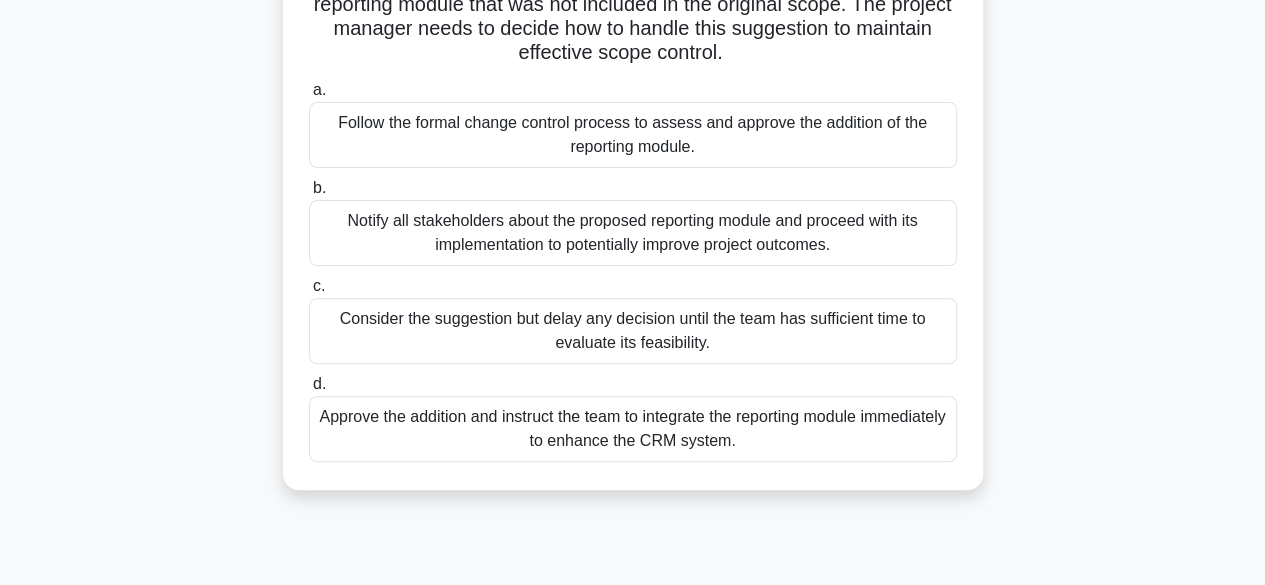 drag, startPoint x: 452, startPoint y: 414, endPoint x: 792, endPoint y: 447, distance: 341.59772 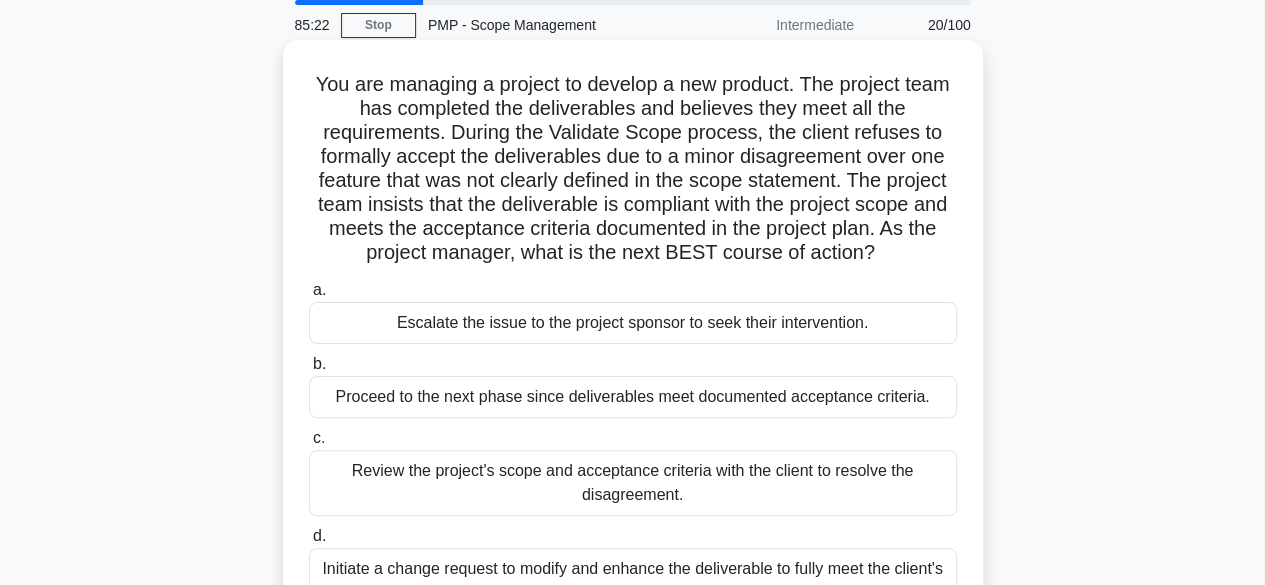 scroll, scrollTop: 0, scrollLeft: 0, axis: both 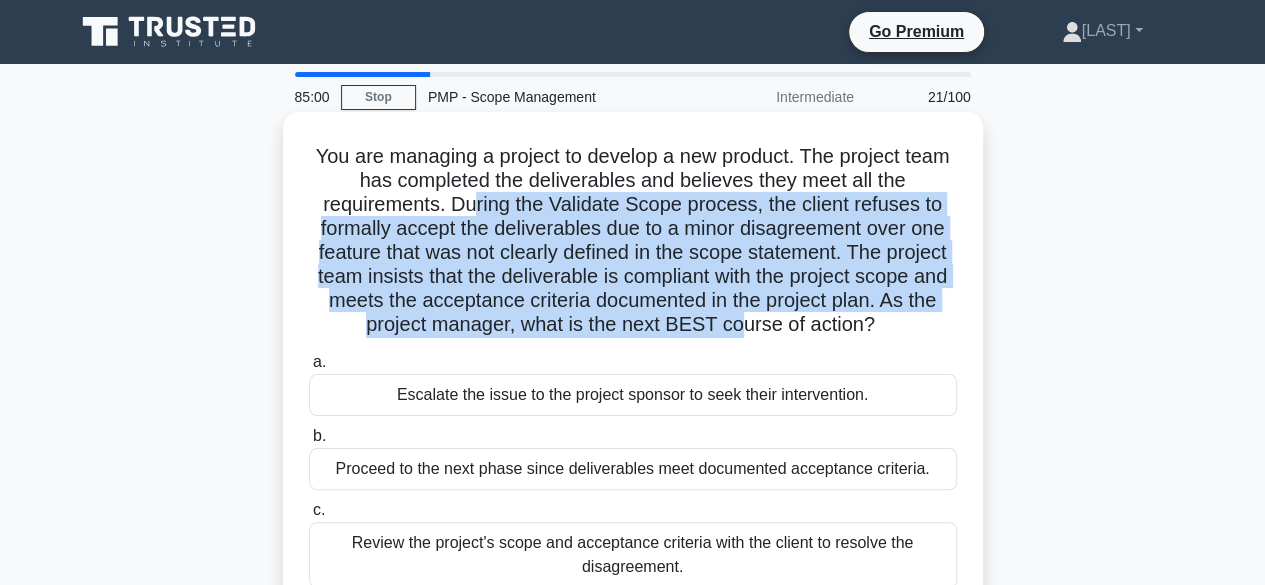drag, startPoint x: 612, startPoint y: 215, endPoint x: 734, endPoint y: 327, distance: 165.61401 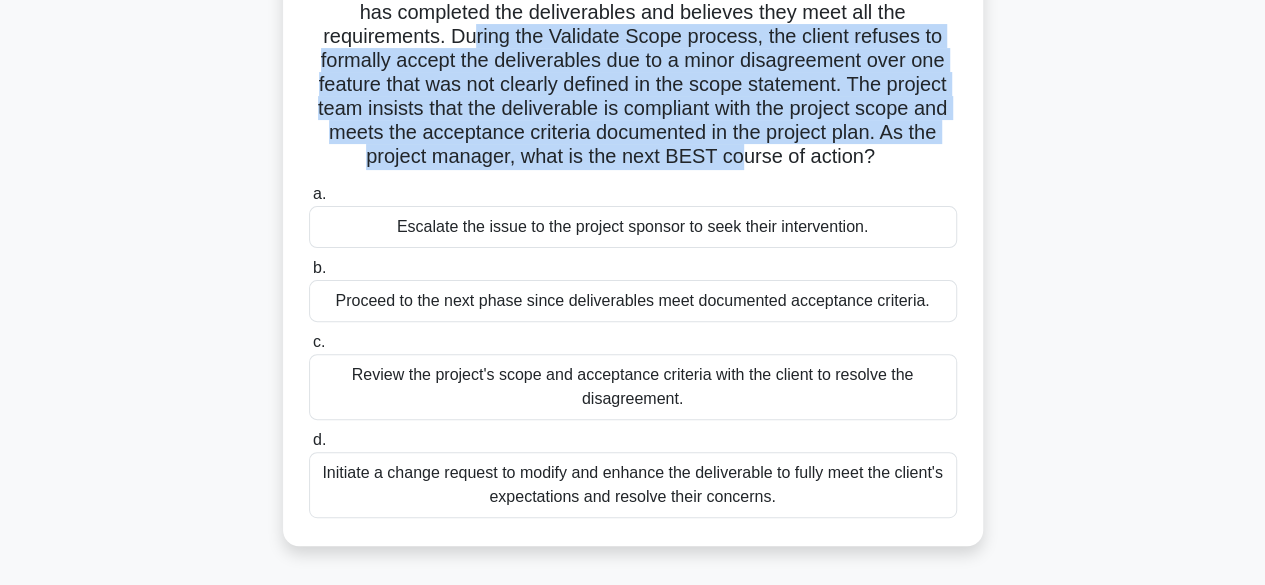 scroll, scrollTop: 200, scrollLeft: 0, axis: vertical 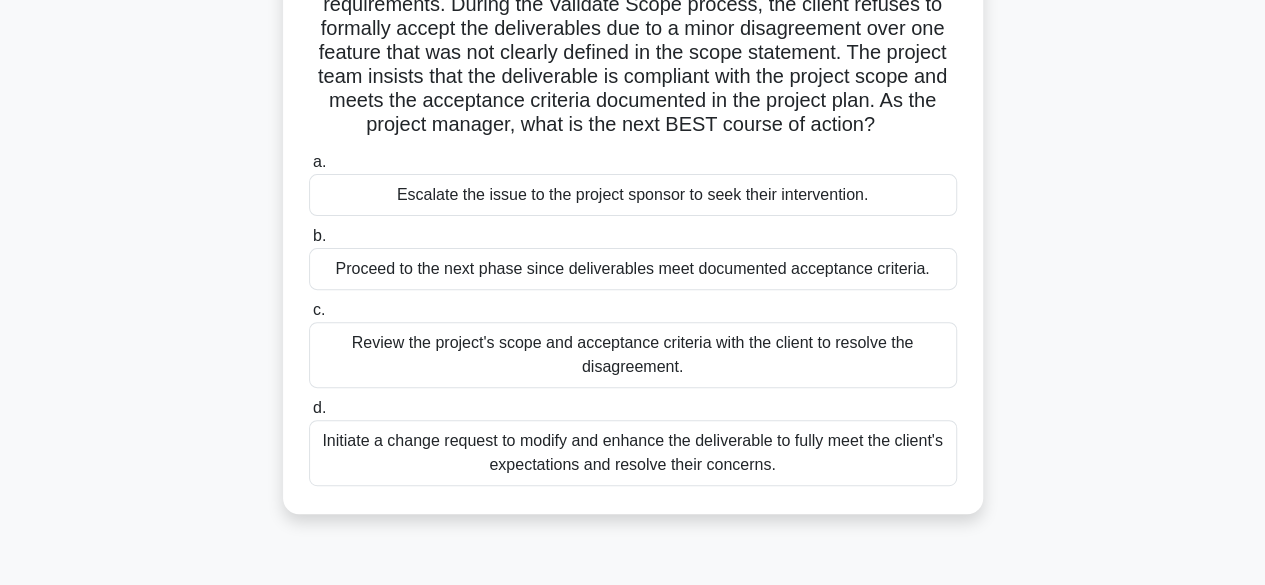 click on "Review the project's scope and acceptance criteria with the client to resolve the disagreement." at bounding box center (633, 355) 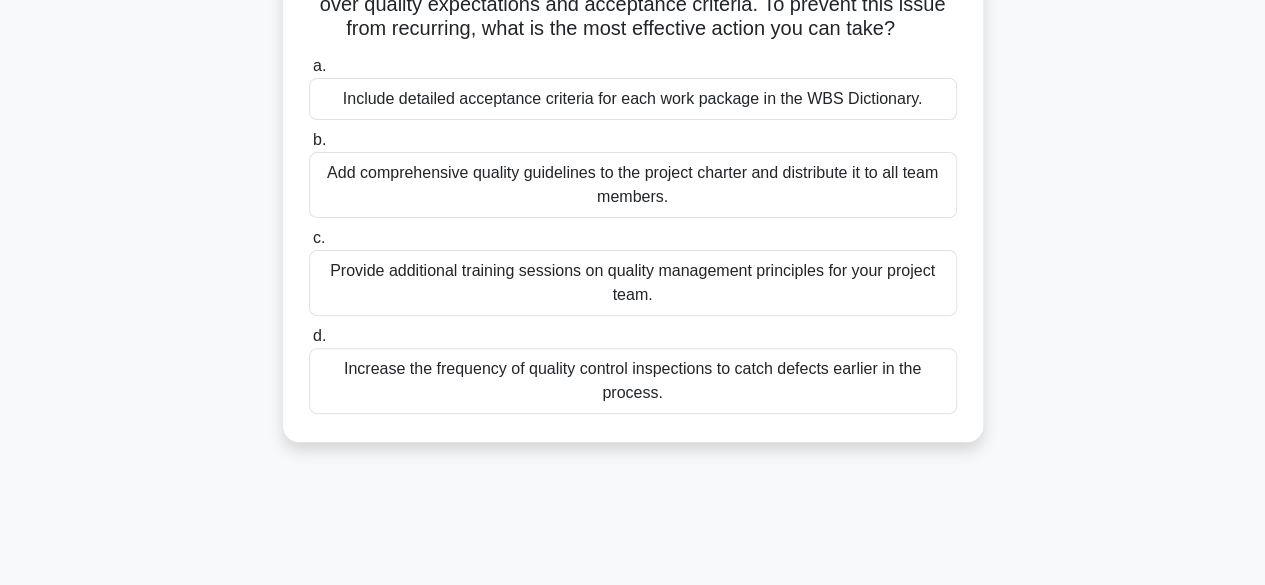 scroll, scrollTop: 100, scrollLeft: 0, axis: vertical 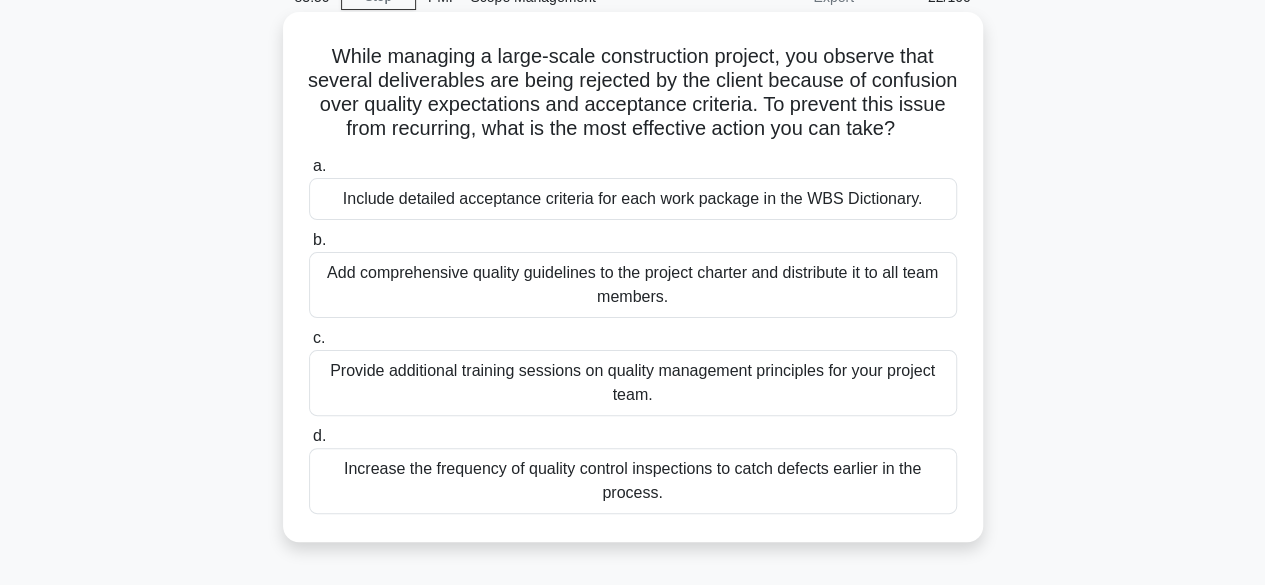 click on "Include detailed acceptance criteria for each work package in the WBS Dictionary." at bounding box center [633, 199] 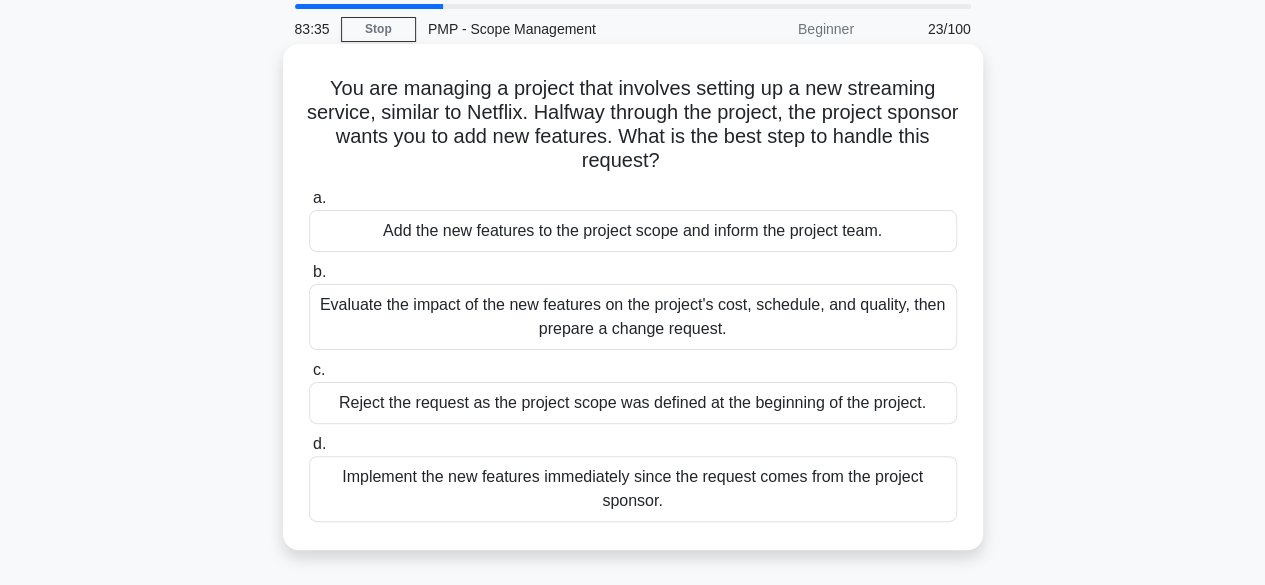 scroll, scrollTop: 100, scrollLeft: 0, axis: vertical 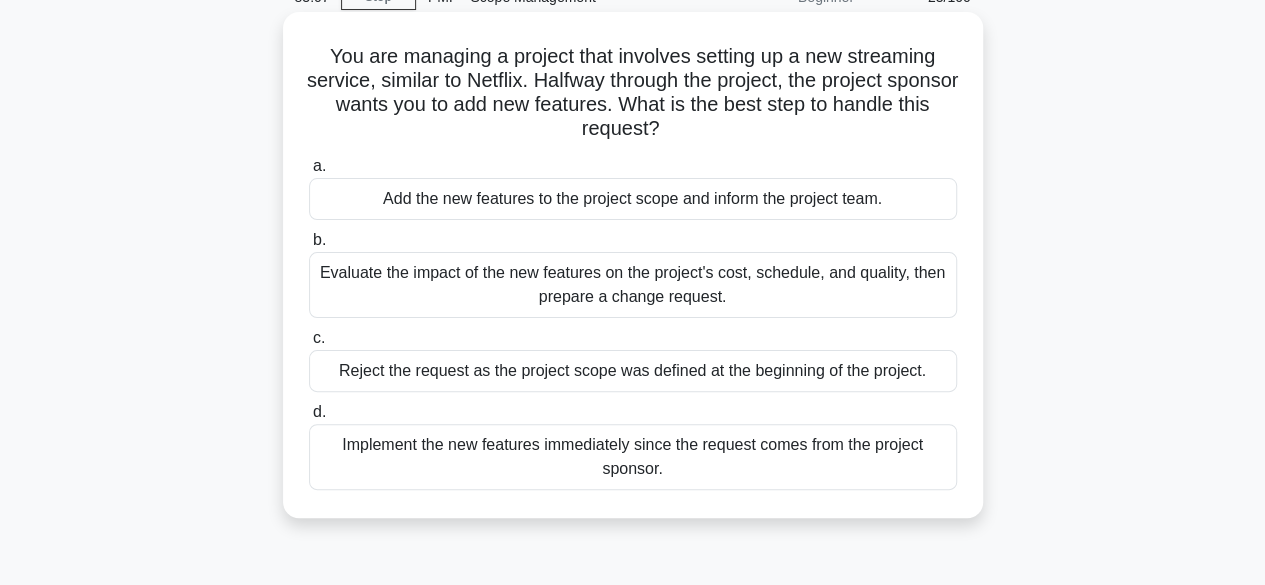 drag, startPoint x: 572, startPoint y: 92, endPoint x: 802, endPoint y: 22, distance: 240.4163 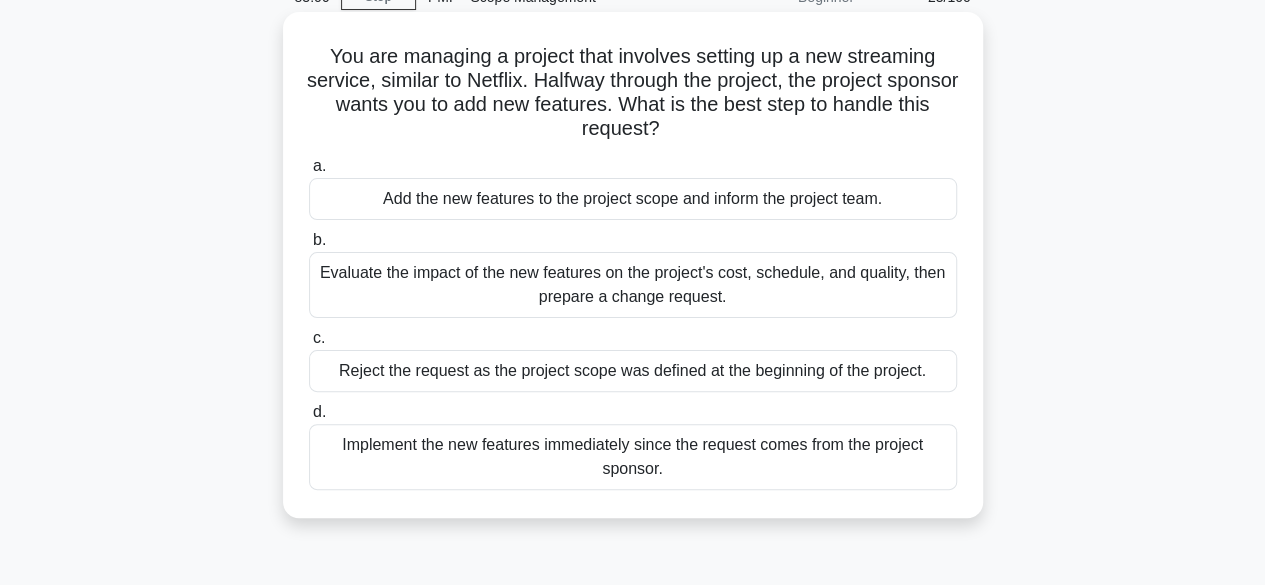 copy on "Halfway through the project, the project sponsor wants you to add new features. What is the best step to handle this request?" 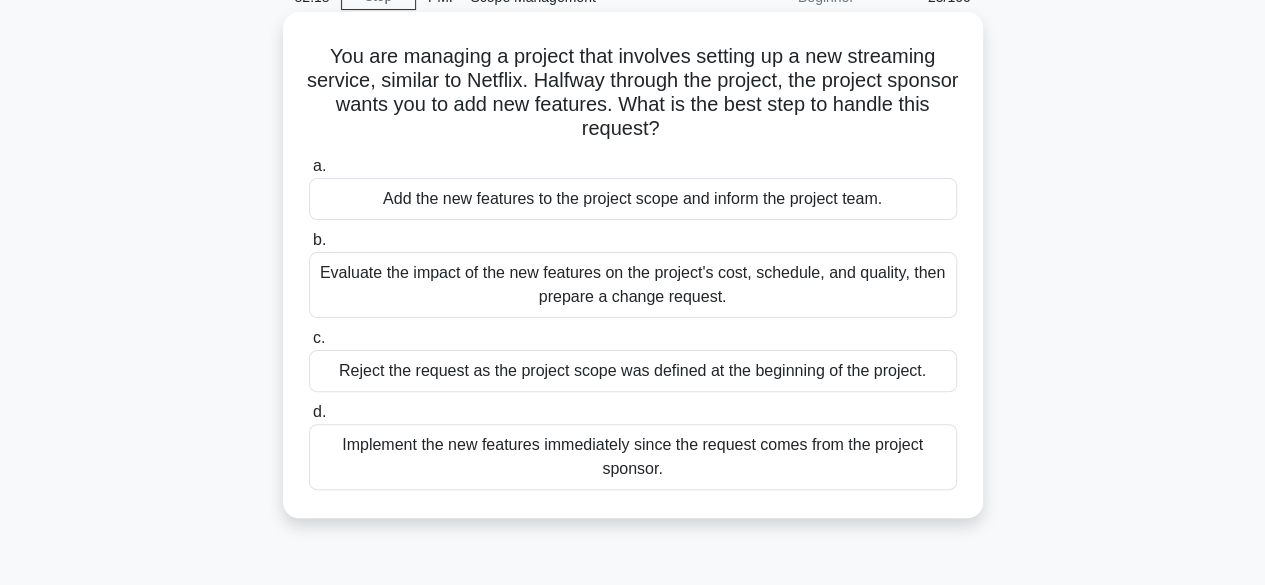 click on "Evaluate the impact of the new features on the project's cost, schedule, and quality, then prepare a change request." at bounding box center [633, 285] 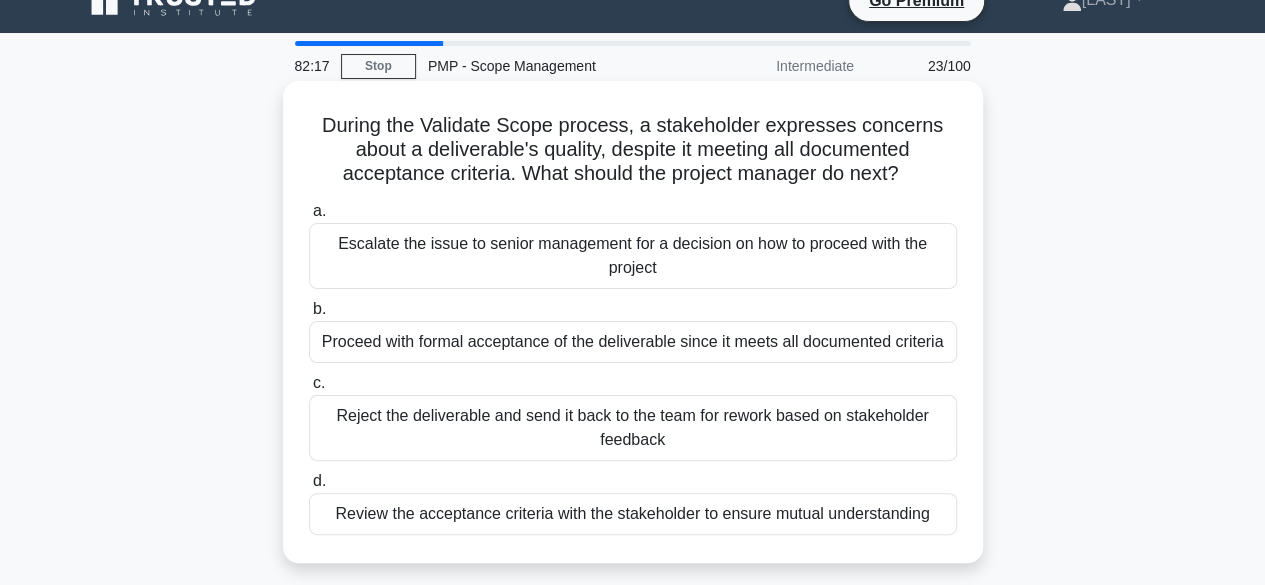scroll, scrollTop: 0, scrollLeft: 0, axis: both 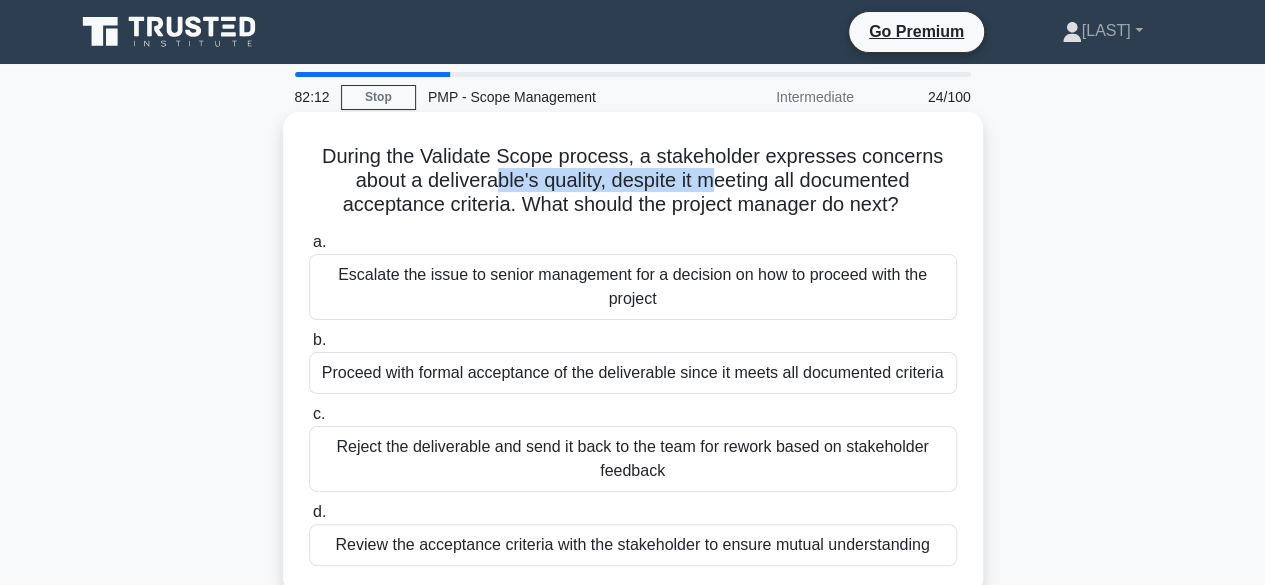 drag, startPoint x: 564, startPoint y: 180, endPoint x: 735, endPoint y: 179, distance: 171.00293 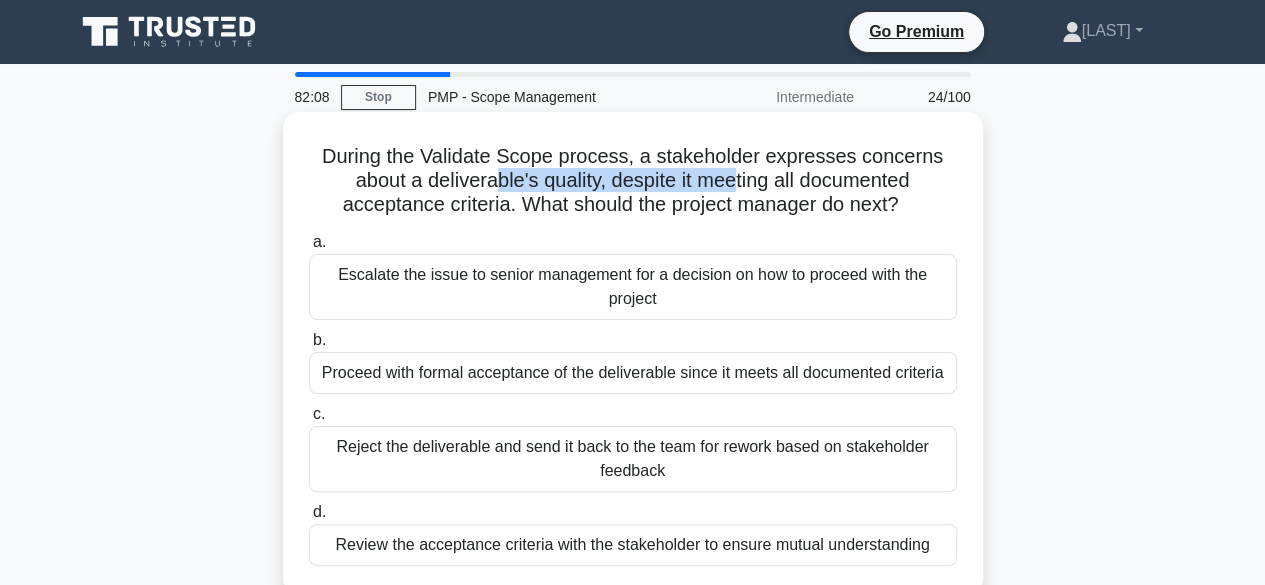 drag, startPoint x: 429, startPoint y: 278, endPoint x: 687, endPoint y: 309, distance: 259.85574 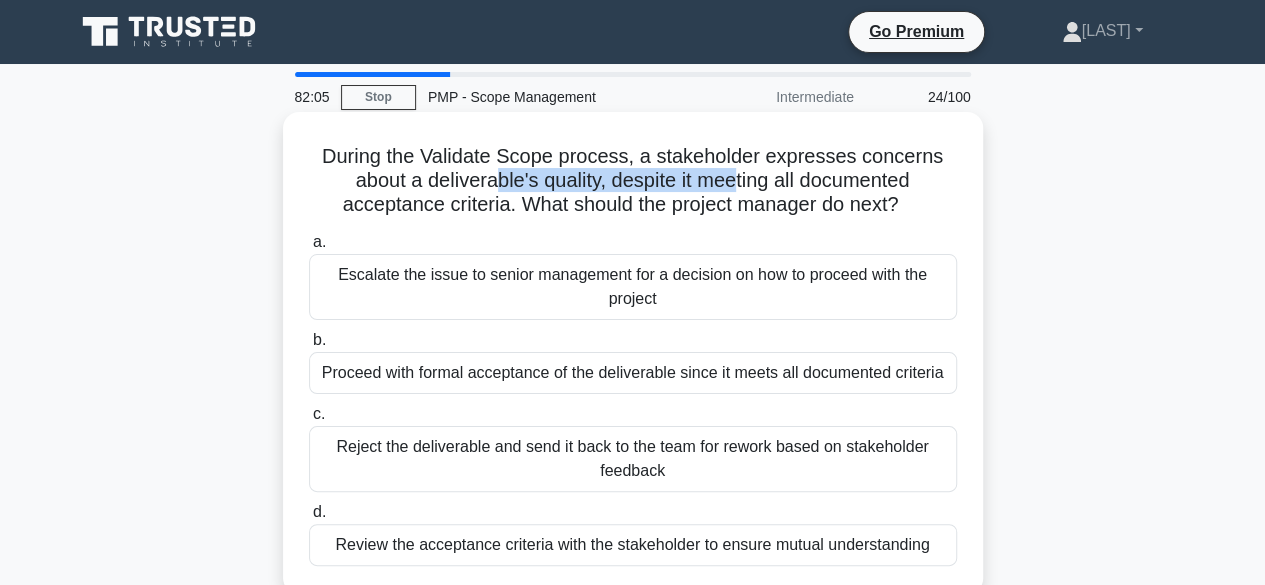 drag, startPoint x: 338, startPoint y: 387, endPoint x: 856, endPoint y: 373, distance: 518.18915 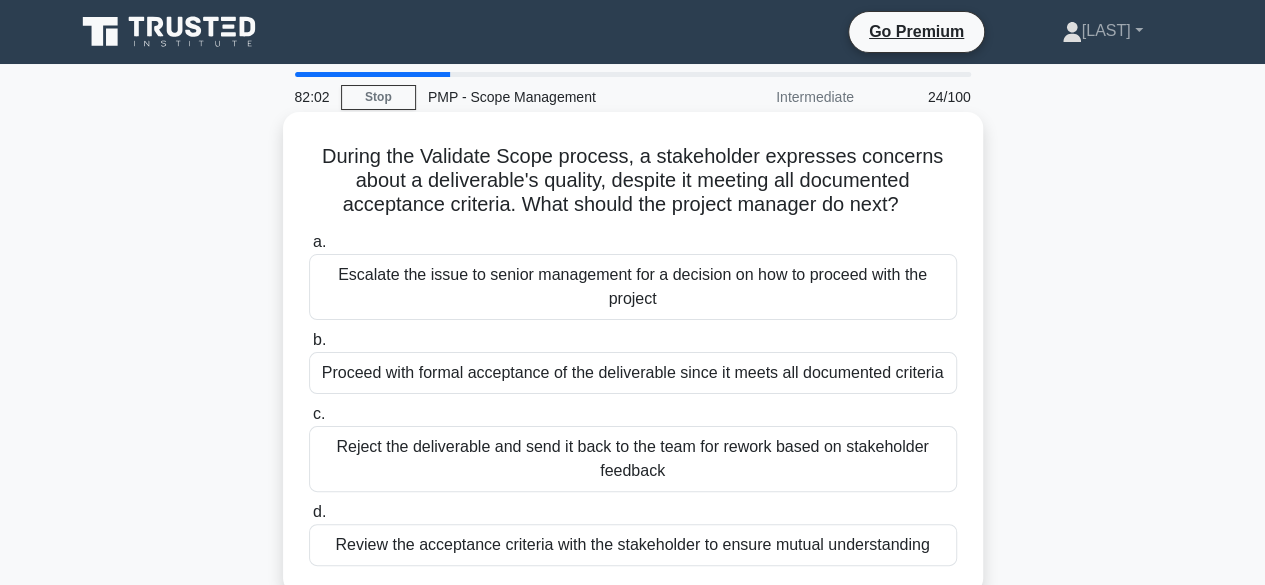 click on "Review the acceptance criteria with the stakeholder to ensure mutual understanding" at bounding box center [633, 545] 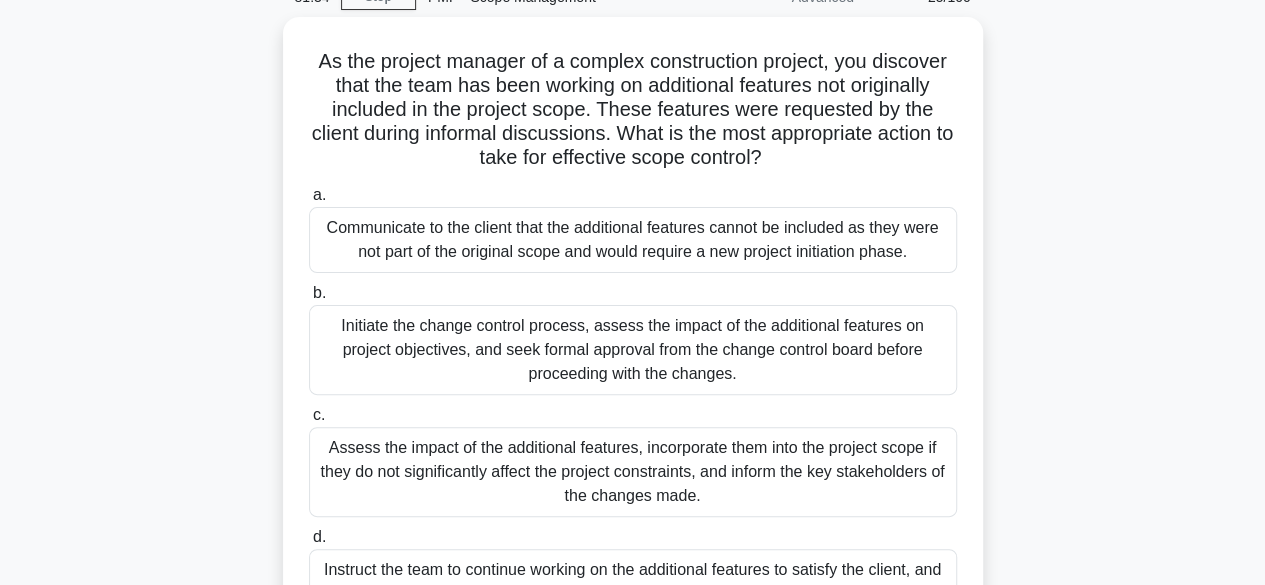 scroll, scrollTop: 200, scrollLeft: 0, axis: vertical 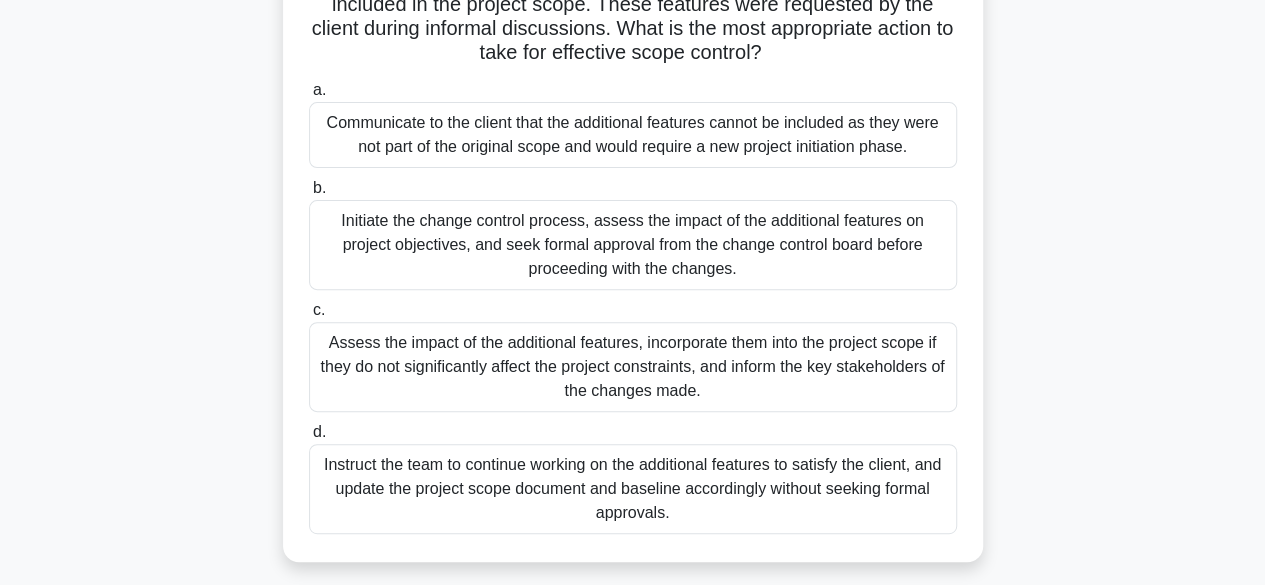 click on "Initiate the change control process, assess the impact of the additional features on project objectives, and seek formal approval from the change control board before proceeding with the changes." at bounding box center (633, 245) 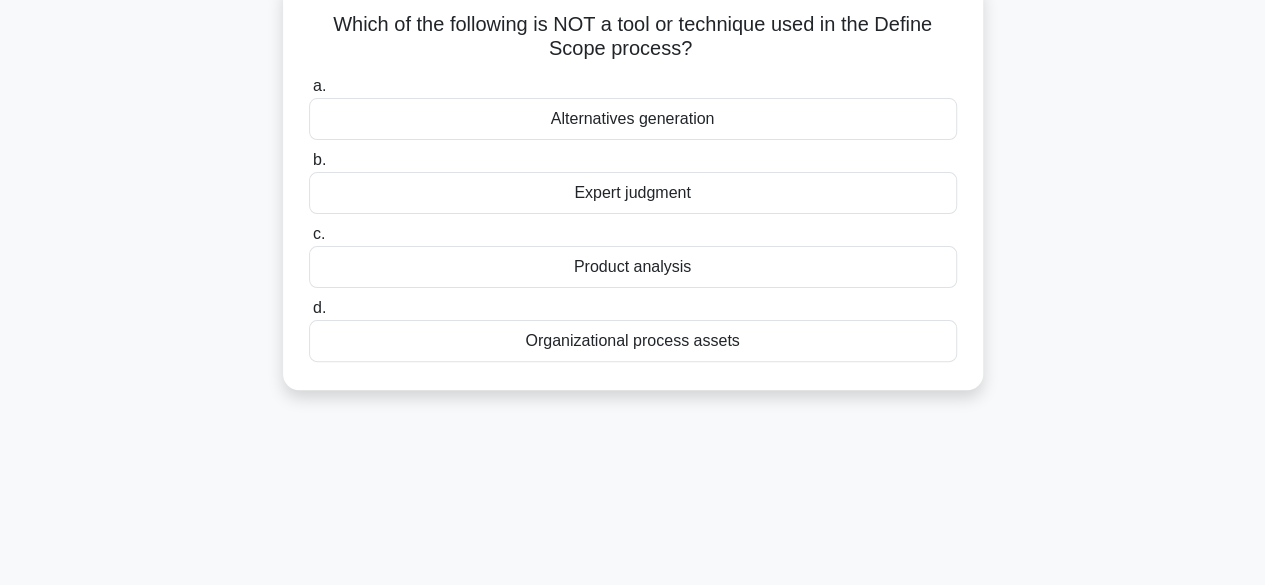 scroll, scrollTop: 0, scrollLeft: 0, axis: both 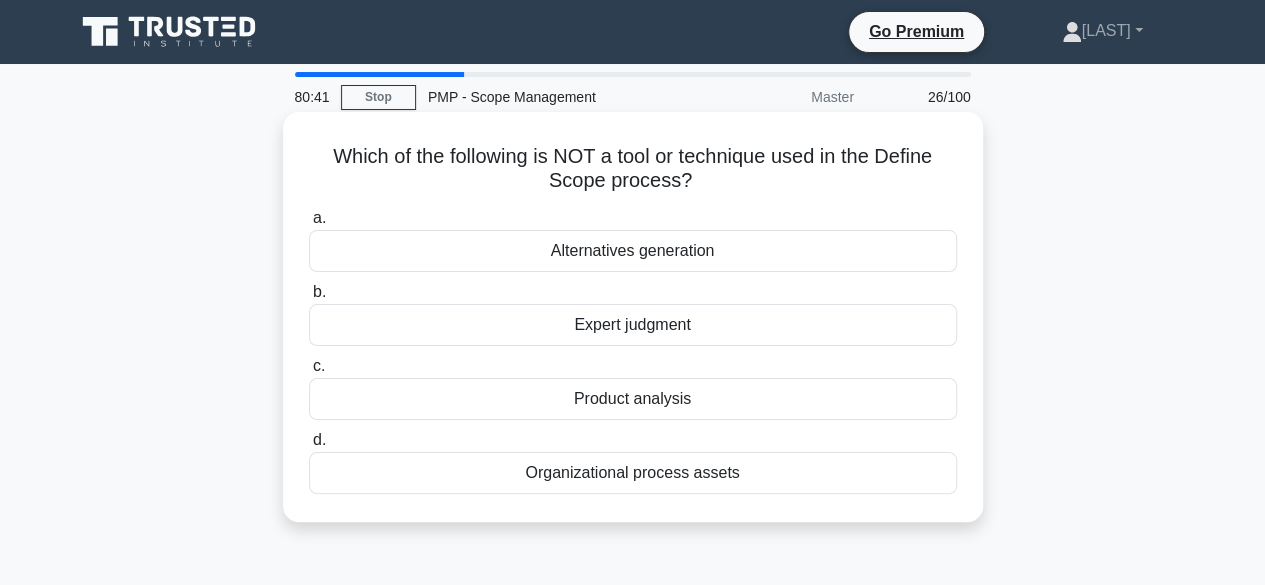 click on "Organizational process assets" at bounding box center (633, 473) 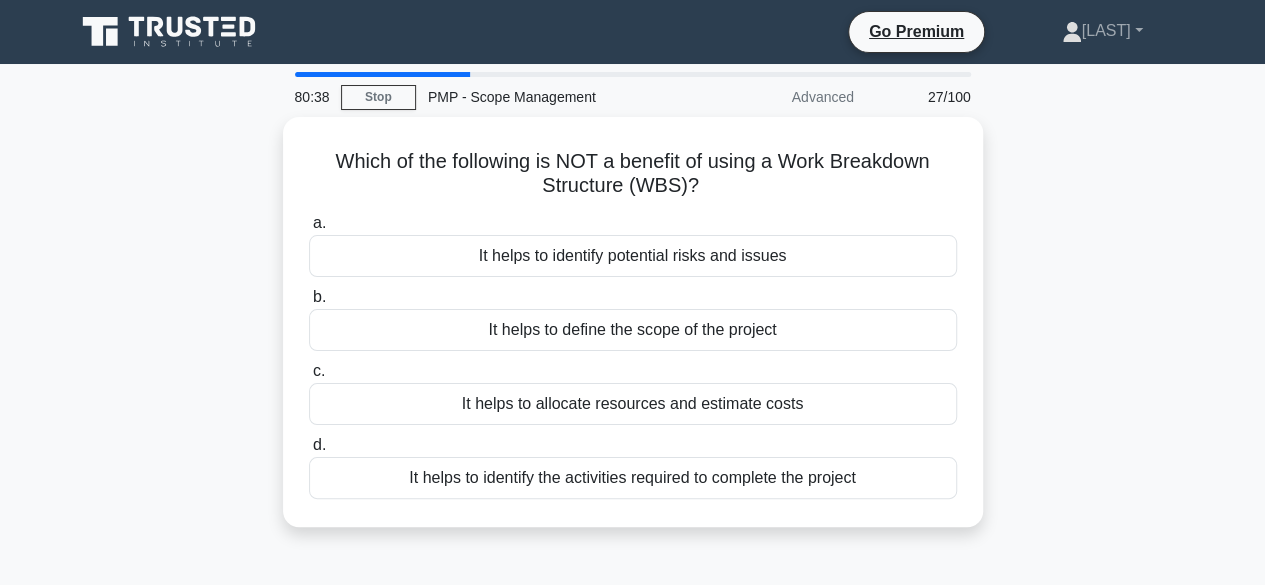 click 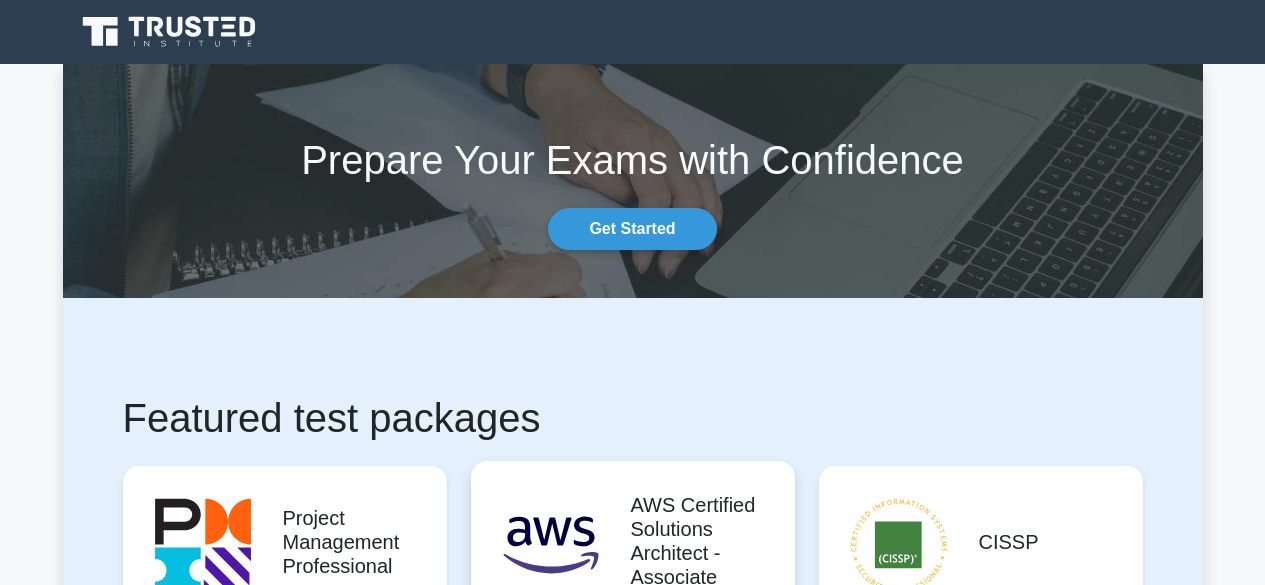 scroll, scrollTop: 168, scrollLeft: 0, axis: vertical 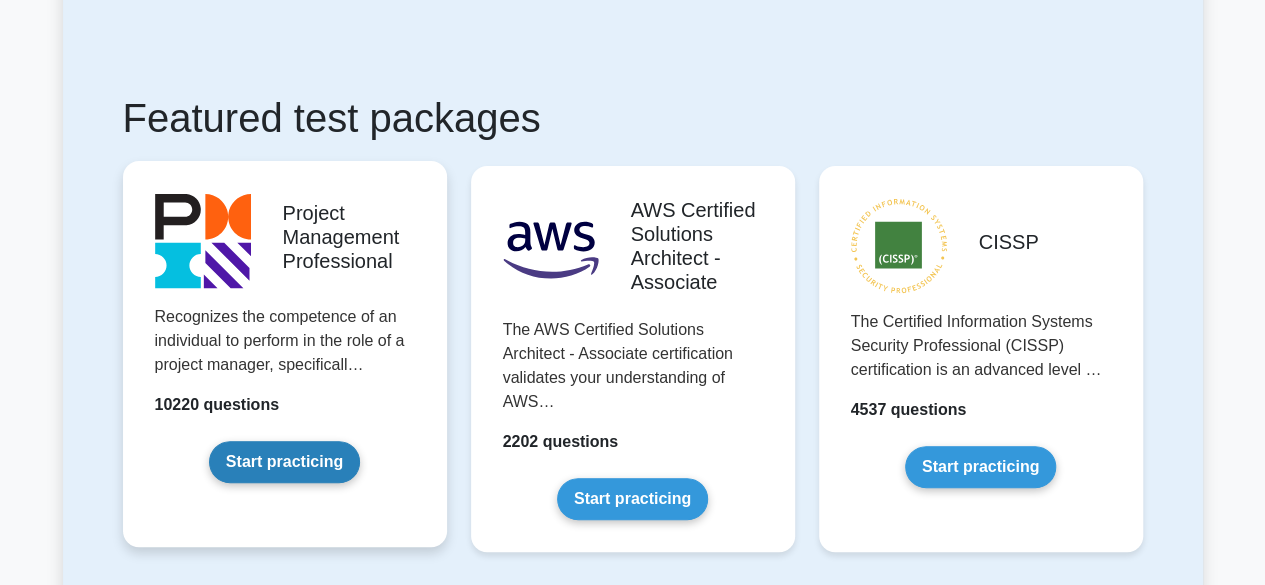 click on "Start practicing" at bounding box center [284, 462] 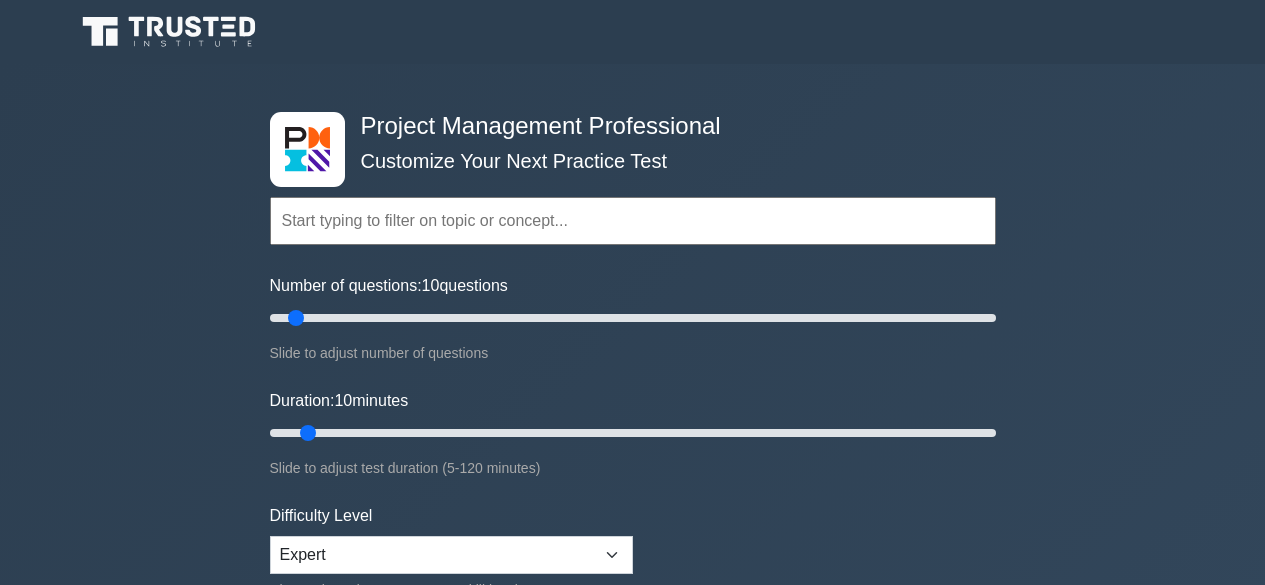 scroll, scrollTop: 0, scrollLeft: 0, axis: both 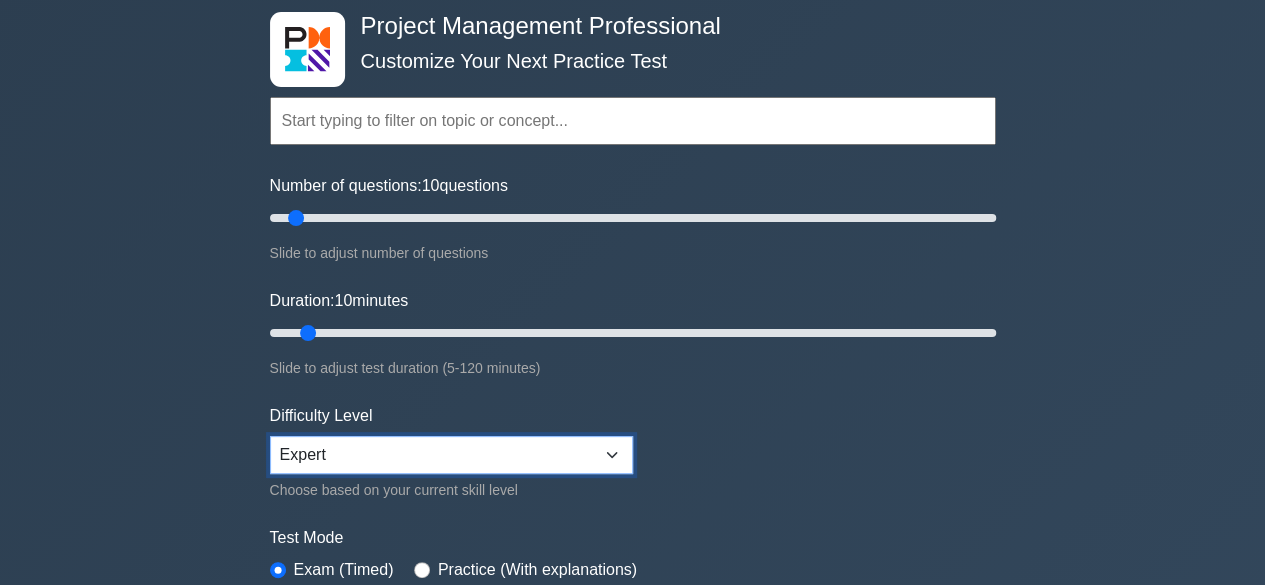 click on "Beginner
Intermediate
Expert" at bounding box center [451, 455] 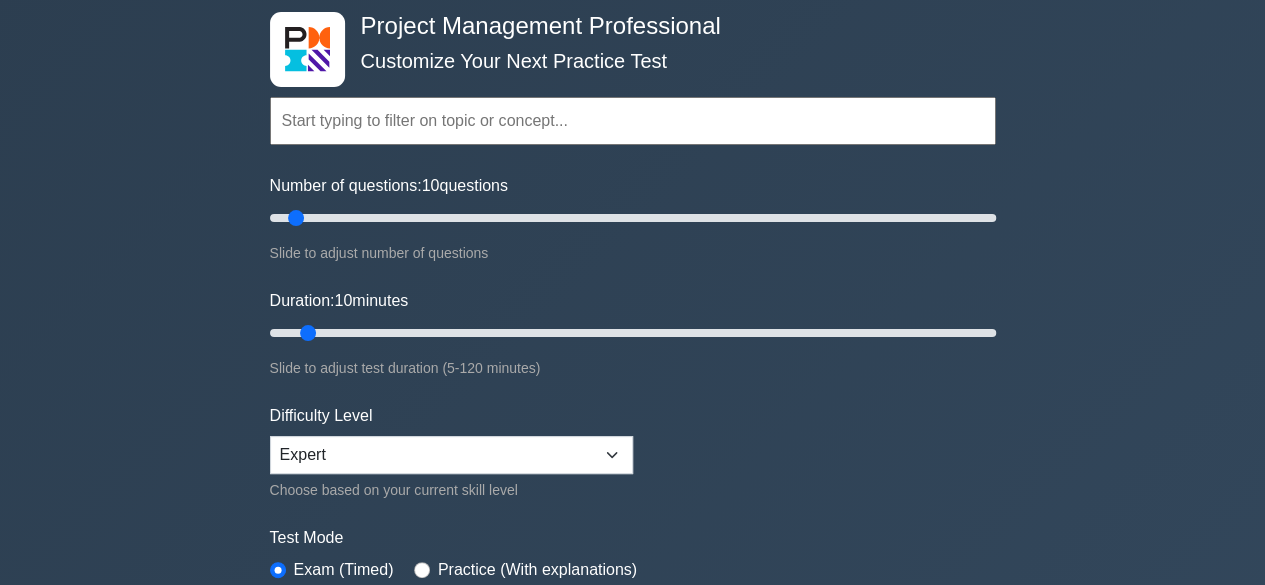 click on "Topics
Scope Management
Time Management
Cost Management
Quality Management
Risk Management
Integration Management
Human Resource Management
Communication Management
Procurement Management" at bounding box center (633, 345) 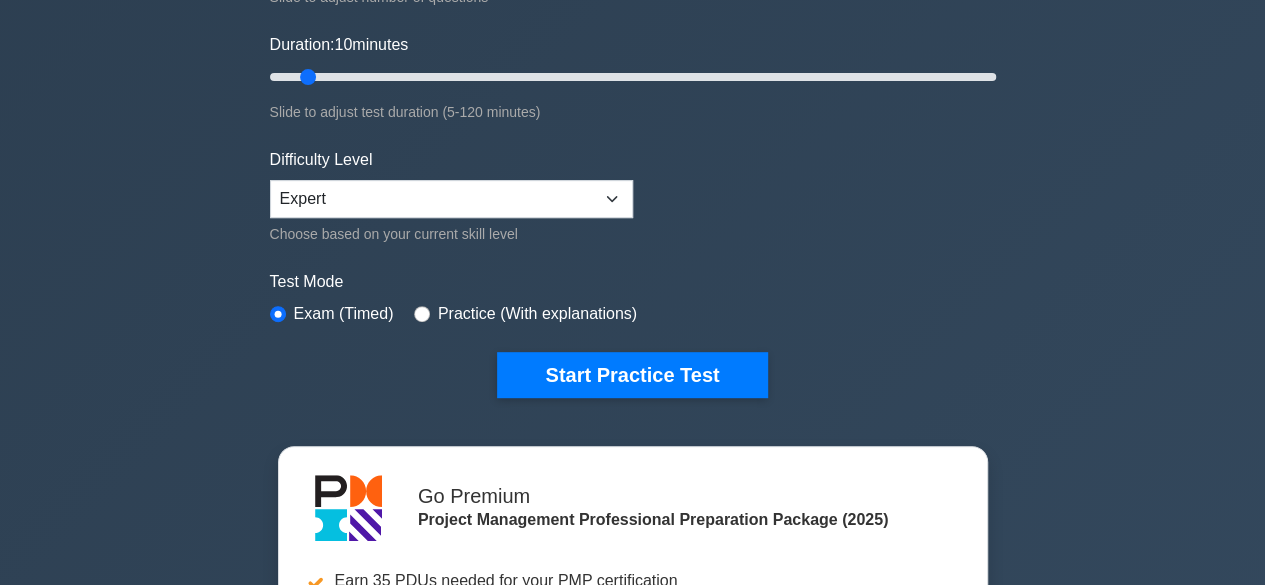 scroll, scrollTop: 400, scrollLeft: 0, axis: vertical 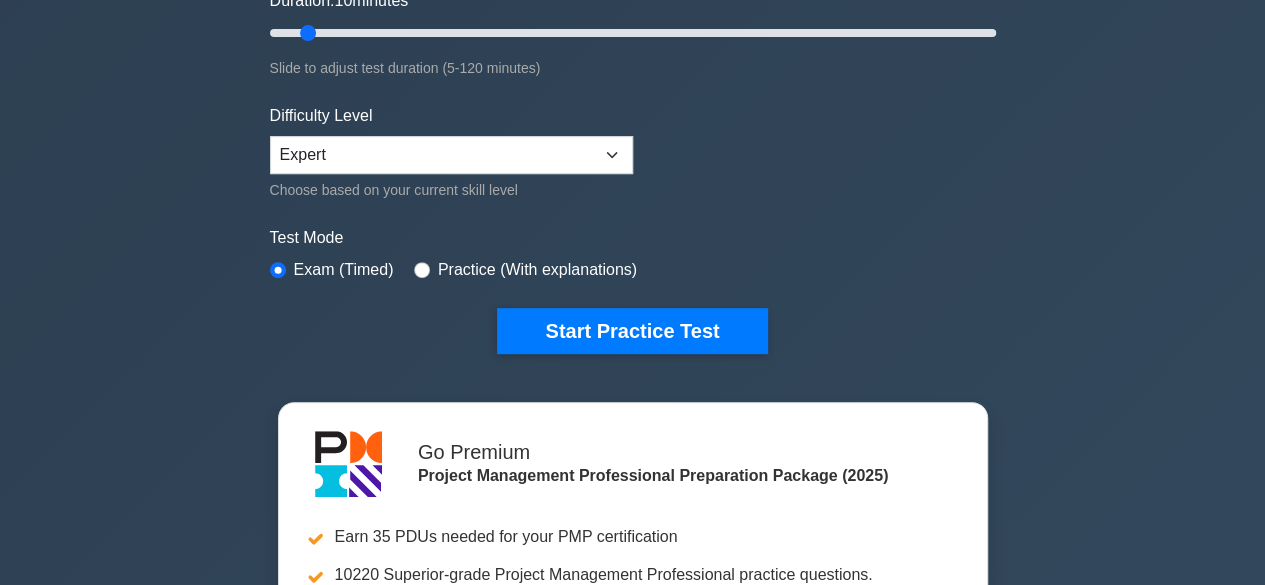 click on "Test Mode
Exam (Timed)
Practice (With explanations)" at bounding box center (633, 255) 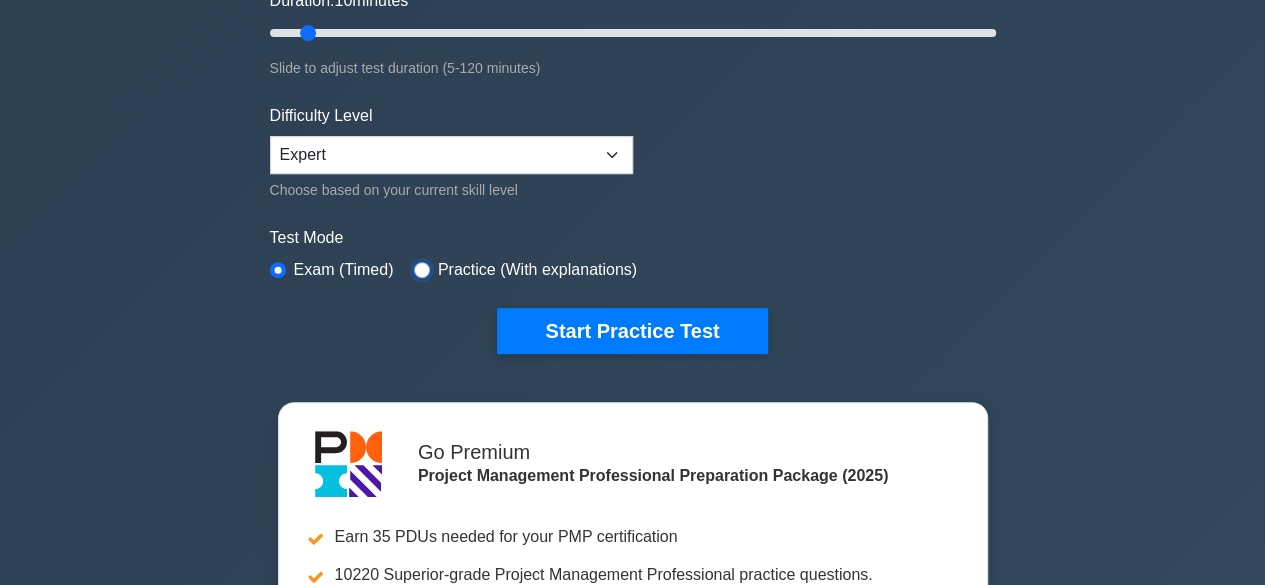 click at bounding box center [422, 270] 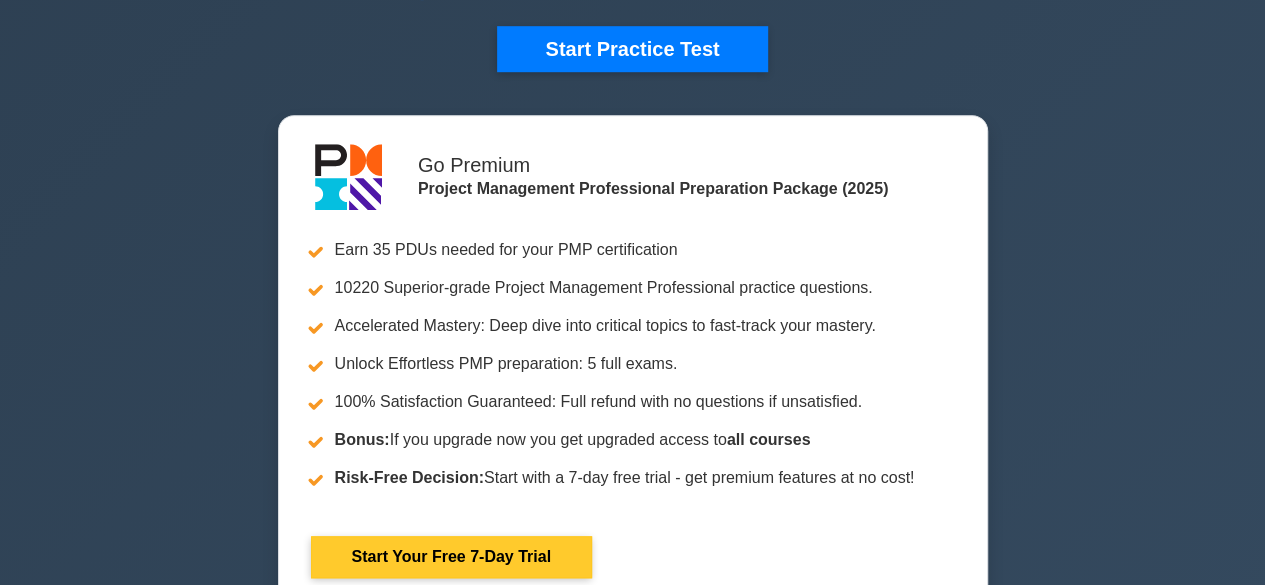 scroll, scrollTop: 700, scrollLeft: 0, axis: vertical 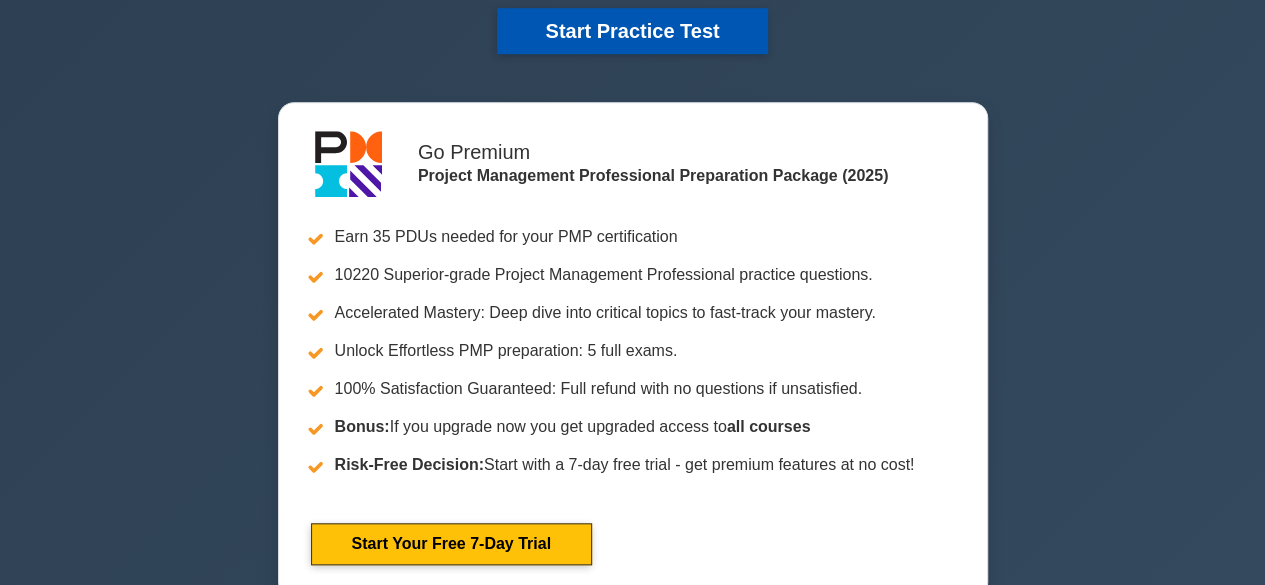 click on "Start Practice Test" at bounding box center [632, 31] 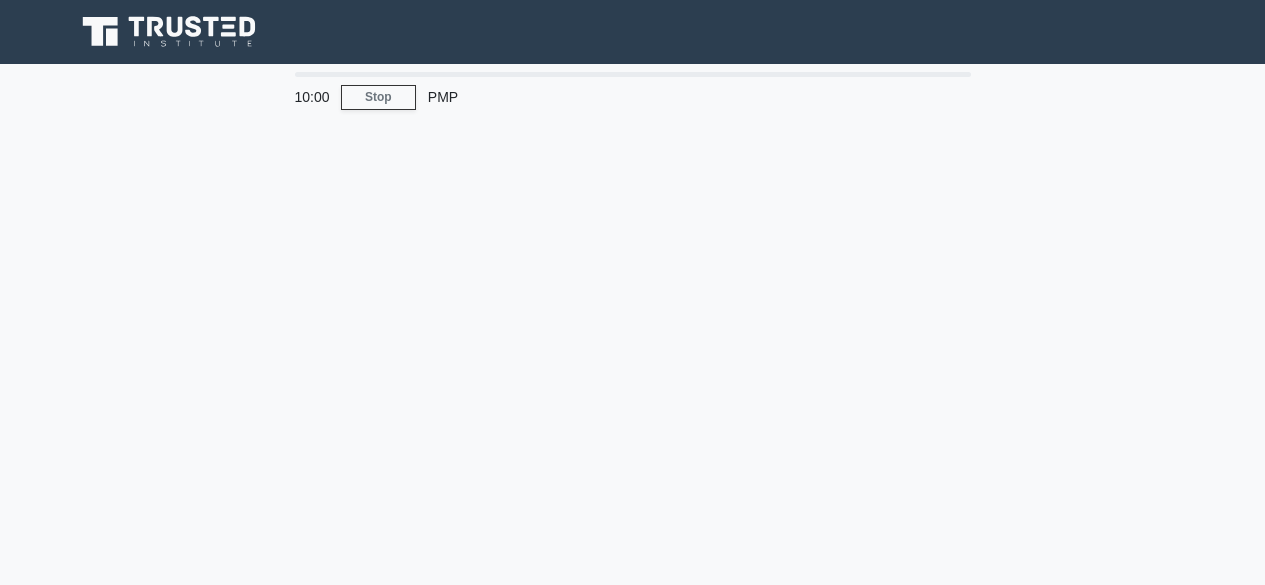 scroll, scrollTop: 0, scrollLeft: 0, axis: both 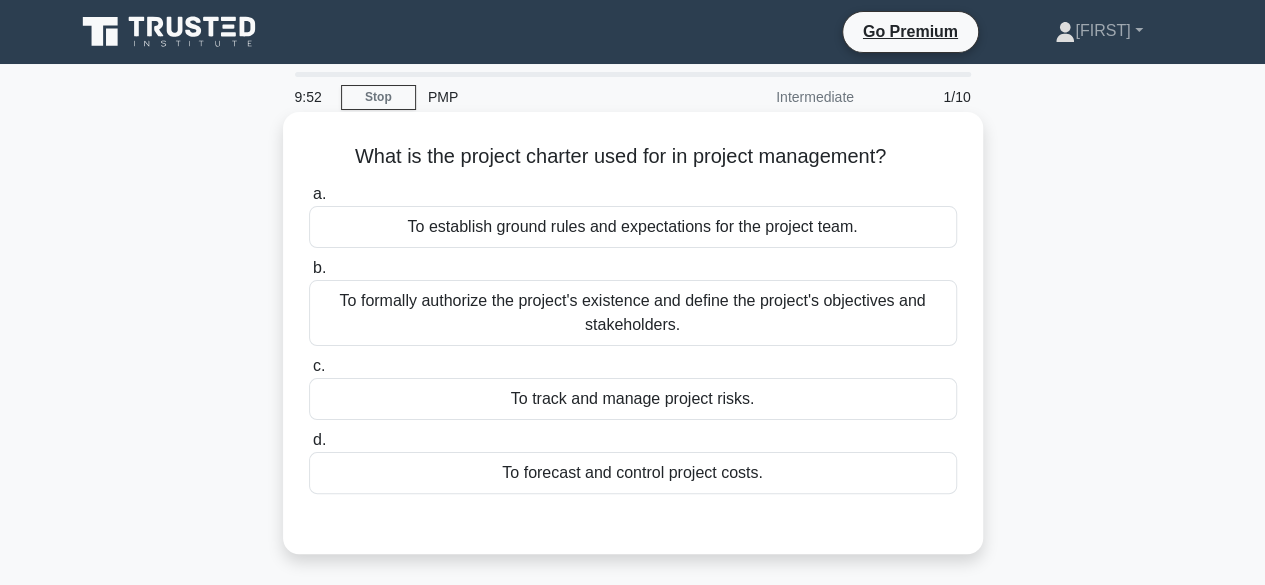 drag, startPoint x: 567, startPoint y: 239, endPoint x: 628, endPoint y: 219, distance: 64.195015 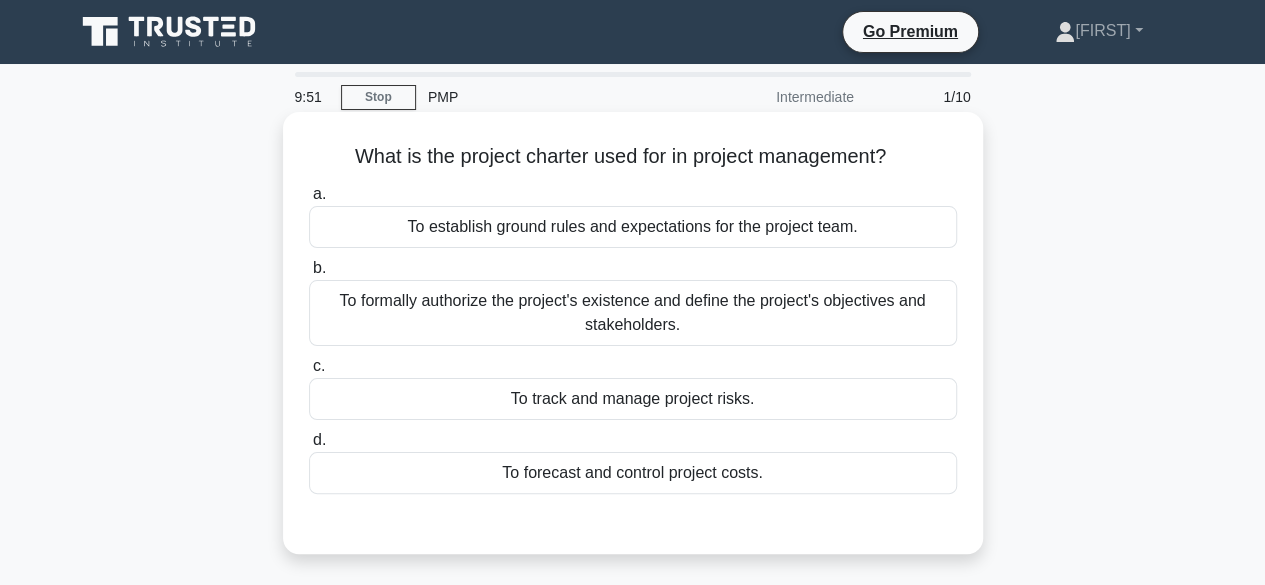 click on "To formally authorize the project's existence and define the project's objectives and stakeholders." at bounding box center (633, 313) 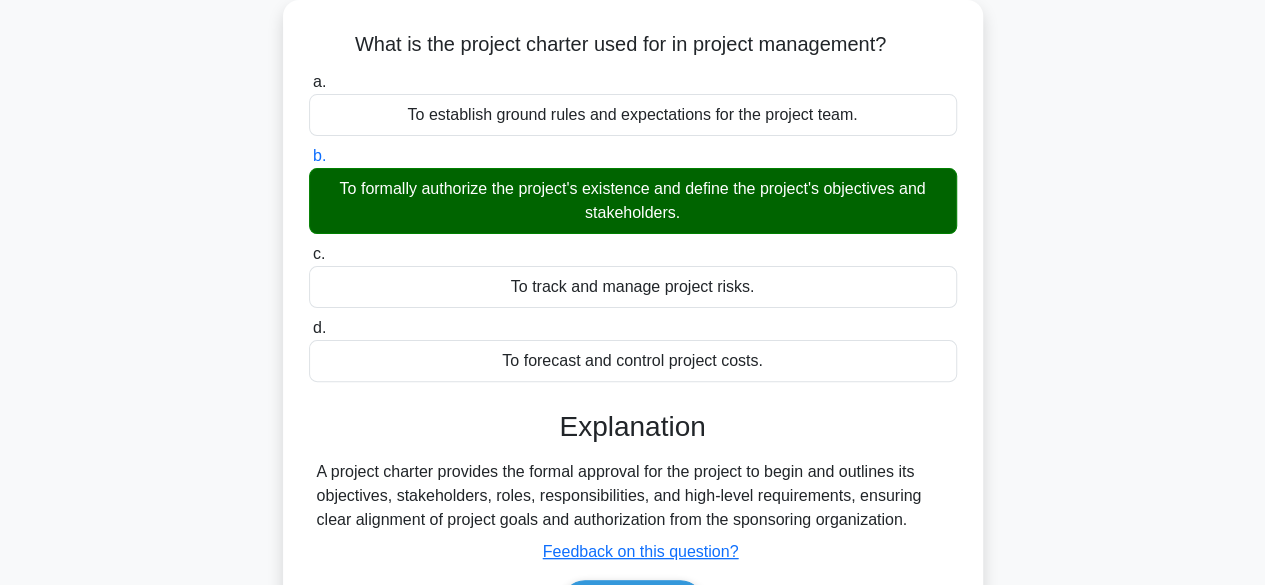 scroll, scrollTop: 200, scrollLeft: 0, axis: vertical 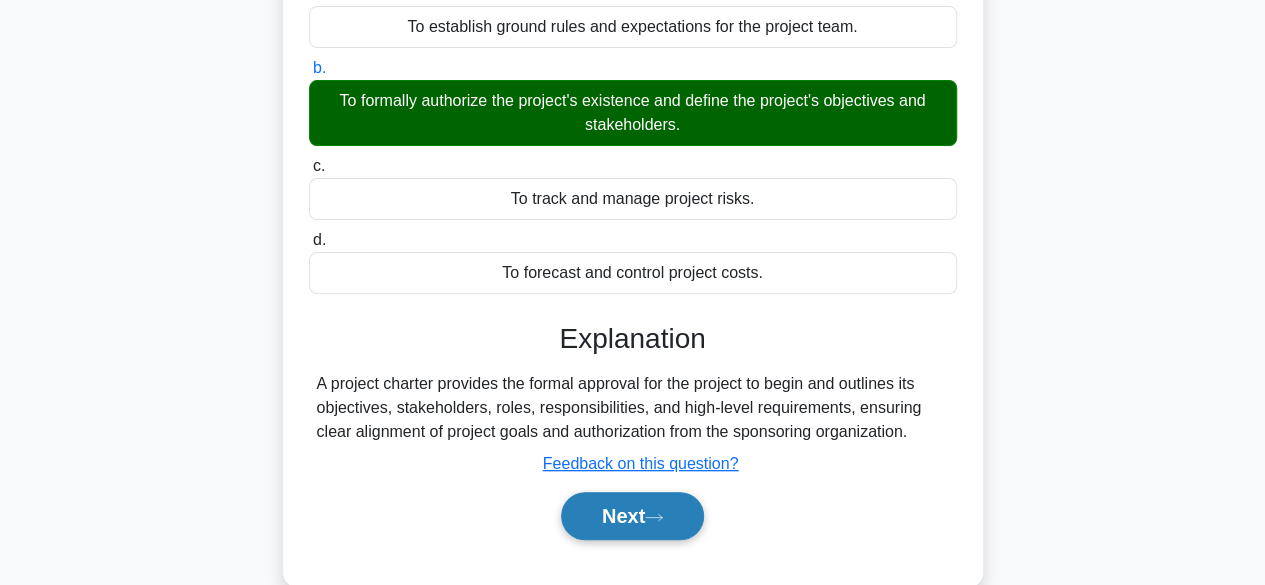 click on "Next" at bounding box center [632, 516] 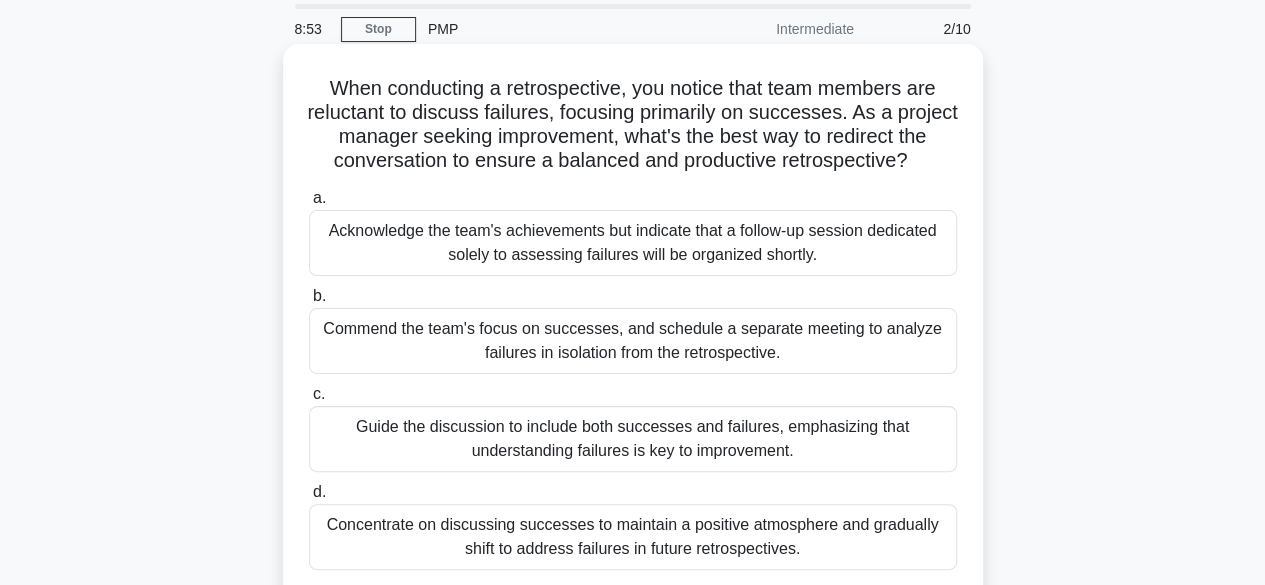 scroll, scrollTop: 100, scrollLeft: 0, axis: vertical 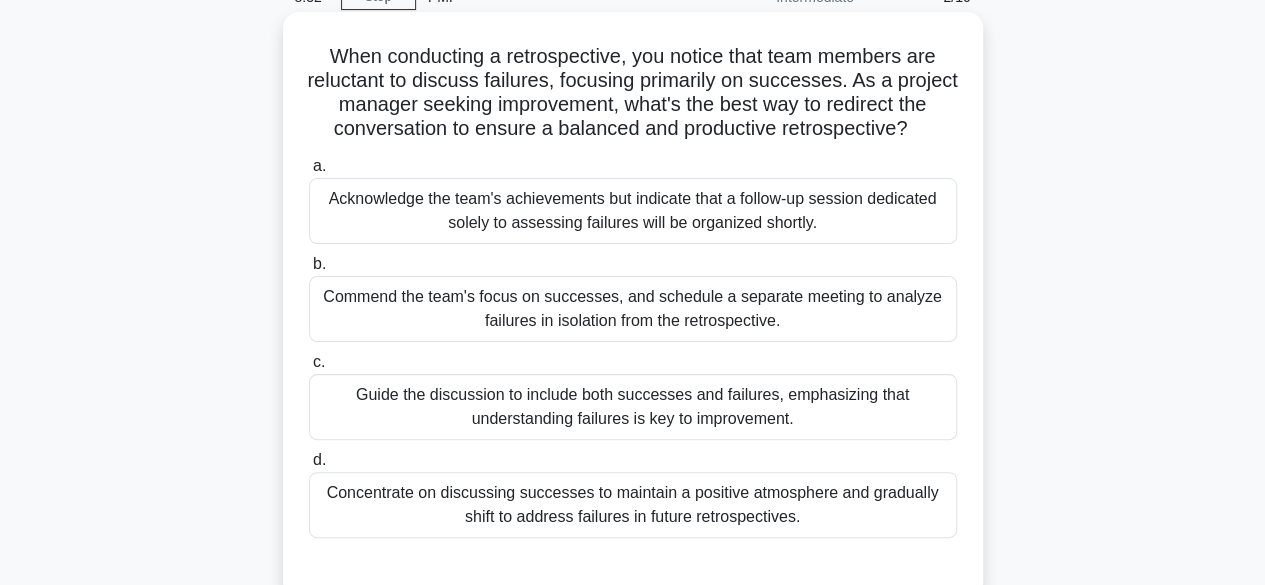 click on "Acknowledge the team's achievements but indicate that a follow-up session dedicated solely to assessing failures will be organized shortly." at bounding box center [633, 211] 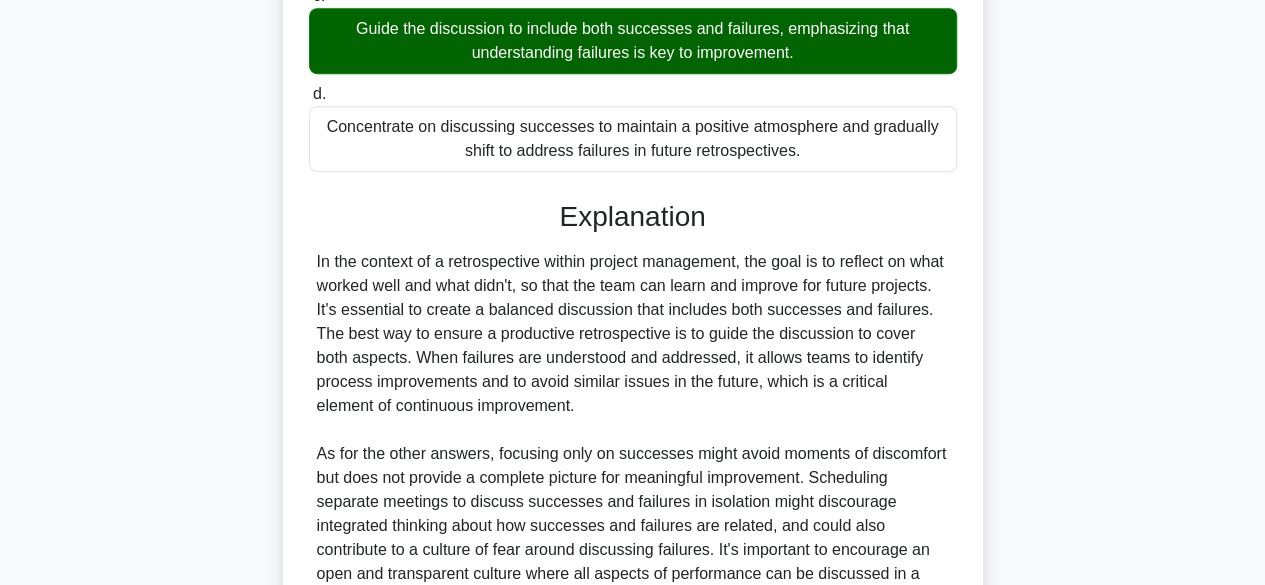 scroll, scrollTop: 500, scrollLeft: 0, axis: vertical 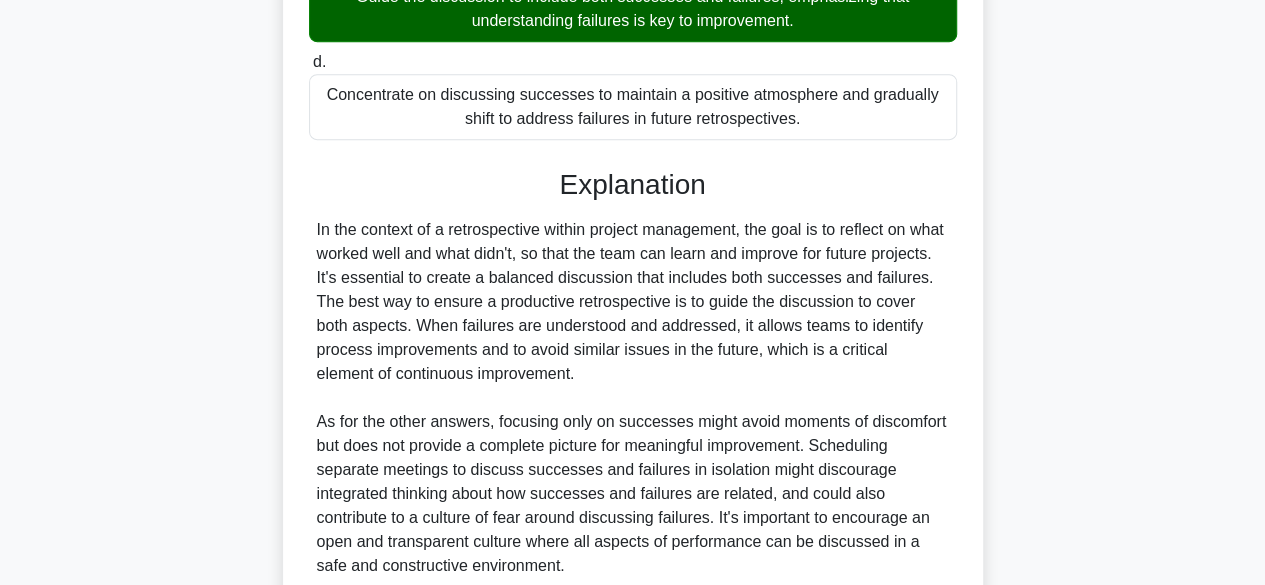 drag, startPoint x: 386, startPoint y: 355, endPoint x: 894, endPoint y: 381, distance: 508.66492 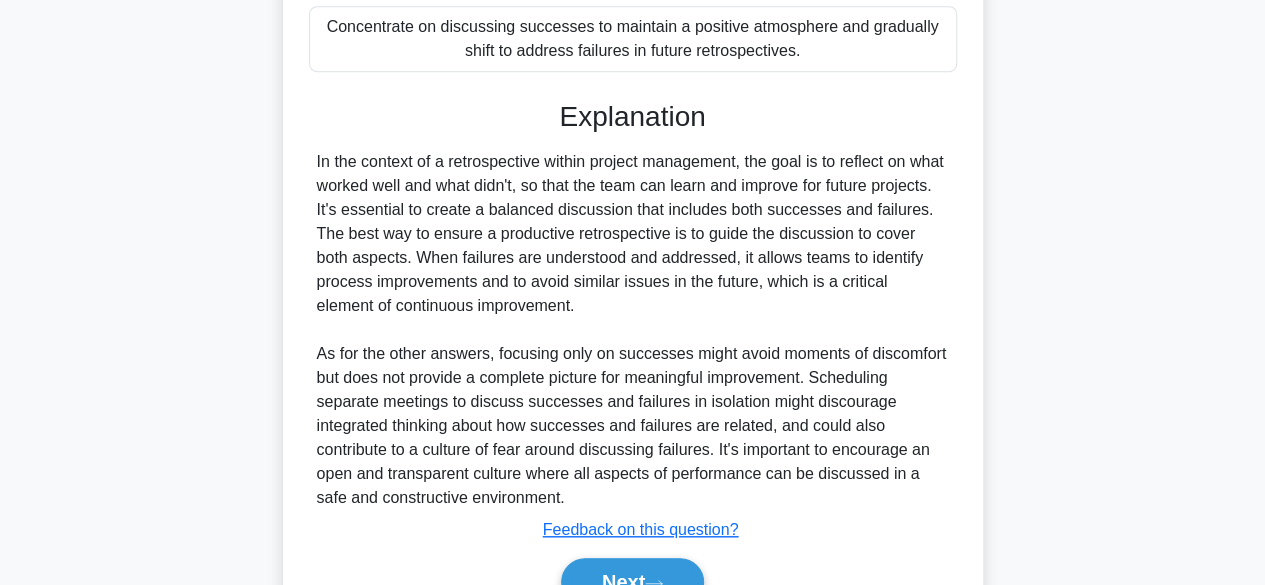 scroll, scrollTop: 600, scrollLeft: 0, axis: vertical 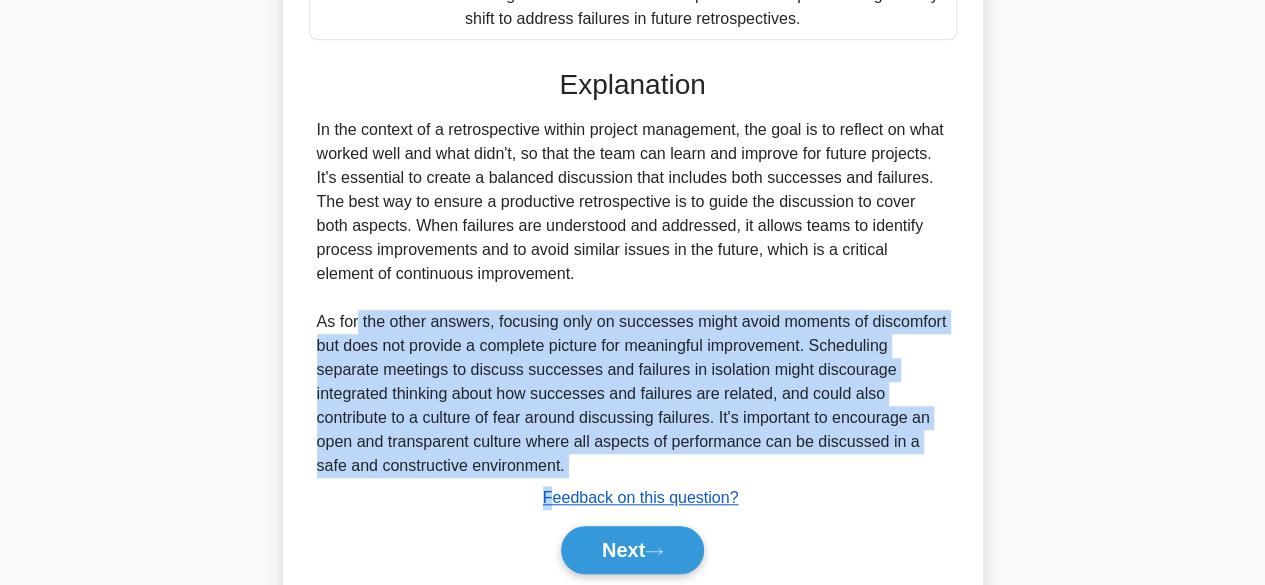 drag, startPoint x: 358, startPoint y: 321, endPoint x: 550, endPoint y: 486, distance: 253.15805 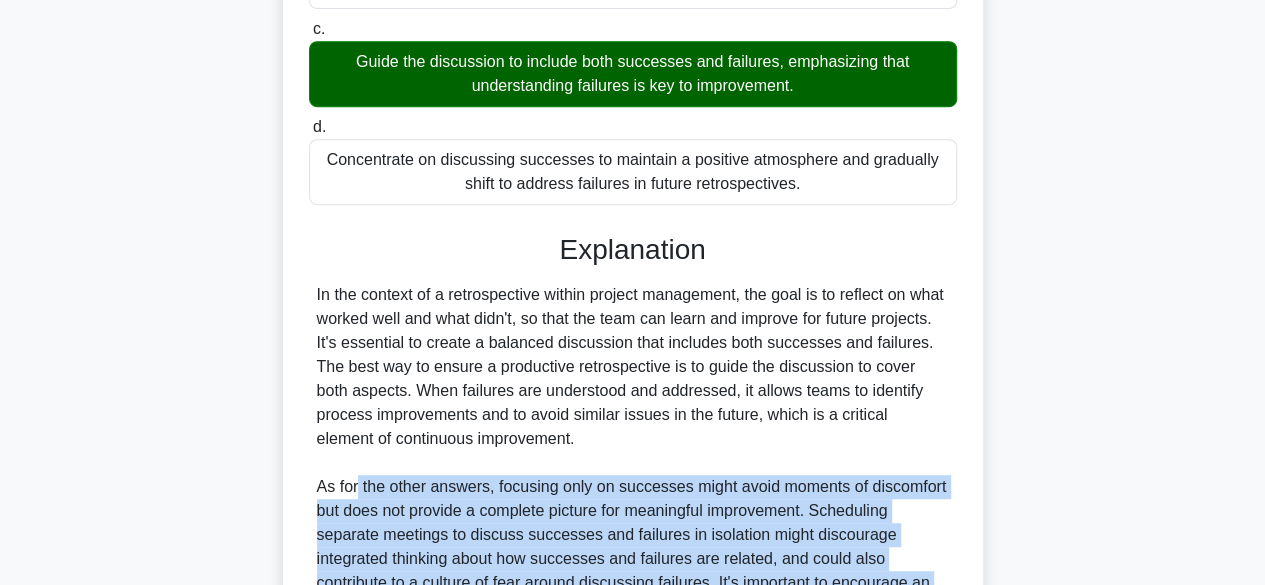 scroll, scrollTop: 600, scrollLeft: 0, axis: vertical 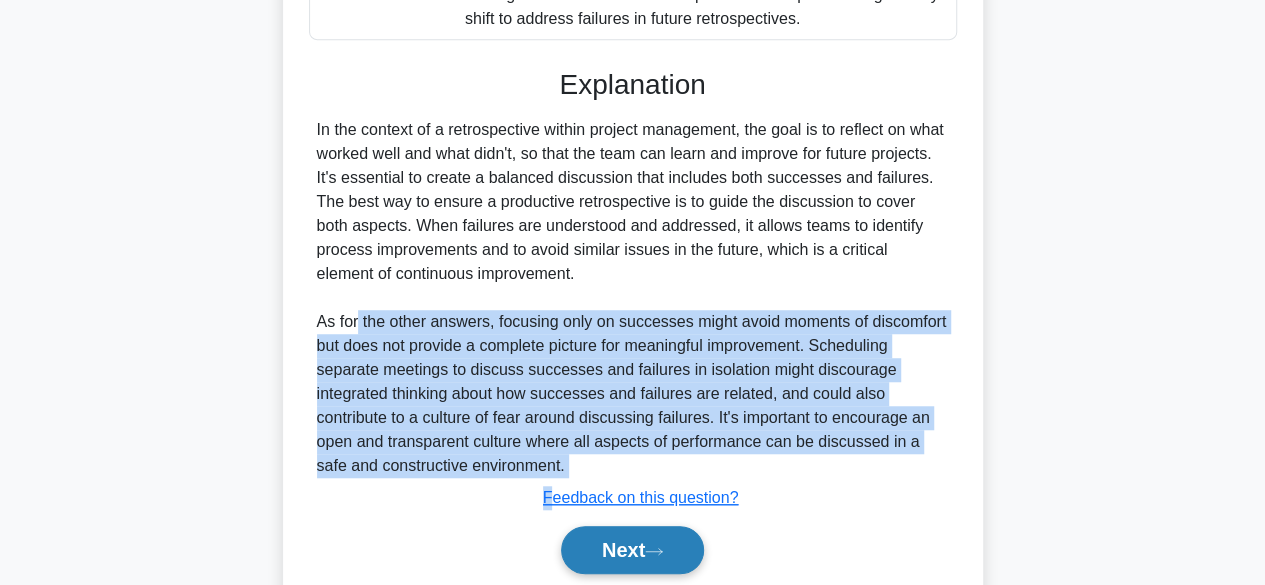 click on "Next" at bounding box center [632, 550] 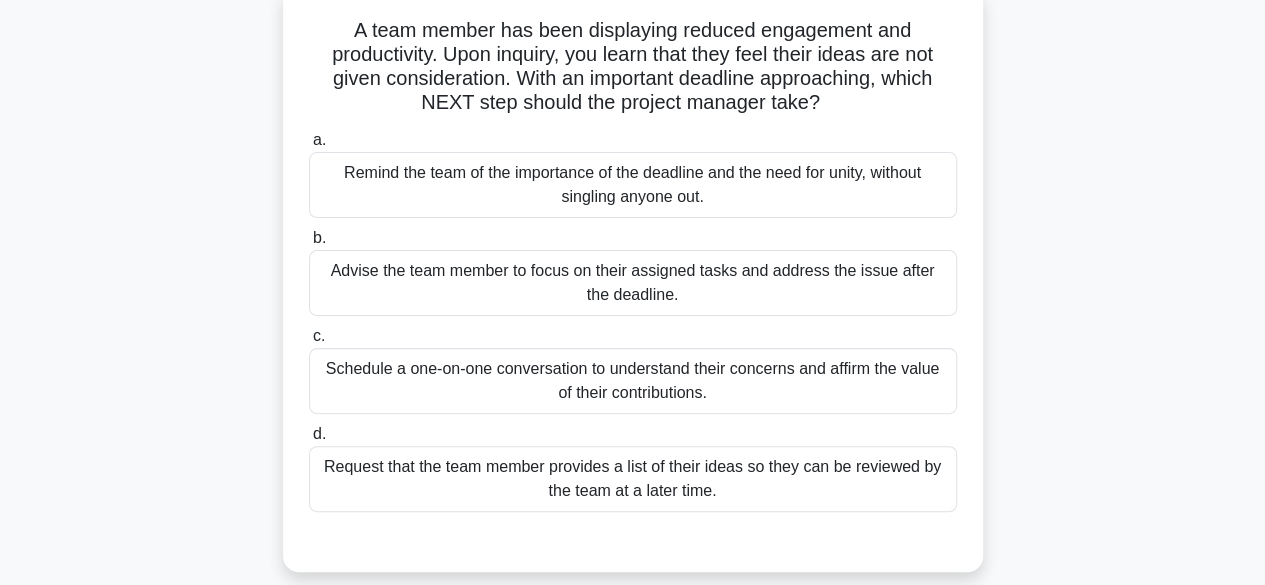 scroll, scrollTop: 95, scrollLeft: 0, axis: vertical 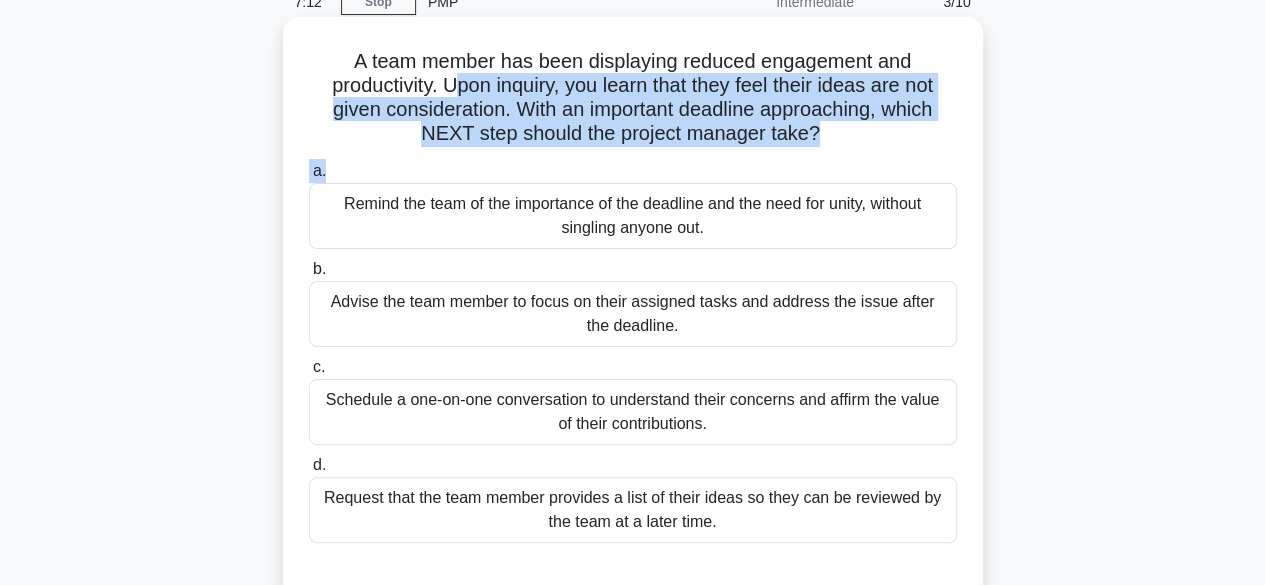 drag, startPoint x: 447, startPoint y: 91, endPoint x: 836, endPoint y: 152, distance: 393.75372 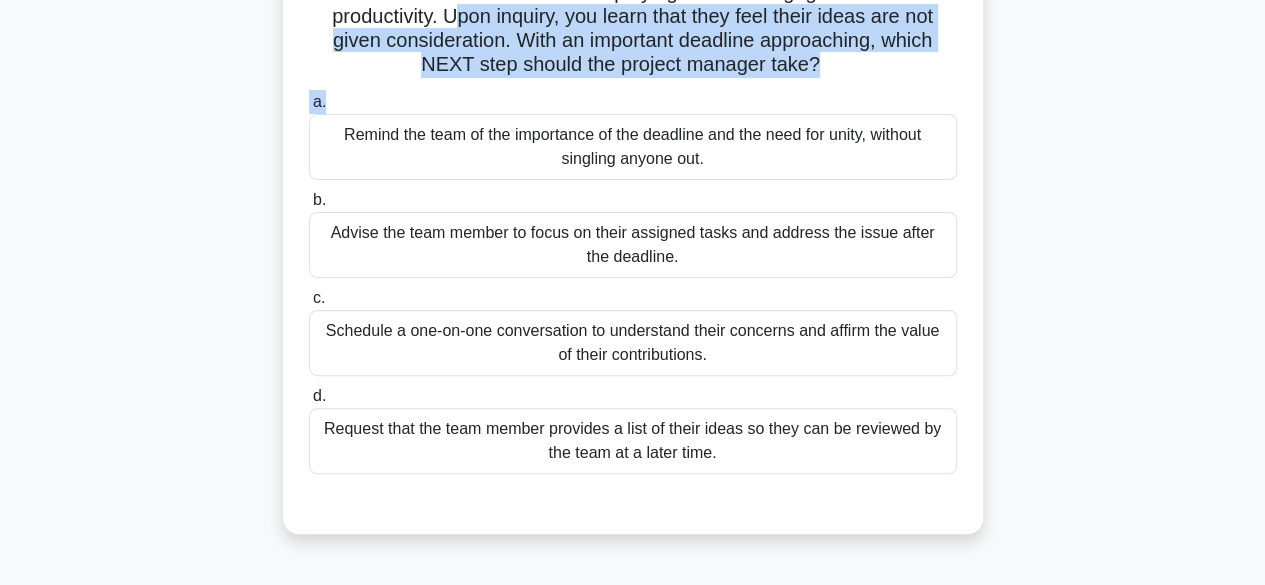scroll, scrollTop: 195, scrollLeft: 0, axis: vertical 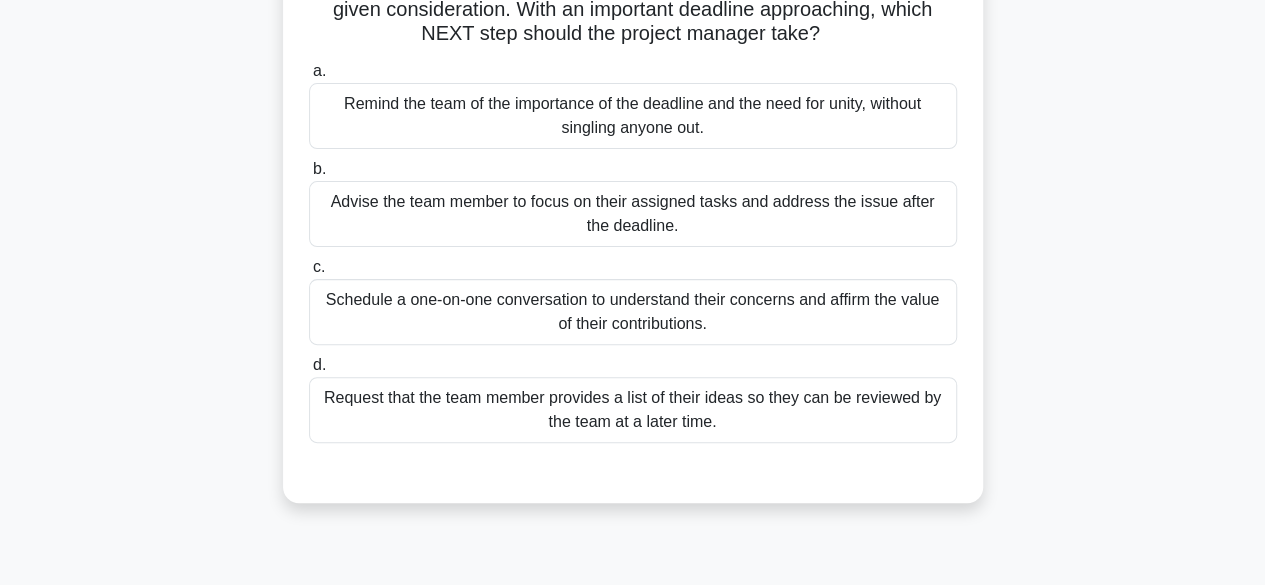 click on "Schedule a one-on-one conversation to understand their concerns and affirm the value of their contributions." at bounding box center [633, 312] 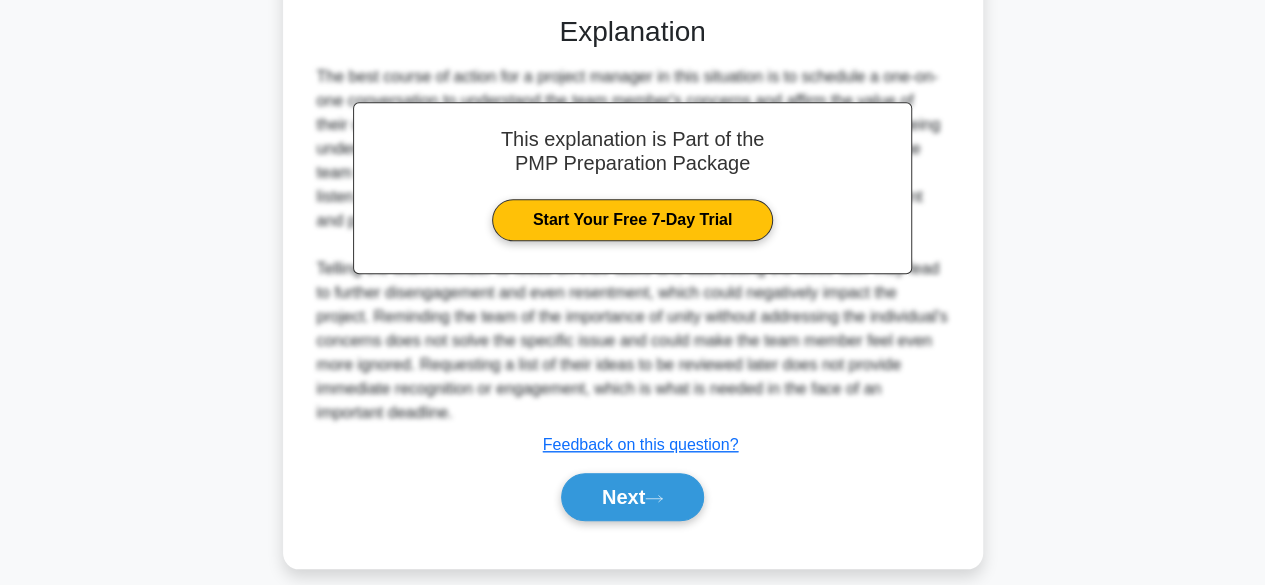 scroll, scrollTop: 669, scrollLeft: 0, axis: vertical 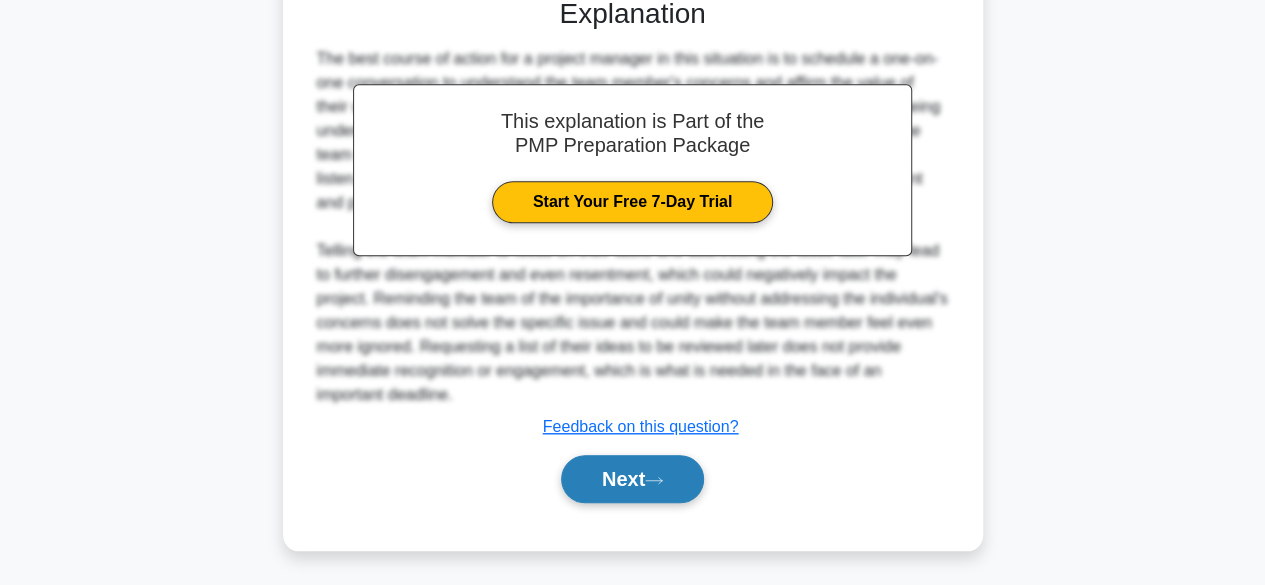 click on "Next" at bounding box center [632, 479] 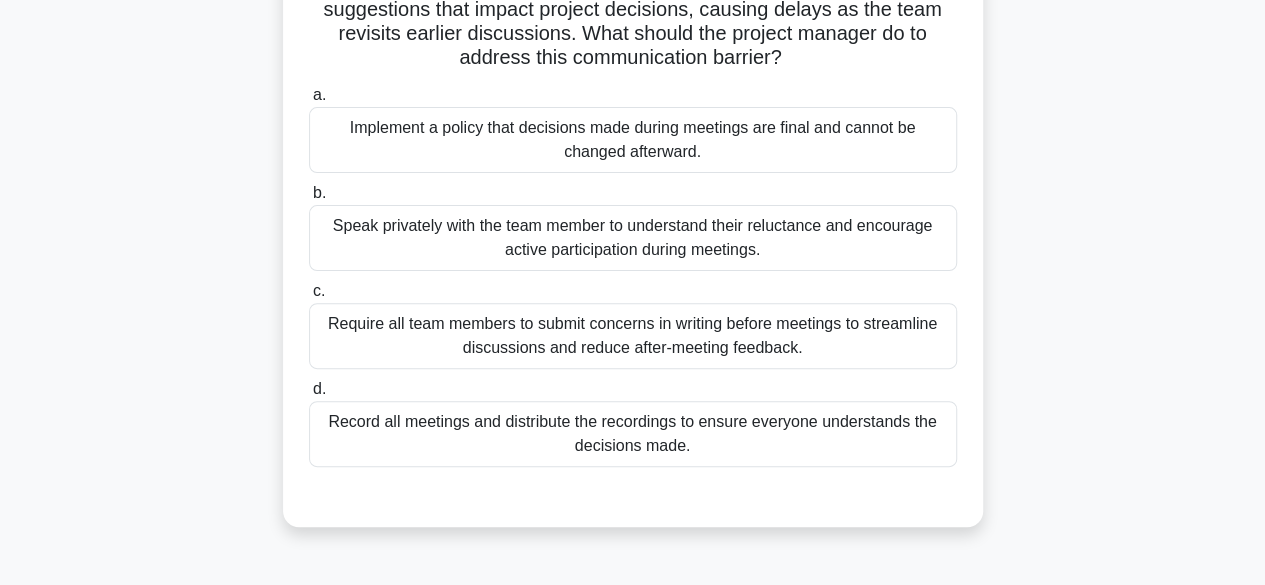 scroll, scrollTop: 95, scrollLeft: 0, axis: vertical 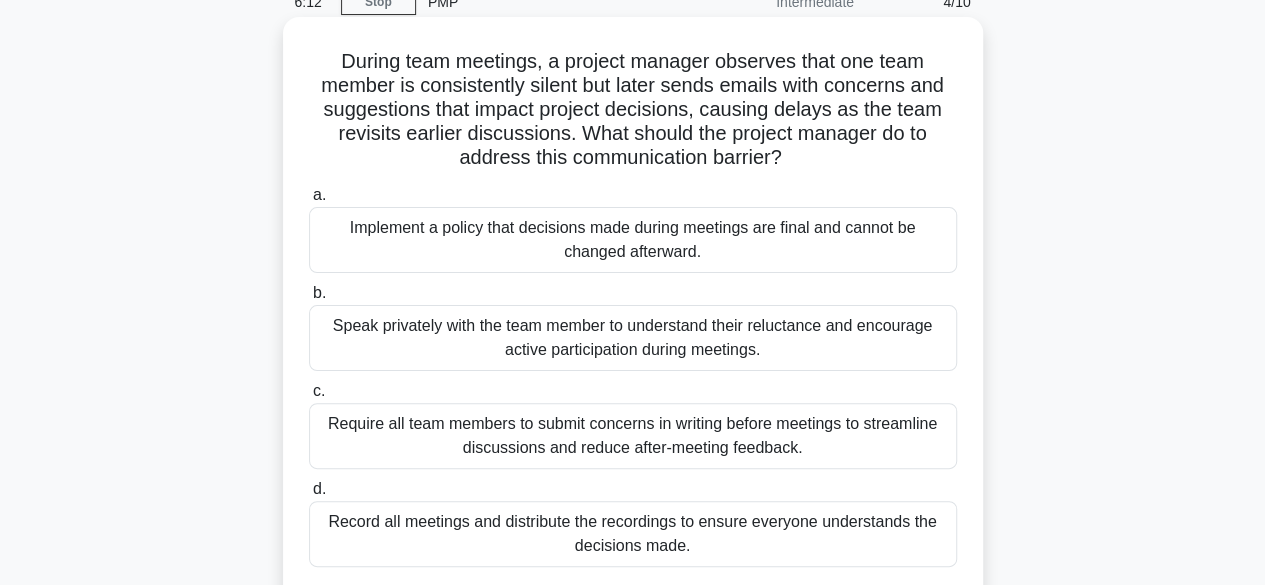 drag, startPoint x: 587, startPoint y: 134, endPoint x: 911, endPoint y: 152, distance: 324.4996 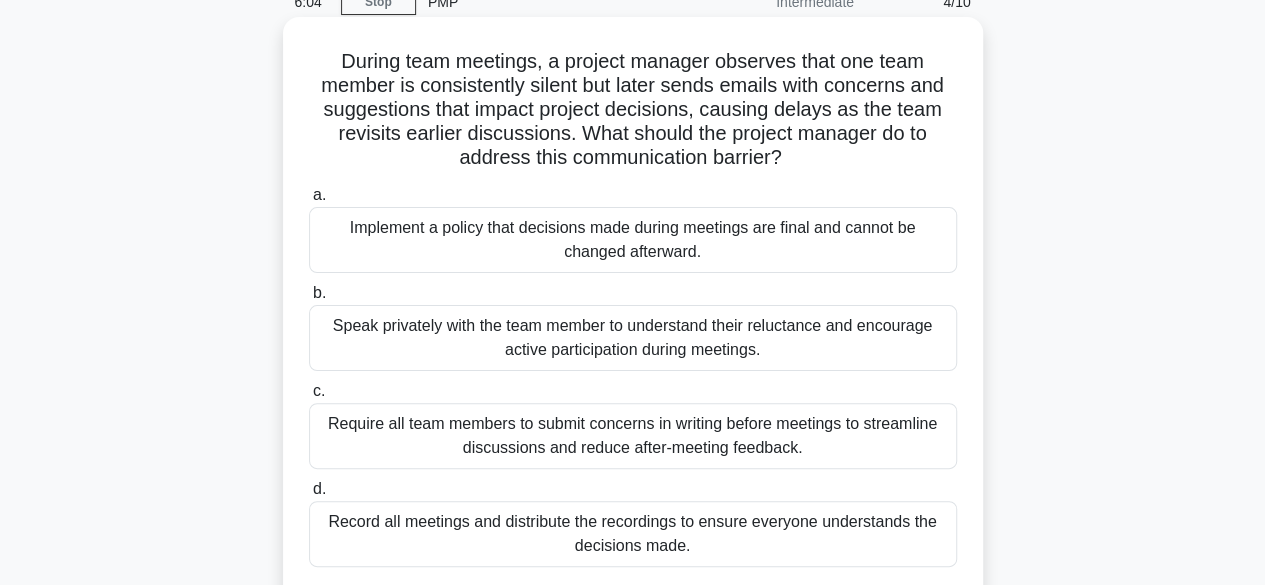 click on "Speak privately with the team member to understand their reluctance and encourage active participation during meetings." at bounding box center [633, 338] 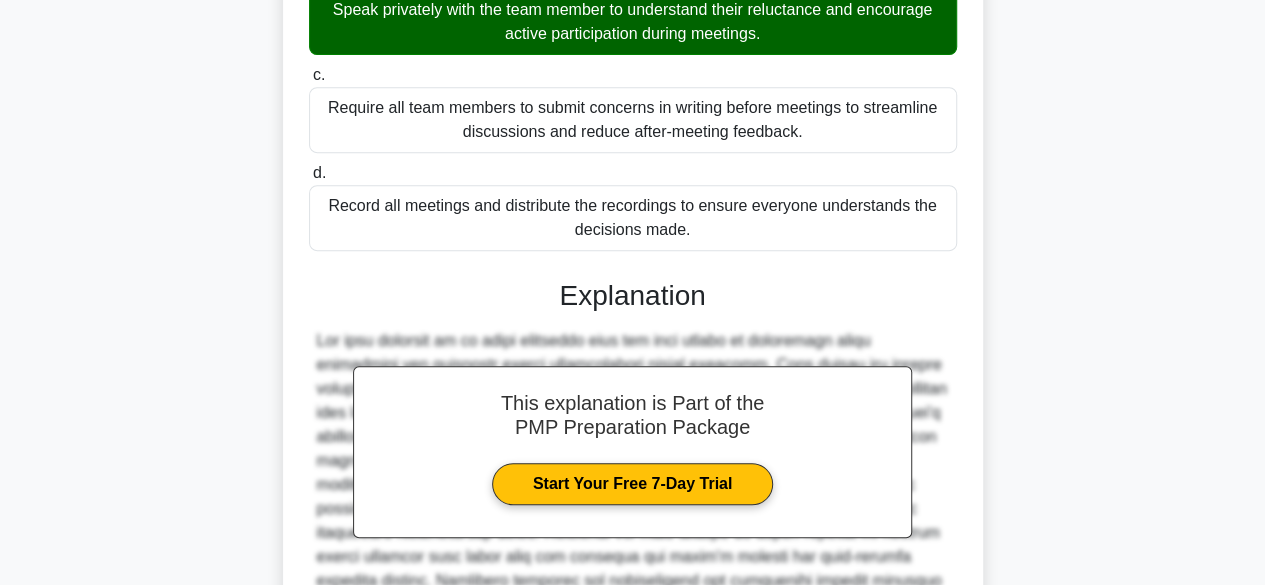 scroll, scrollTop: 595, scrollLeft: 0, axis: vertical 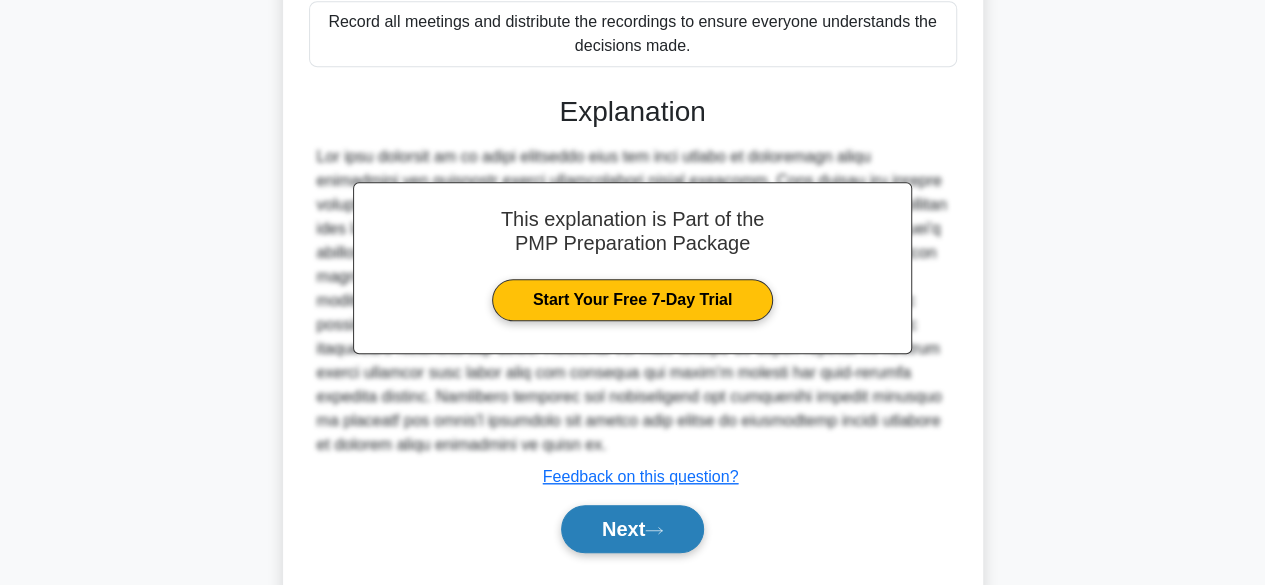 click on "Next" at bounding box center (632, 529) 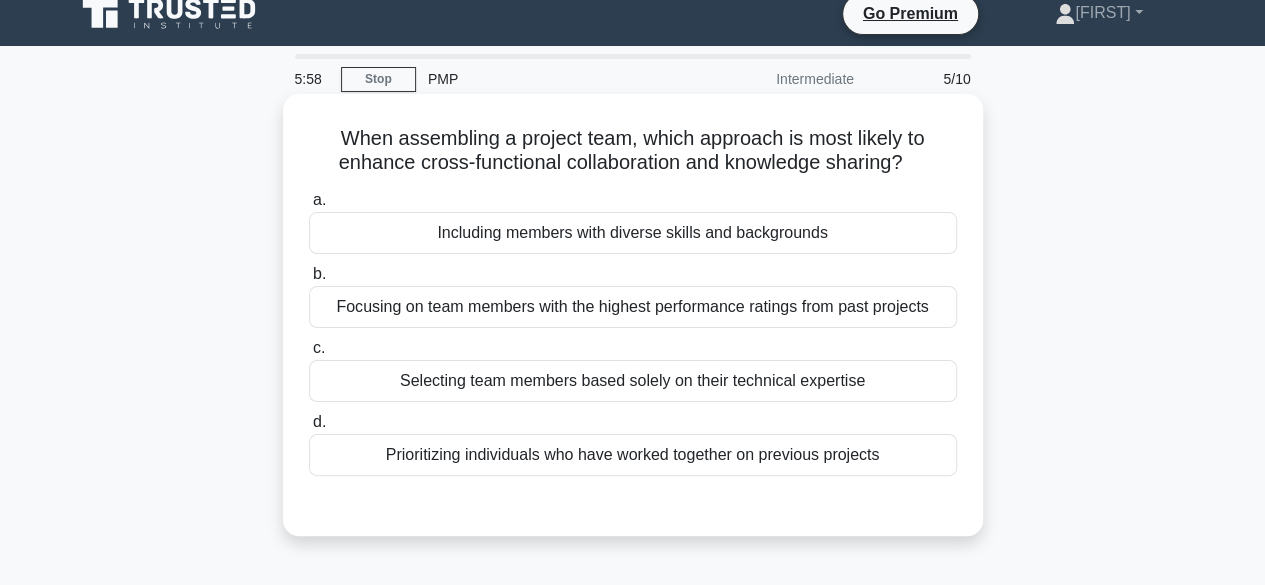 scroll, scrollTop: 0, scrollLeft: 0, axis: both 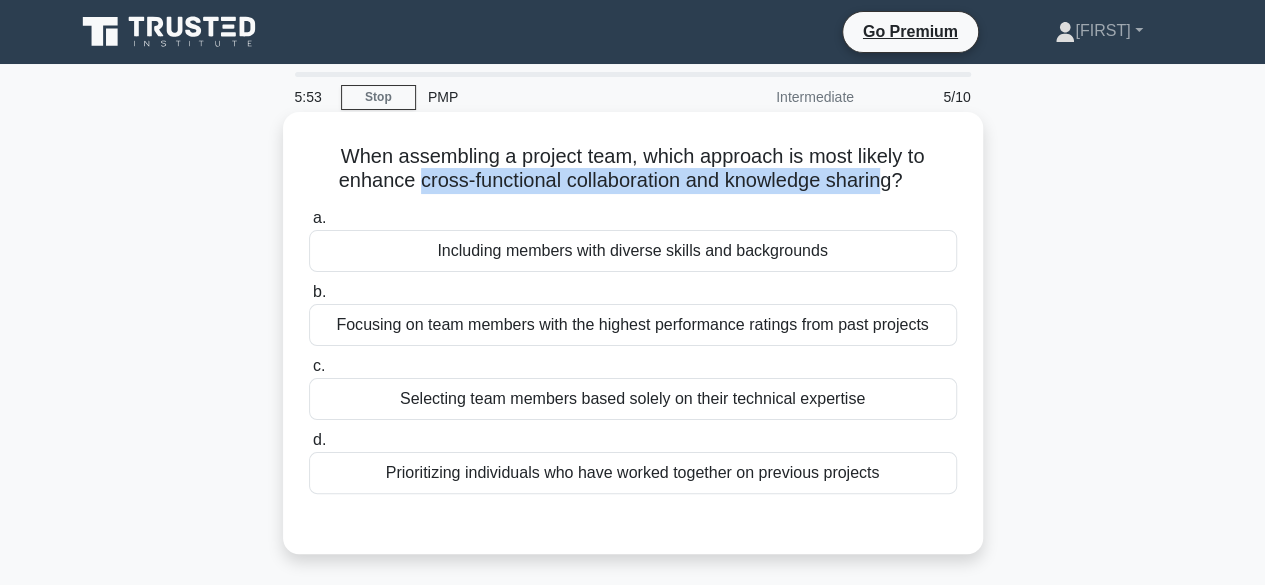 drag, startPoint x: 475, startPoint y: 193, endPoint x: 901, endPoint y: 193, distance: 426 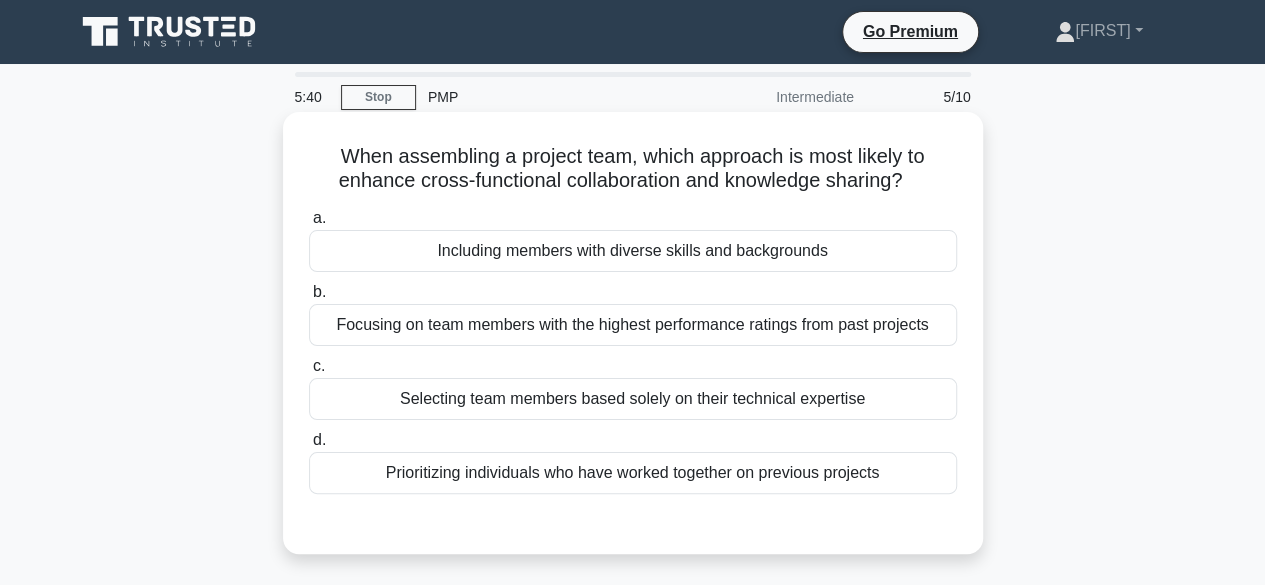 click on "Including members with diverse skills and backgrounds" at bounding box center (633, 251) 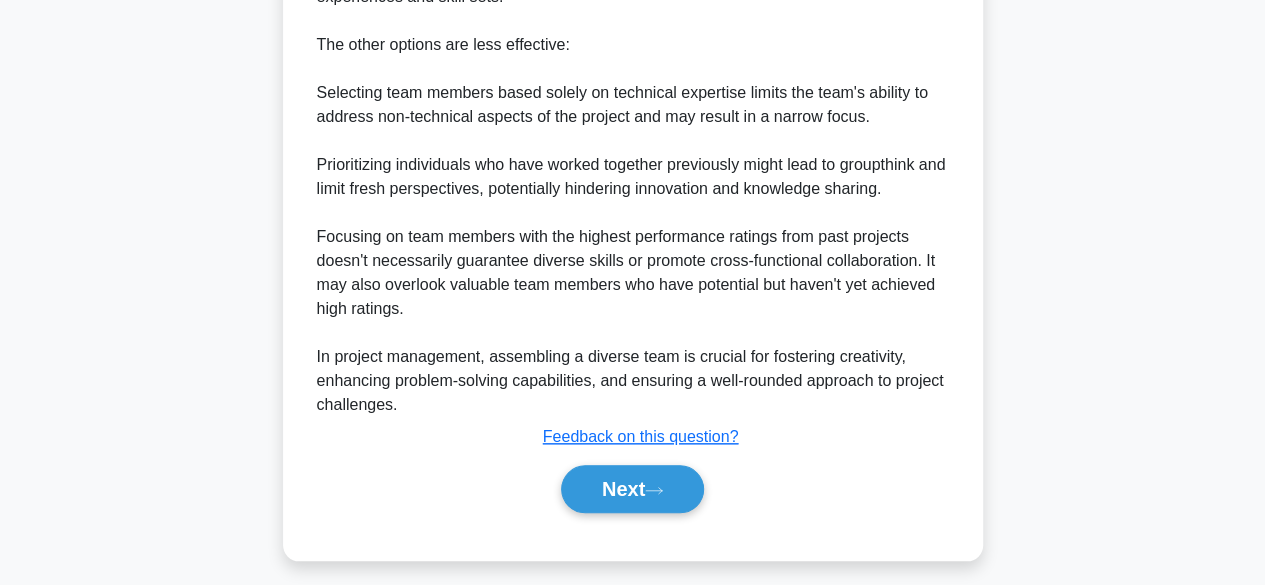 scroll, scrollTop: 861, scrollLeft: 0, axis: vertical 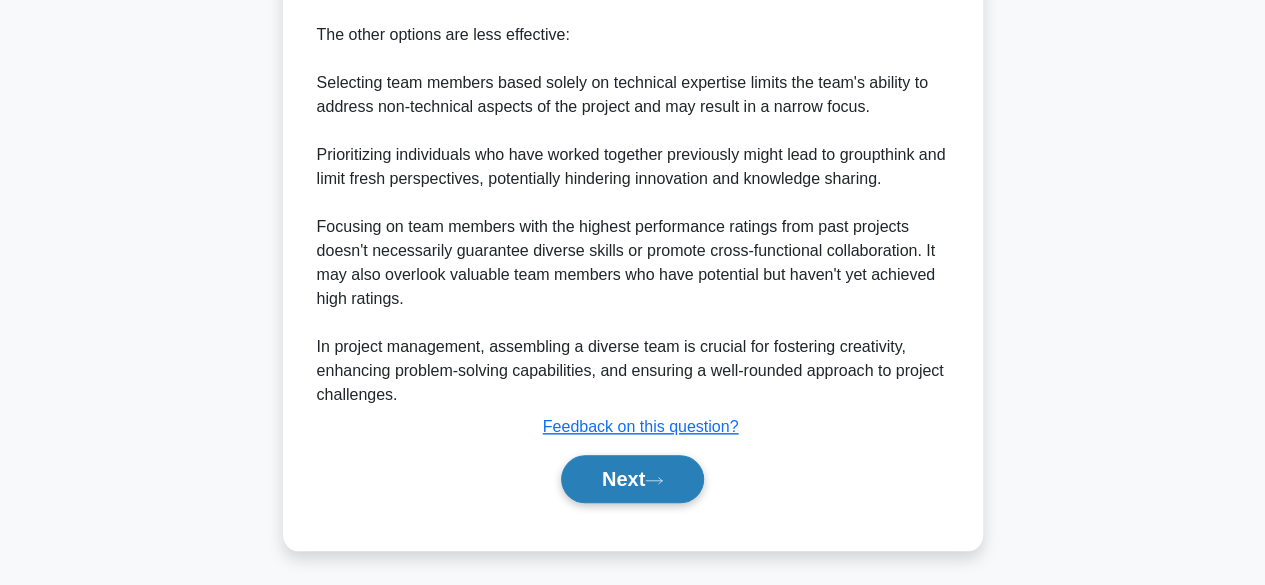 click 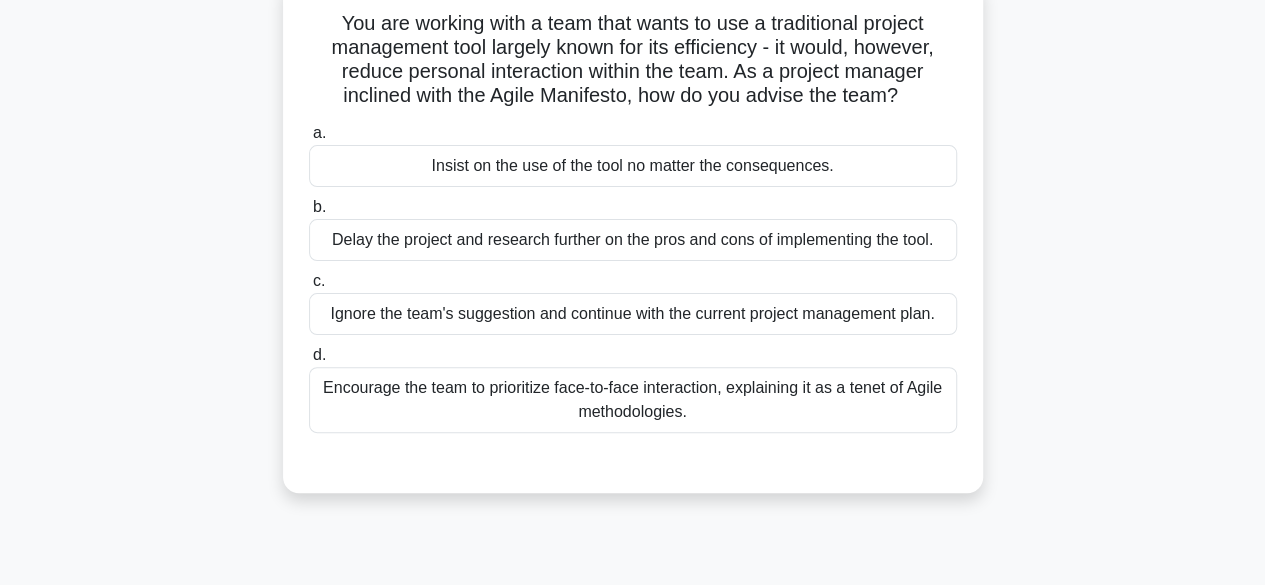 scroll, scrollTop: 95, scrollLeft: 0, axis: vertical 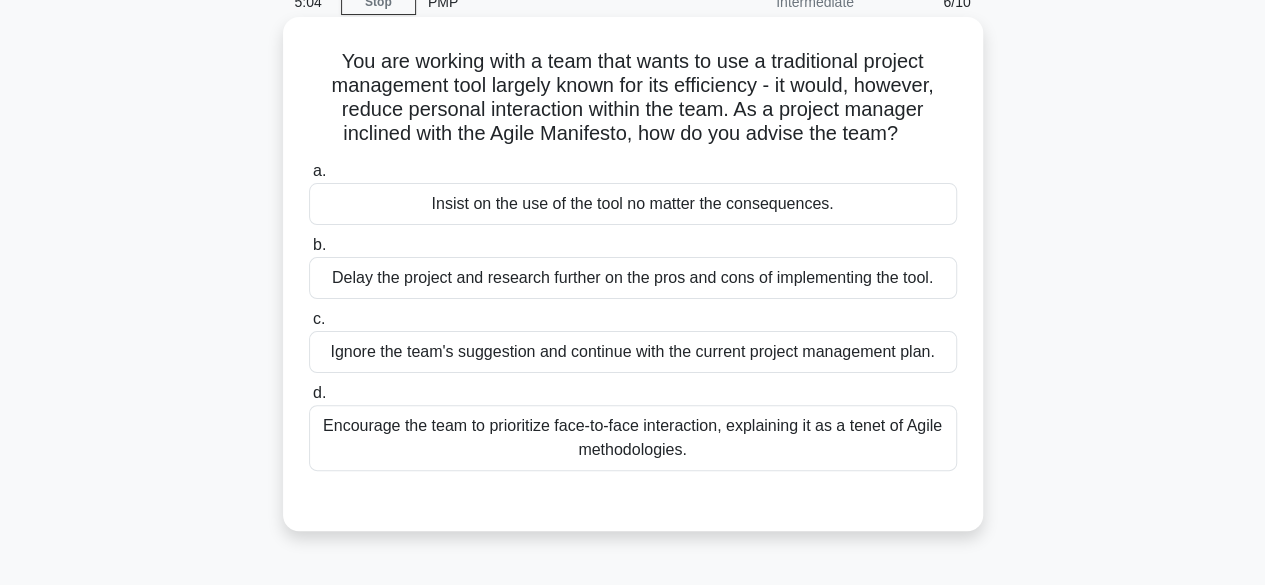click on "Encourage the team to prioritize face-to-face interaction, explaining it as a tenet of Agile methodologies." at bounding box center [633, 438] 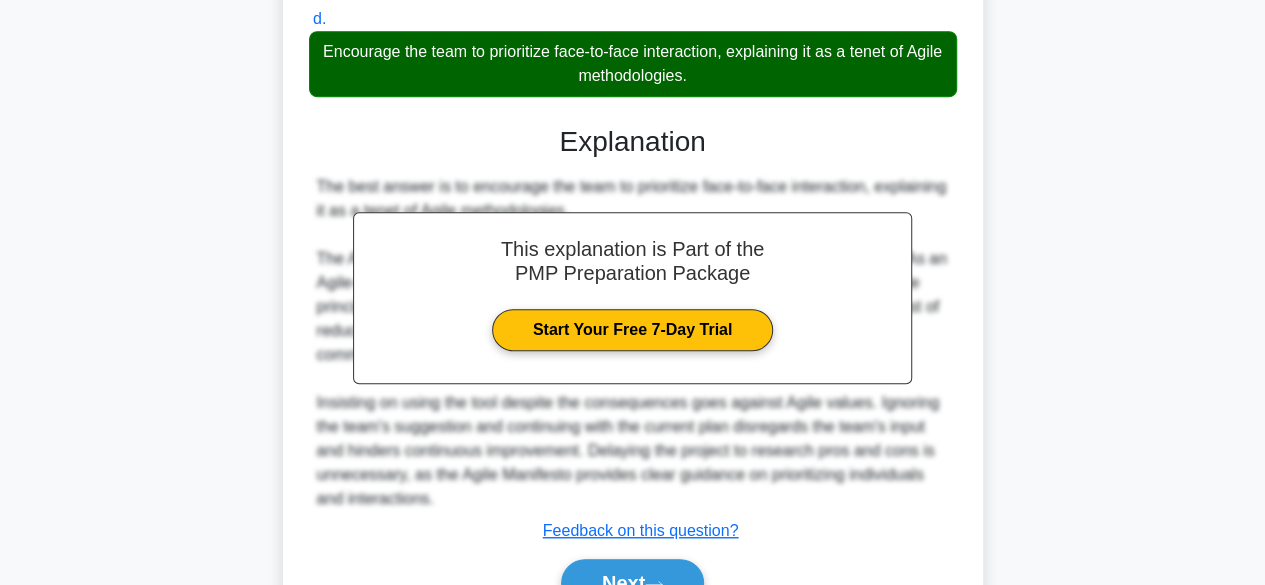 scroll, scrollTop: 573, scrollLeft: 0, axis: vertical 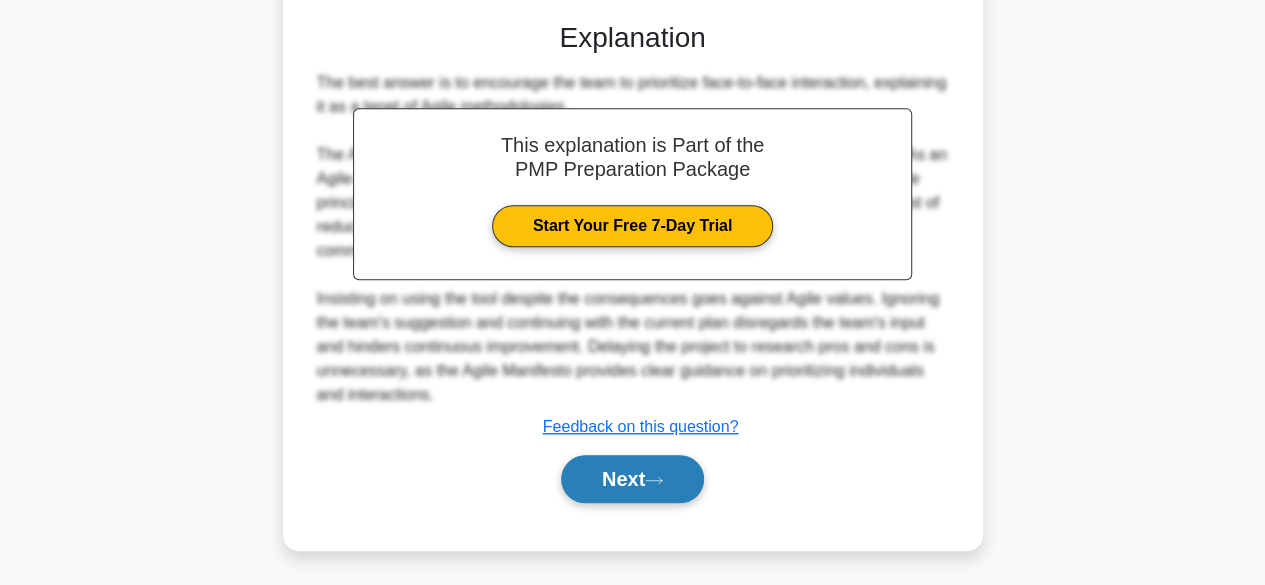 click on "Next" at bounding box center [632, 479] 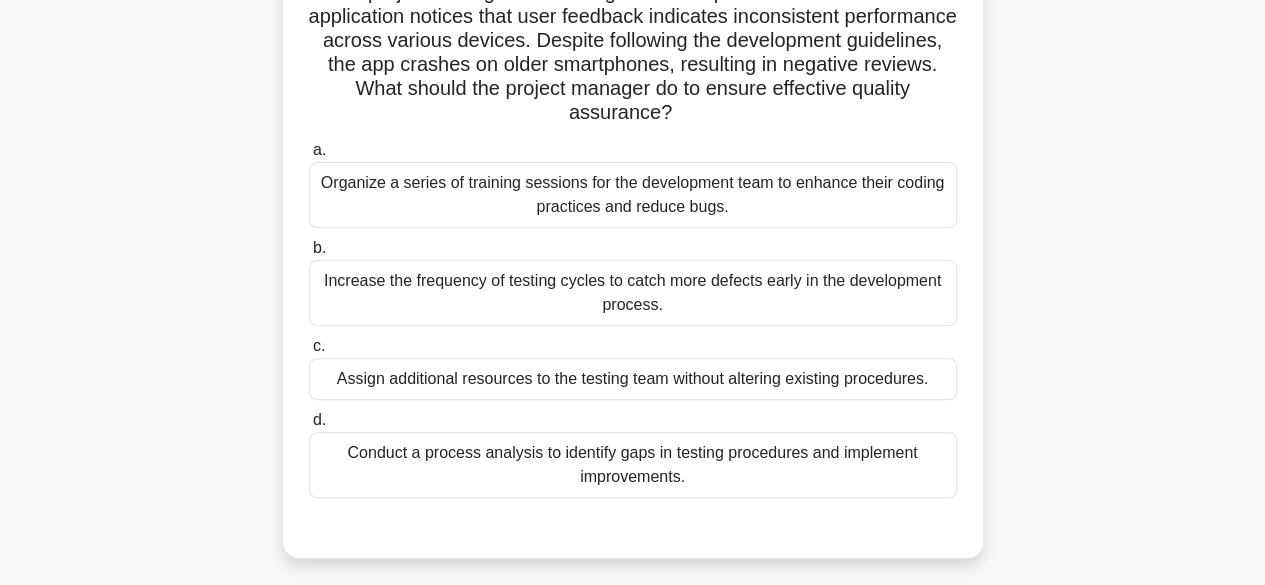 scroll, scrollTop: 195, scrollLeft: 0, axis: vertical 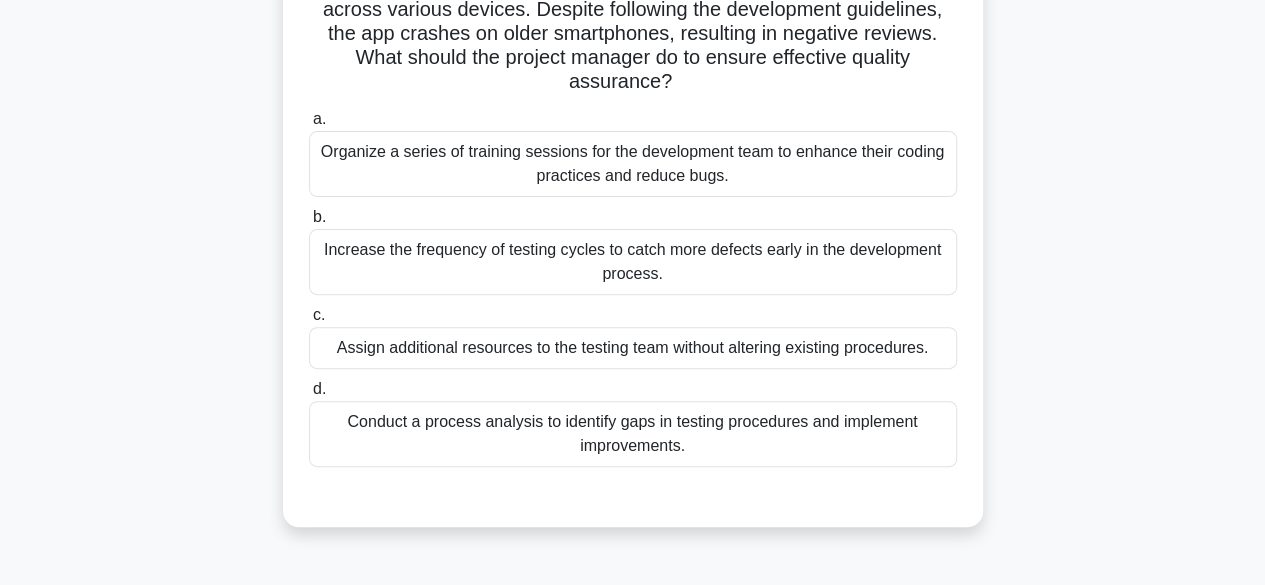 click on "Conduct a process analysis to identify gaps in testing procedures and implement improvements." at bounding box center [633, 434] 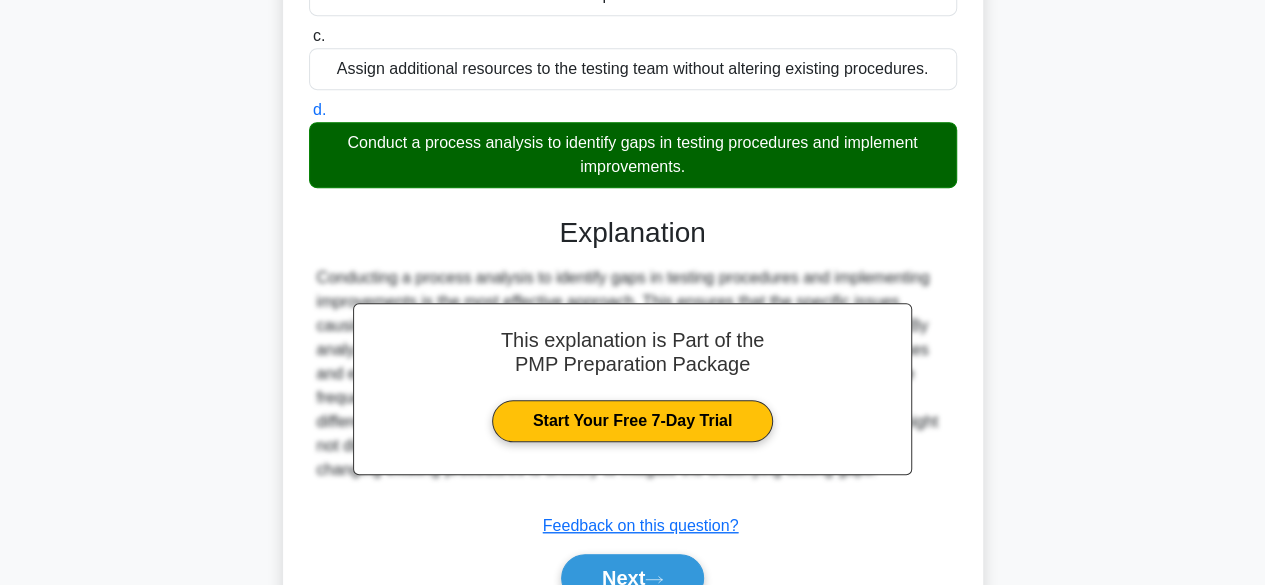scroll, scrollTop: 573, scrollLeft: 0, axis: vertical 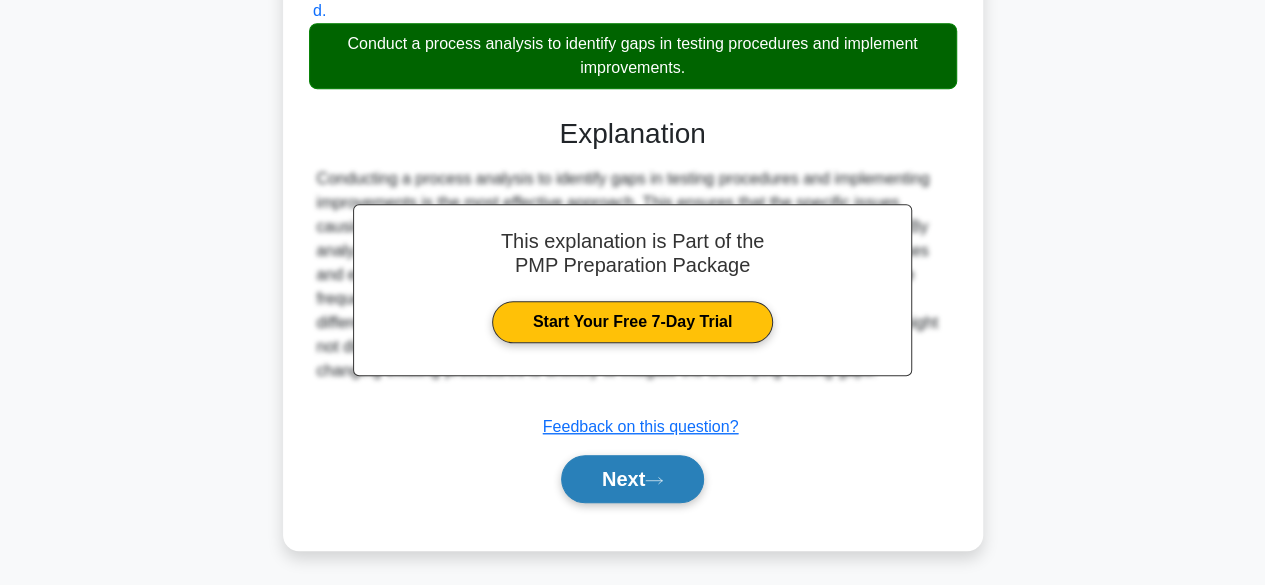 click on "Next" at bounding box center [632, 479] 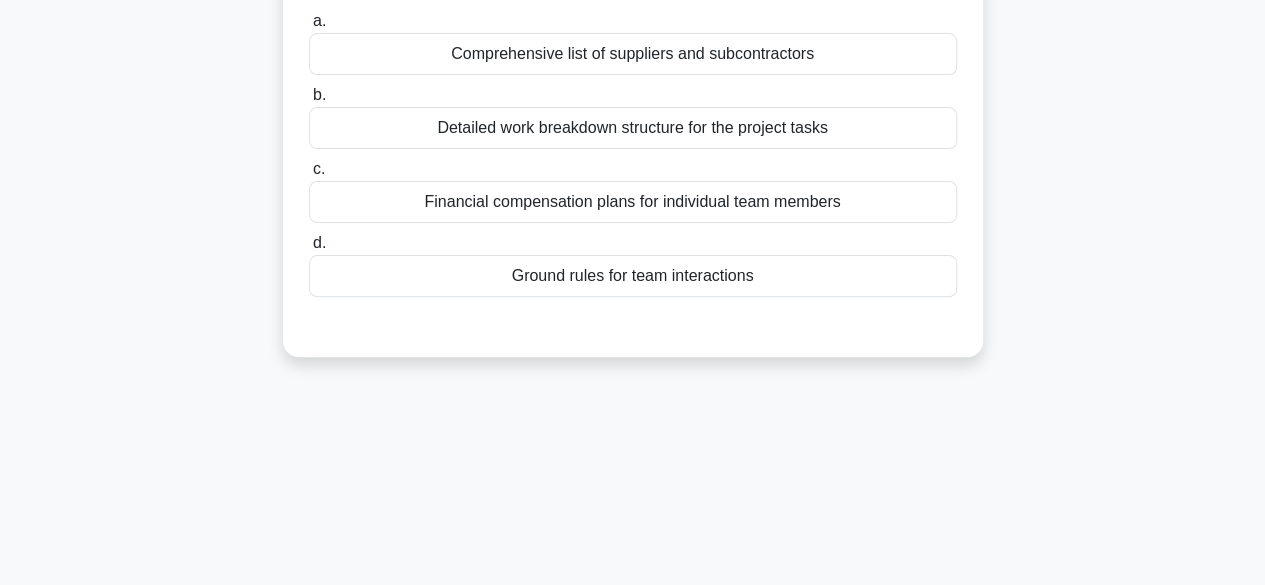 scroll, scrollTop: 95, scrollLeft: 0, axis: vertical 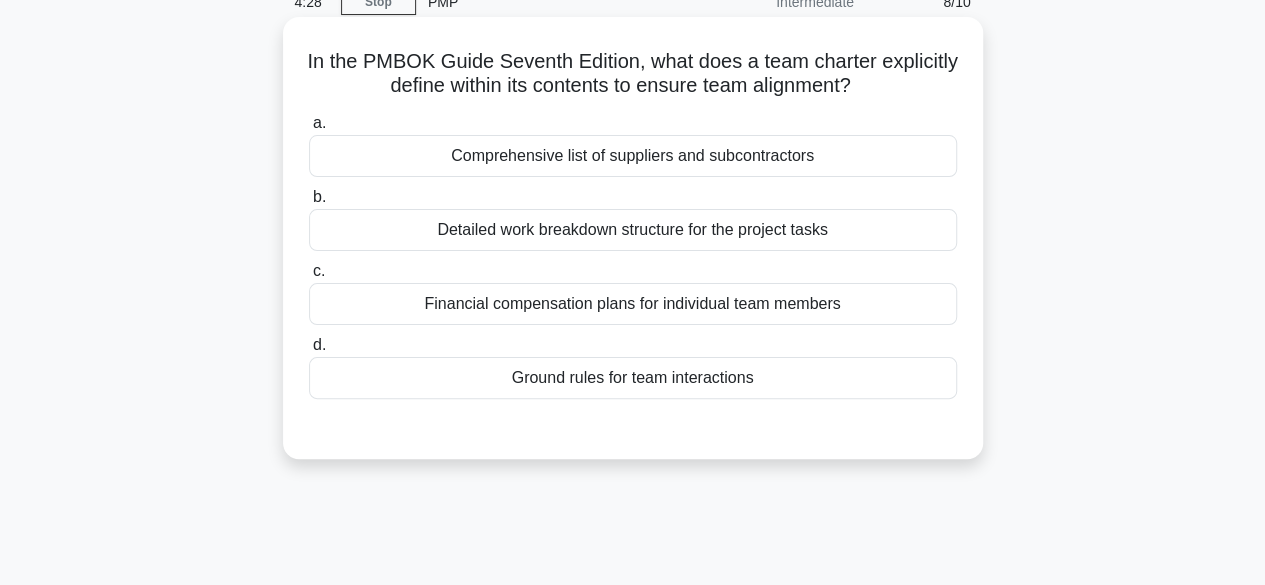 drag, startPoint x: 456, startPoint y: 99, endPoint x: 903, endPoint y: 92, distance: 447.0548 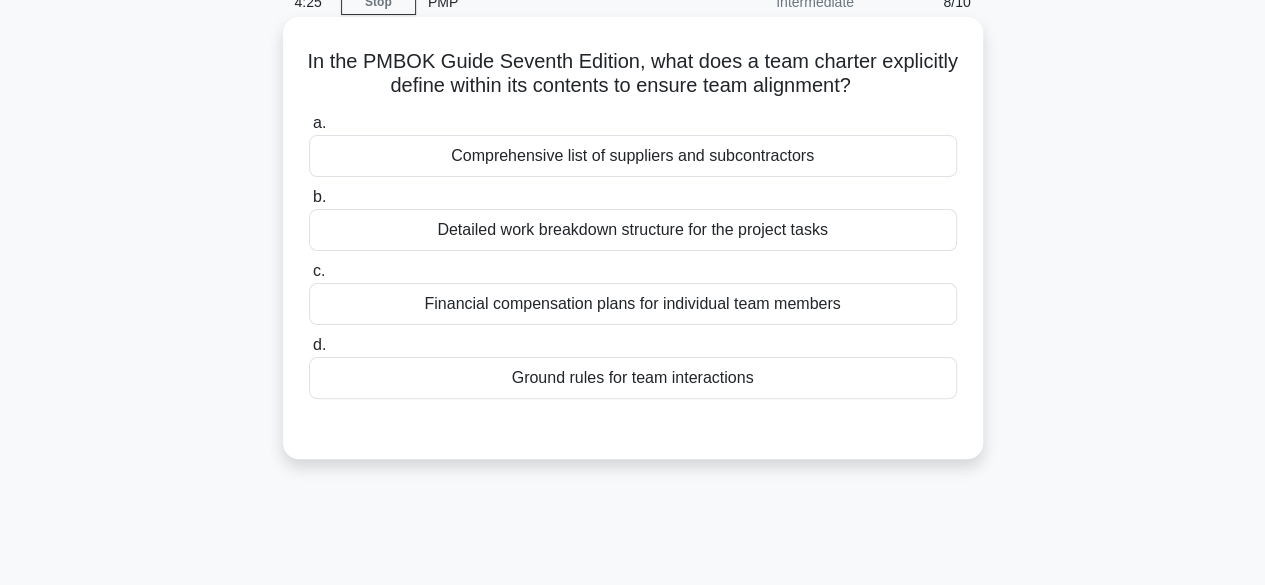 drag, startPoint x: 464, startPoint y: 163, endPoint x: 818, endPoint y: 177, distance: 354.27673 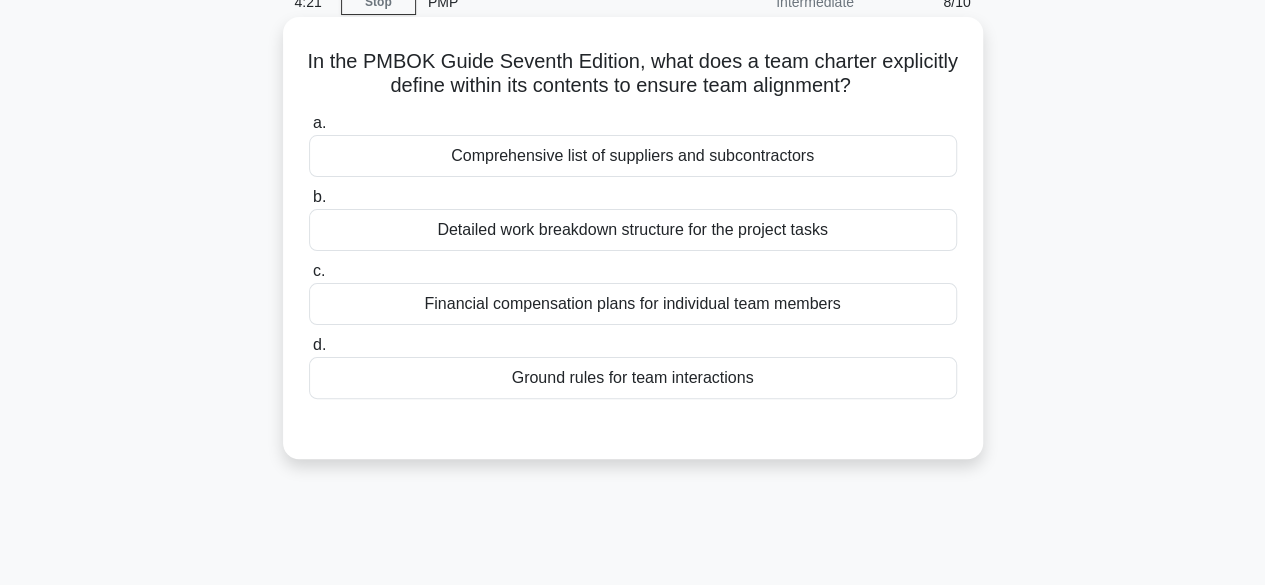 drag, startPoint x: 411, startPoint y: 231, endPoint x: 873, endPoint y: 235, distance: 462.0173 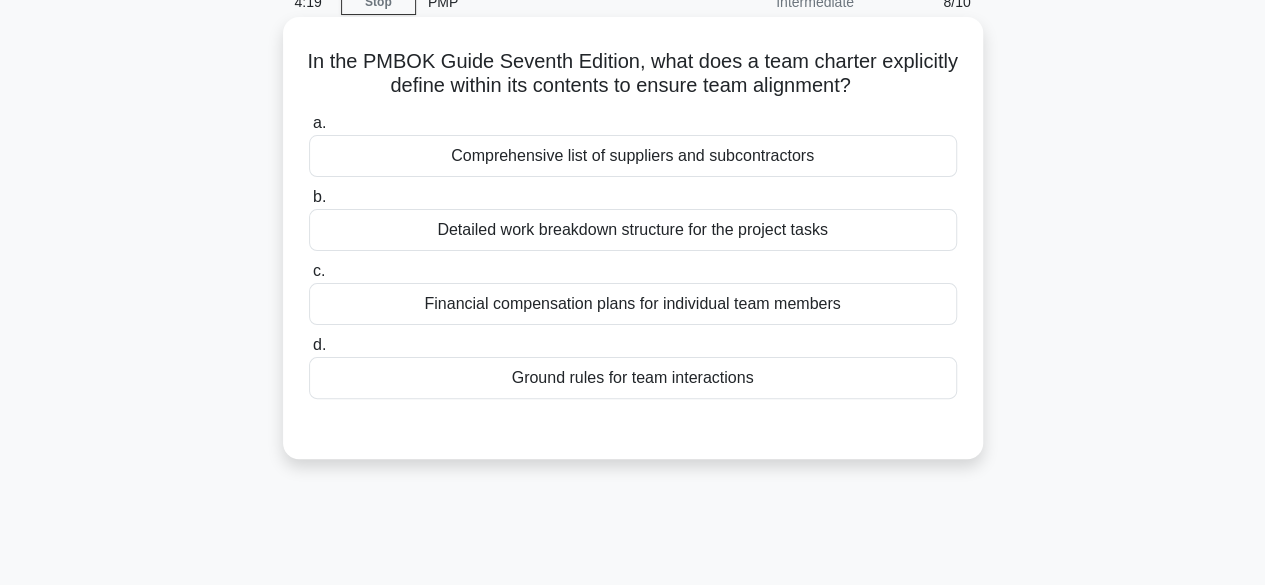 drag, startPoint x: 426, startPoint y: 302, endPoint x: 977, endPoint y: 294, distance: 551.05804 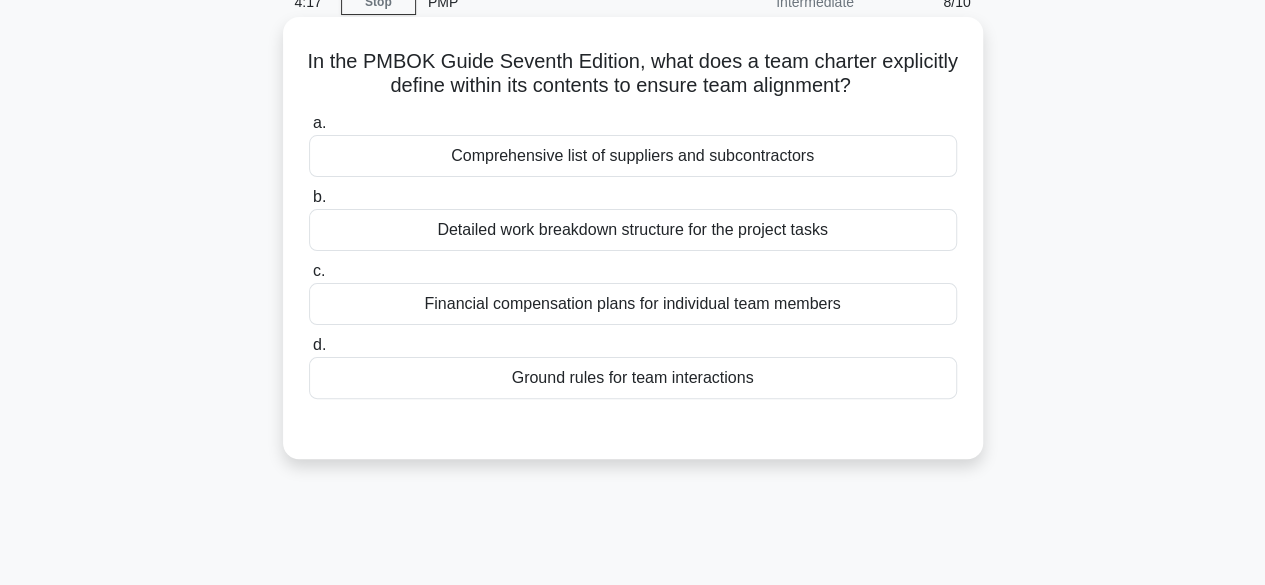 click on "Comprehensive list of suppliers and subcontractors" at bounding box center (633, 156) 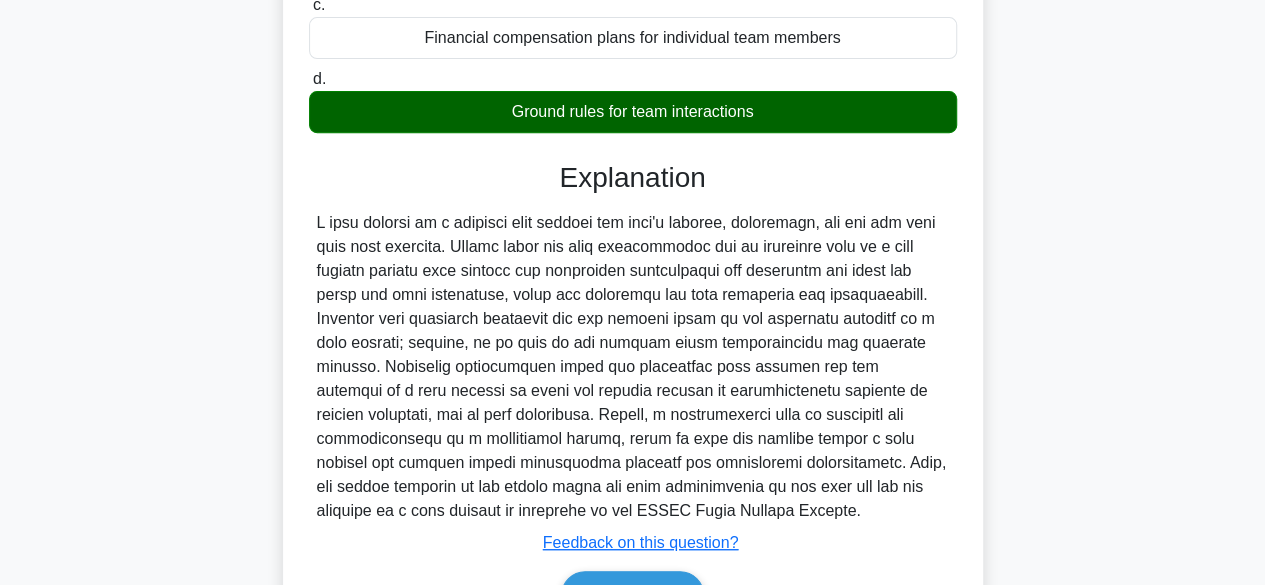 scroll, scrollTop: 400, scrollLeft: 0, axis: vertical 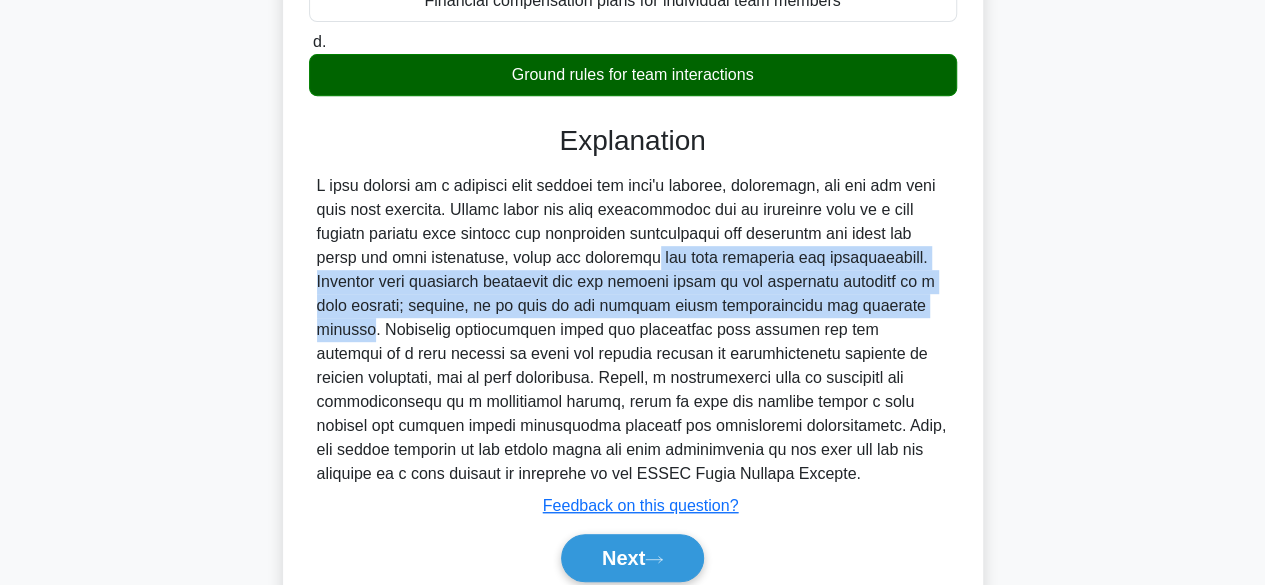 drag, startPoint x: 579, startPoint y: 270, endPoint x: 945, endPoint y: 310, distance: 368.1793 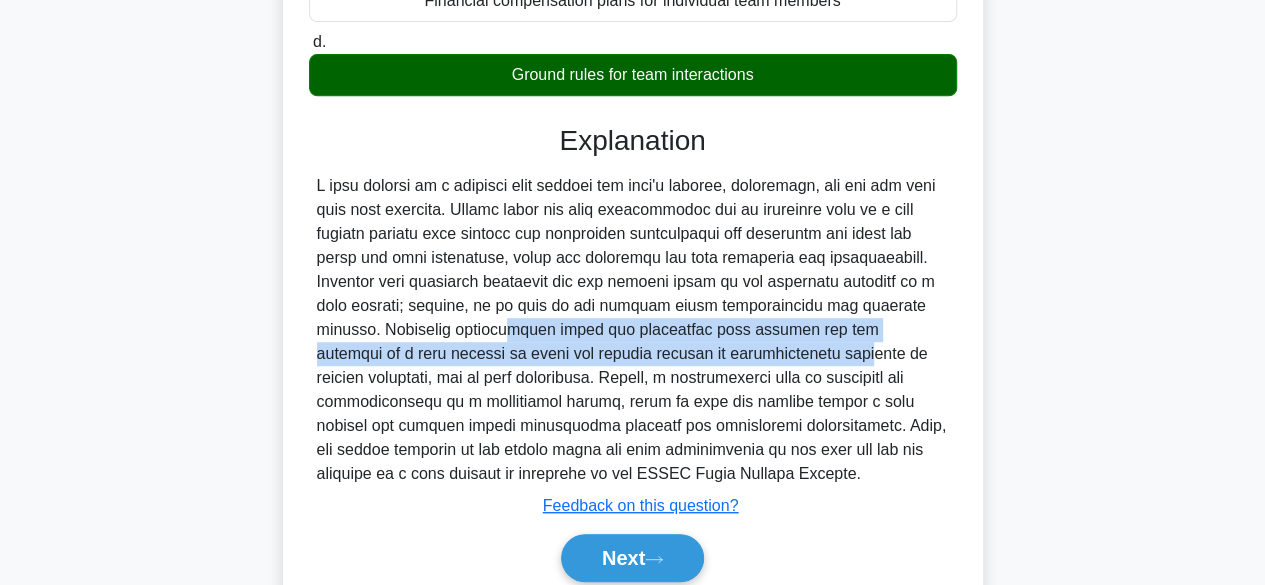 drag, startPoint x: 446, startPoint y: 337, endPoint x: 741, endPoint y: 350, distance: 295.28632 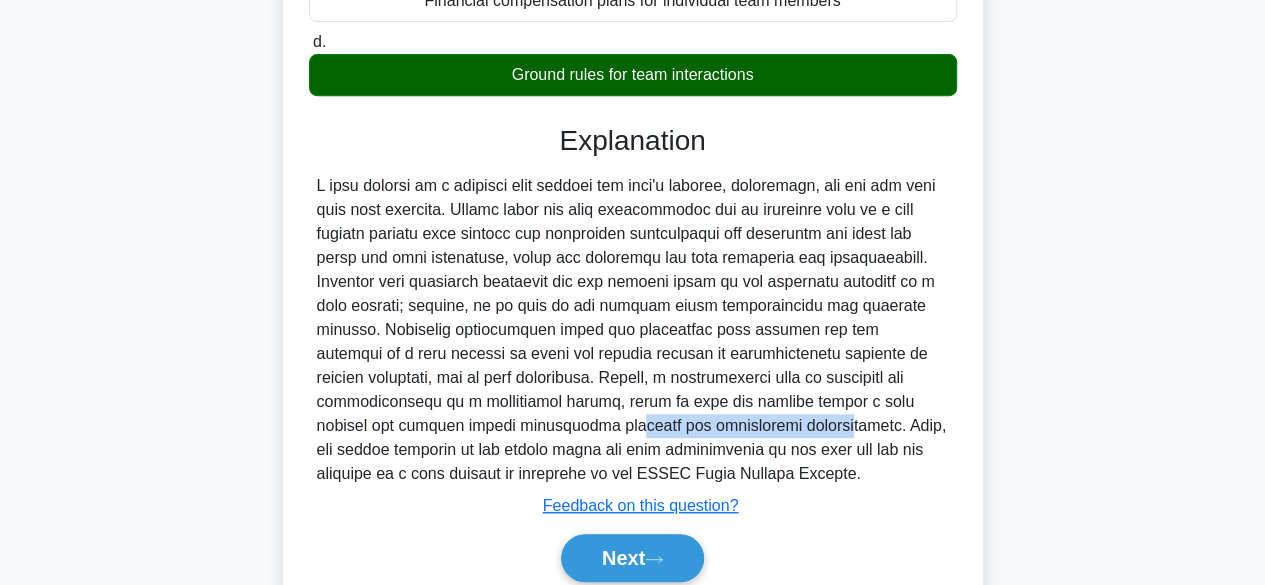 drag, startPoint x: 480, startPoint y: 419, endPoint x: 672, endPoint y: 414, distance: 192.0651 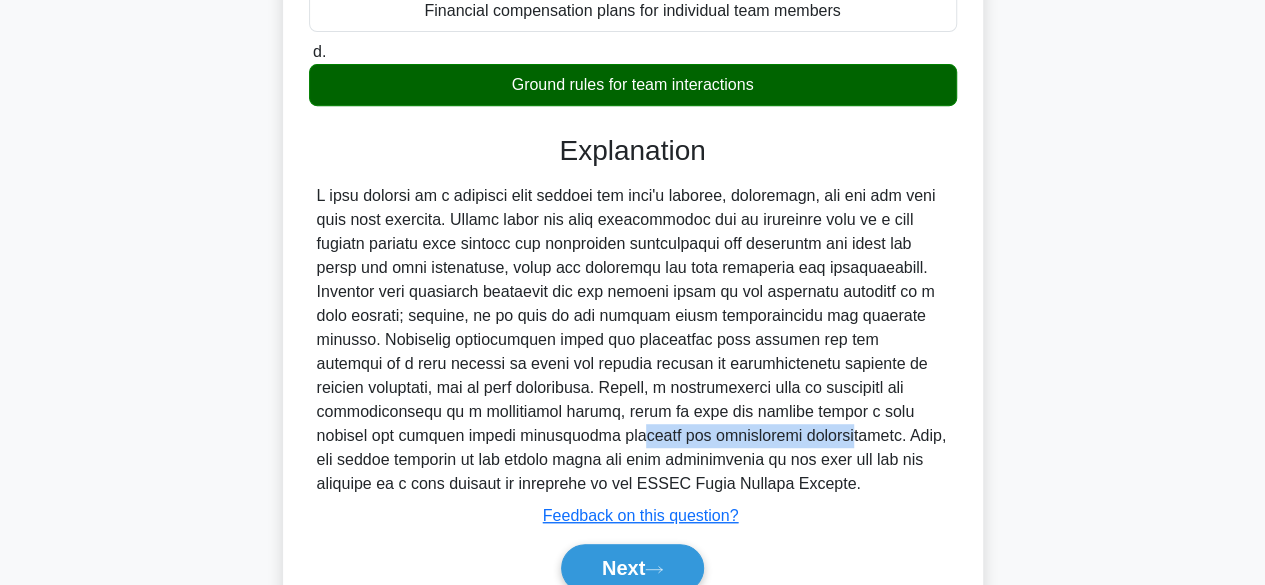 scroll, scrollTop: 400, scrollLeft: 0, axis: vertical 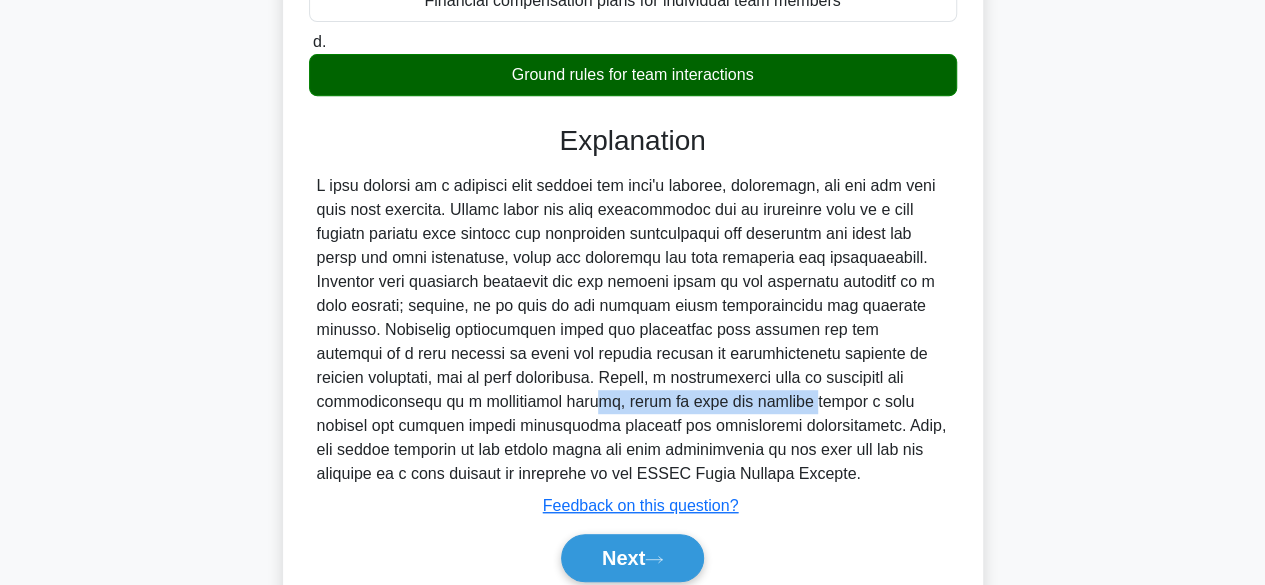 drag, startPoint x: 462, startPoint y: 401, endPoint x: 659, endPoint y: 409, distance: 197.16237 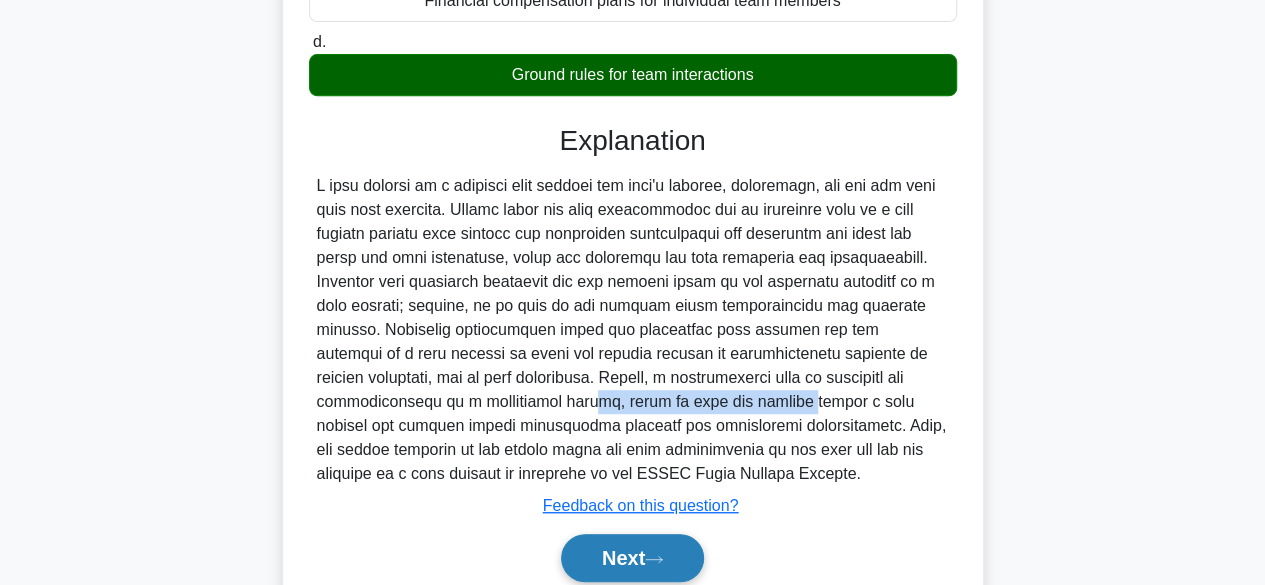 click on "Next" at bounding box center (632, 558) 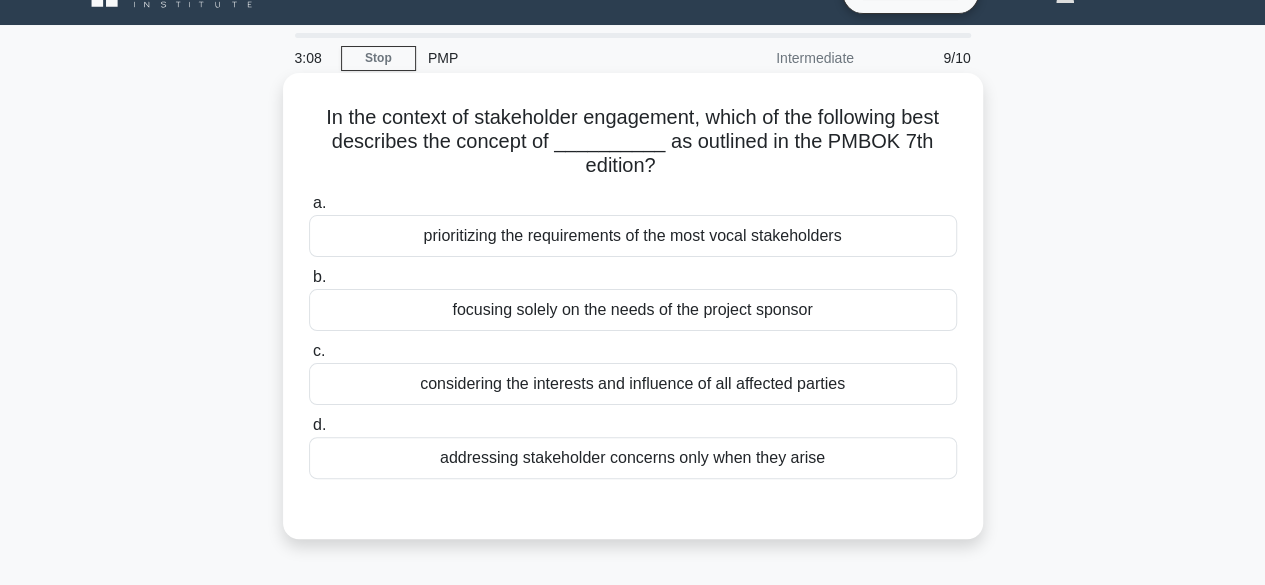 scroll, scrollTop: 100, scrollLeft: 0, axis: vertical 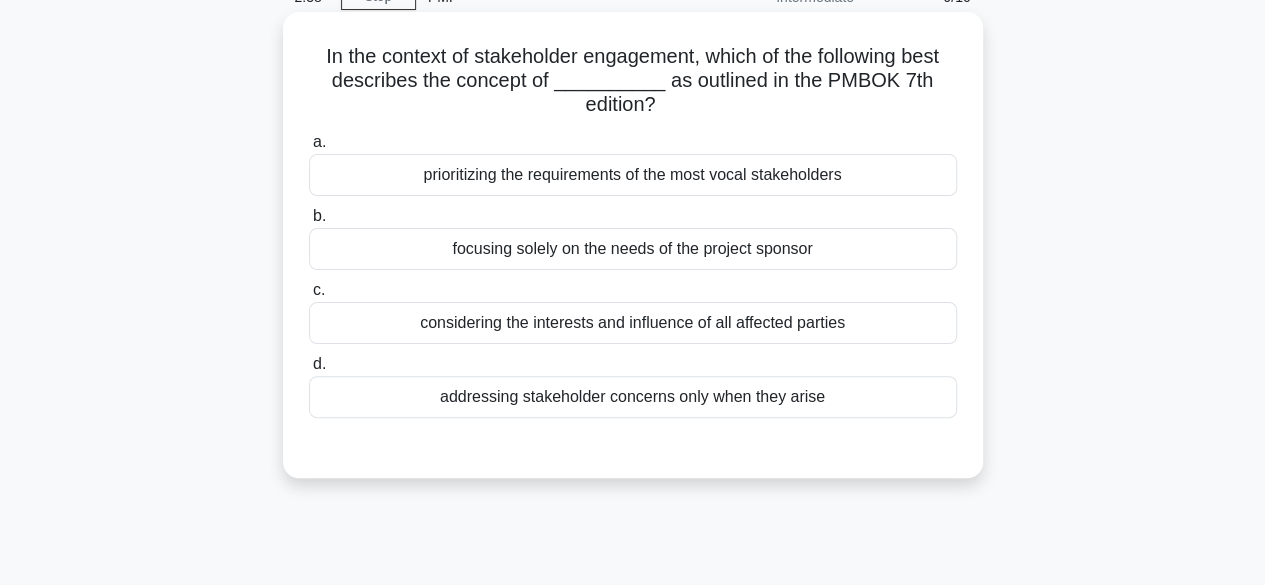 click on "considering the interests and influence of all affected parties" at bounding box center [633, 323] 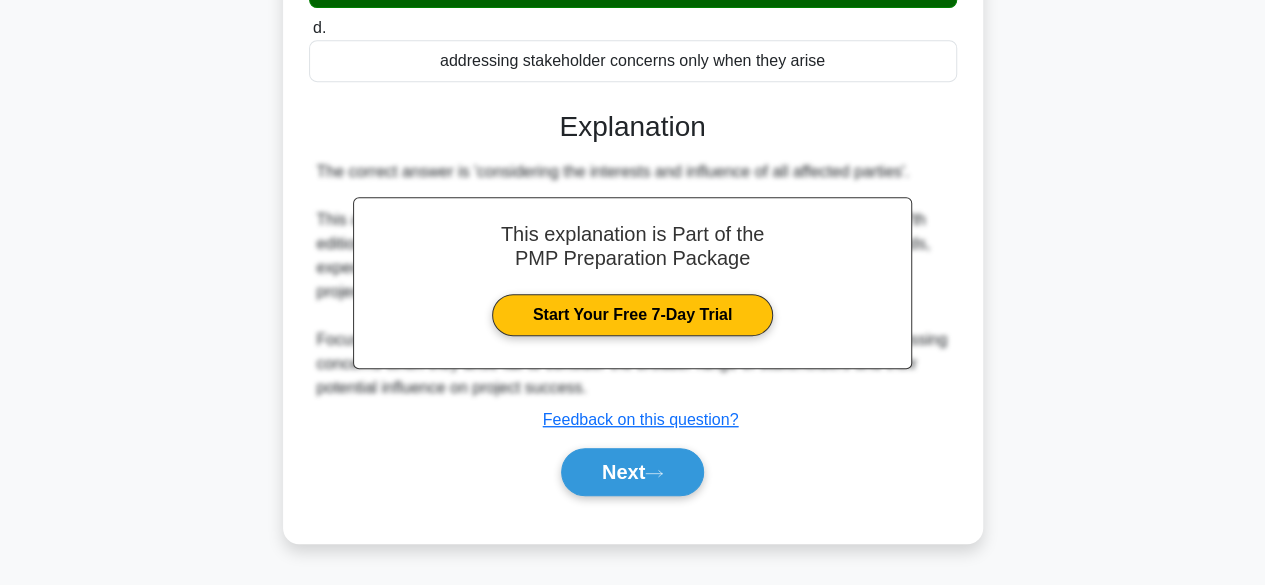 scroll, scrollTop: 495, scrollLeft: 0, axis: vertical 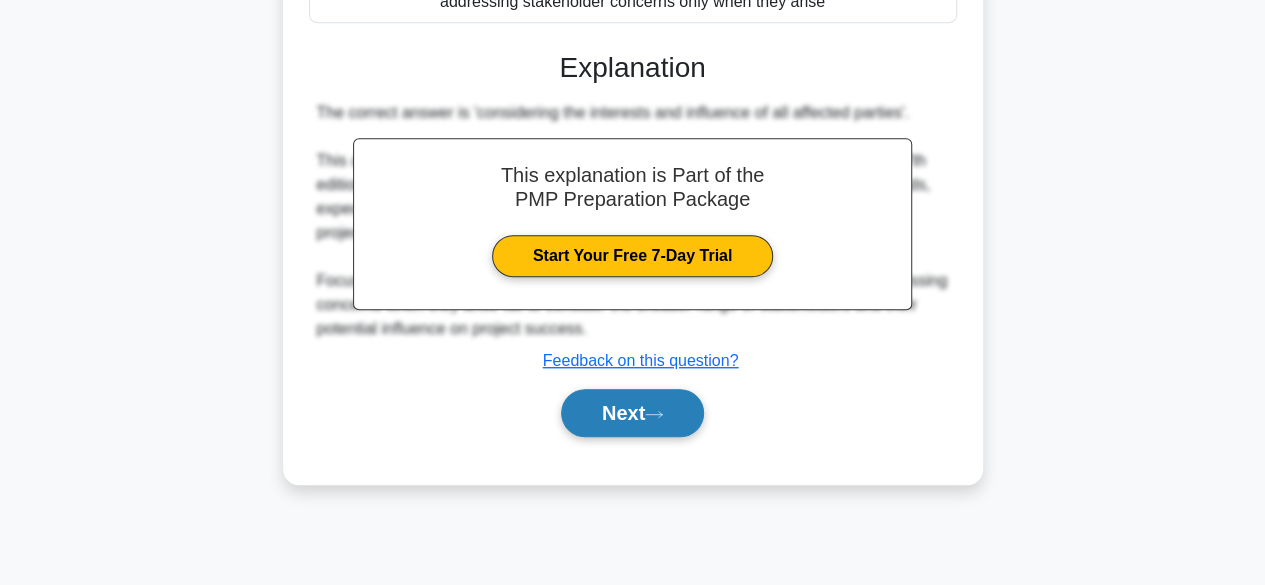 click on "Next" at bounding box center [632, 413] 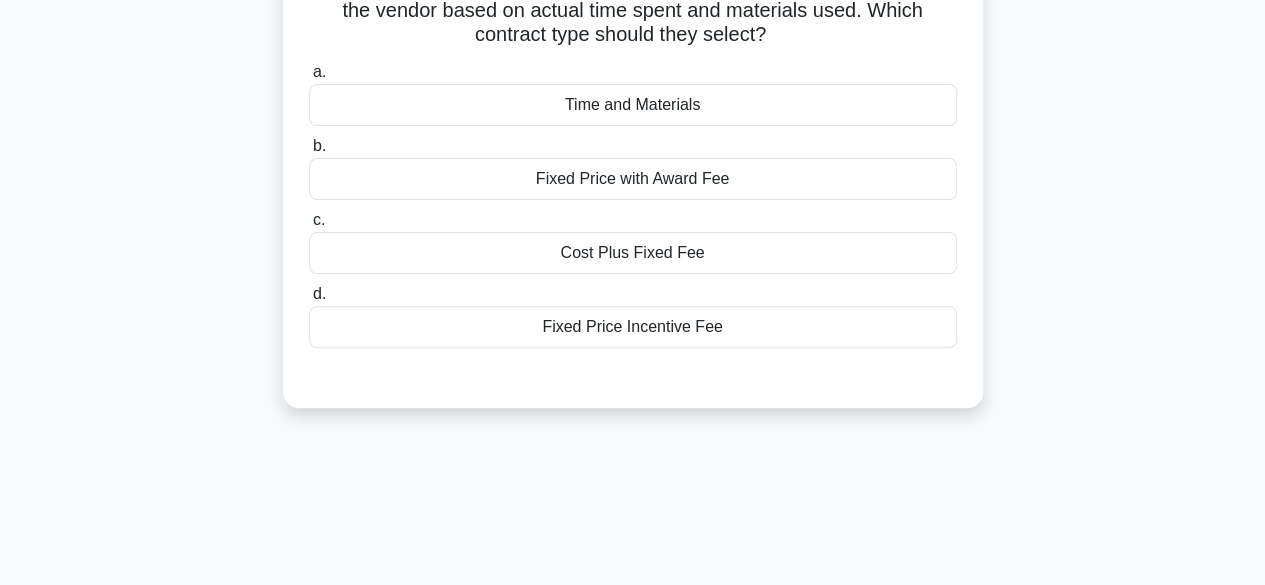 scroll, scrollTop: 0, scrollLeft: 0, axis: both 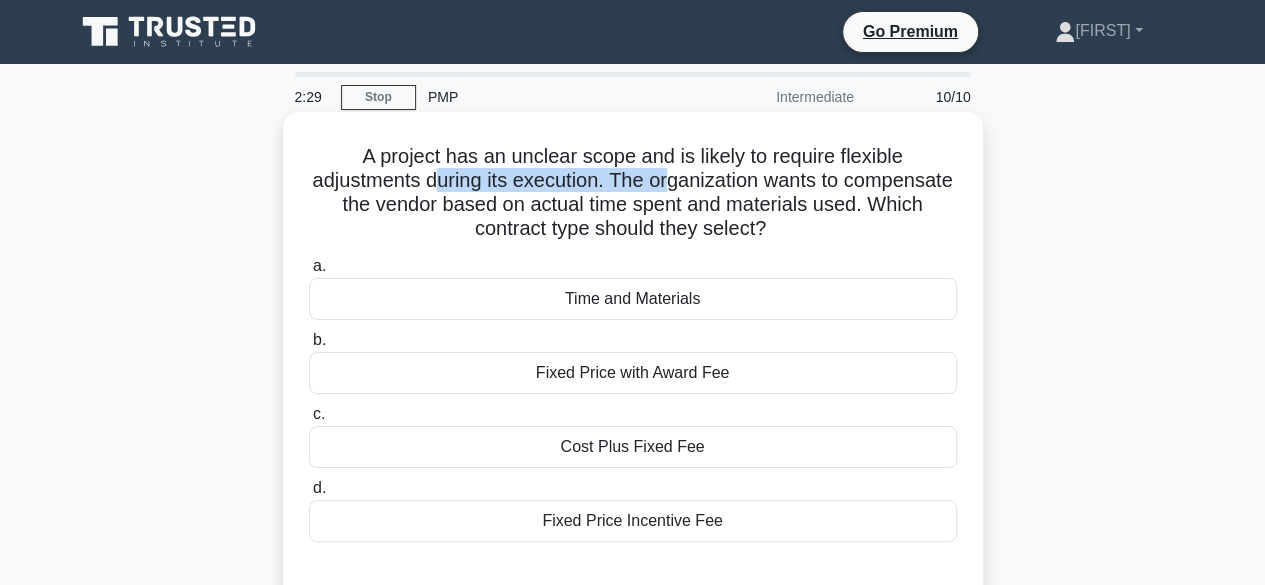 drag, startPoint x: 501, startPoint y: 185, endPoint x: 732, endPoint y: 187, distance: 231.00865 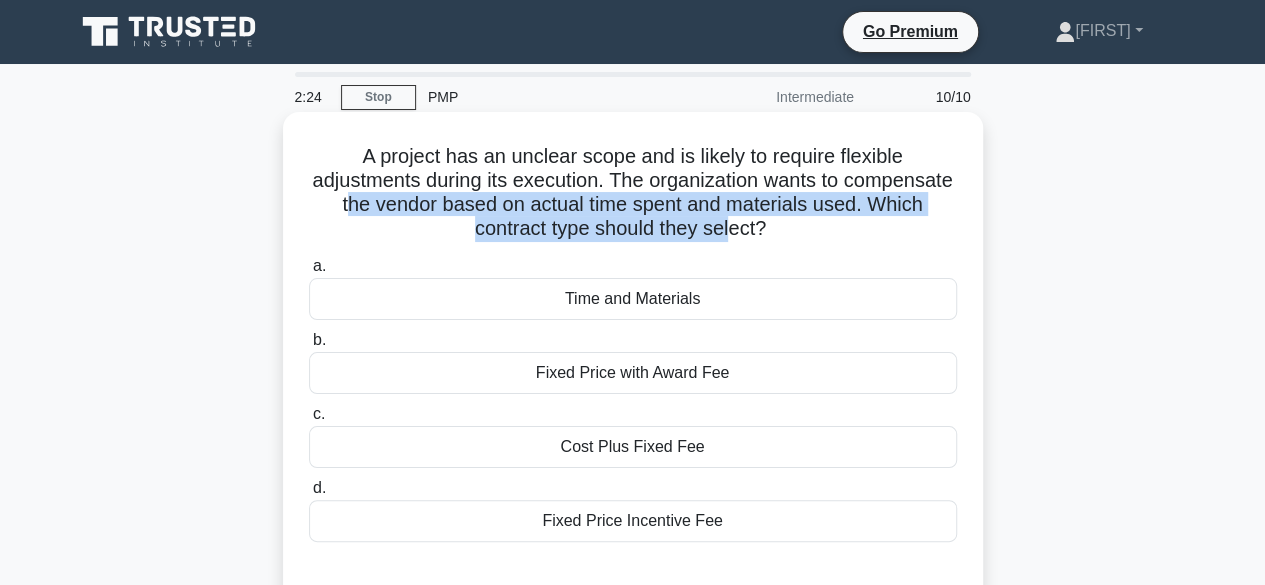 drag, startPoint x: 434, startPoint y: 209, endPoint x: 764, endPoint y: 221, distance: 330.2181 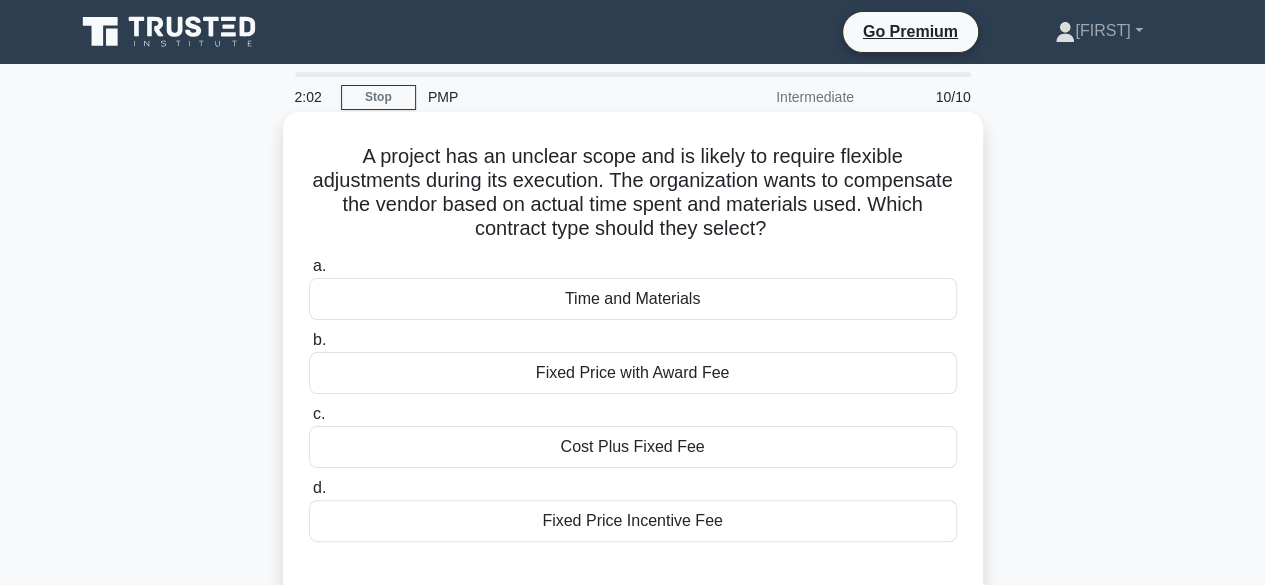 click on "Time and Materials" at bounding box center (633, 299) 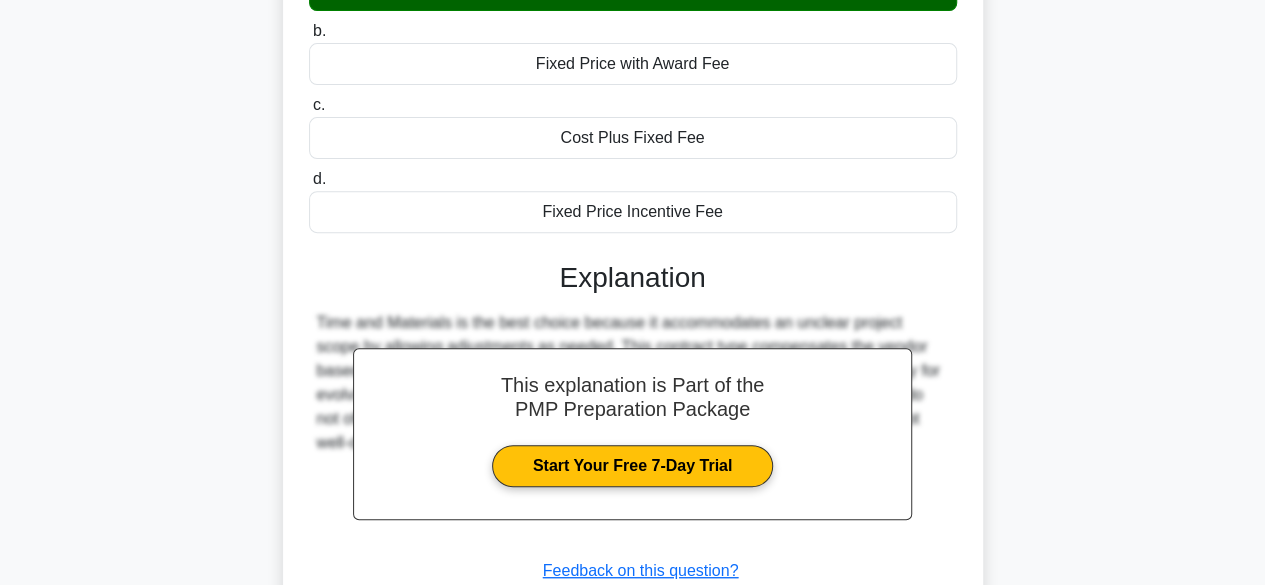 scroll, scrollTop: 495, scrollLeft: 0, axis: vertical 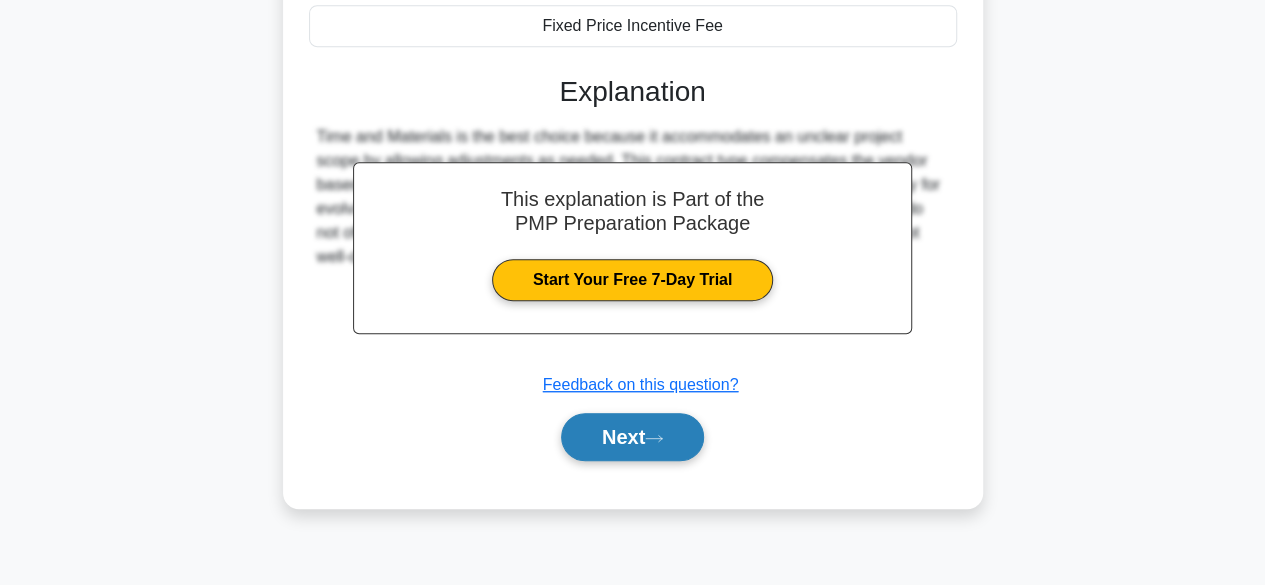 click on "Next" at bounding box center [632, 437] 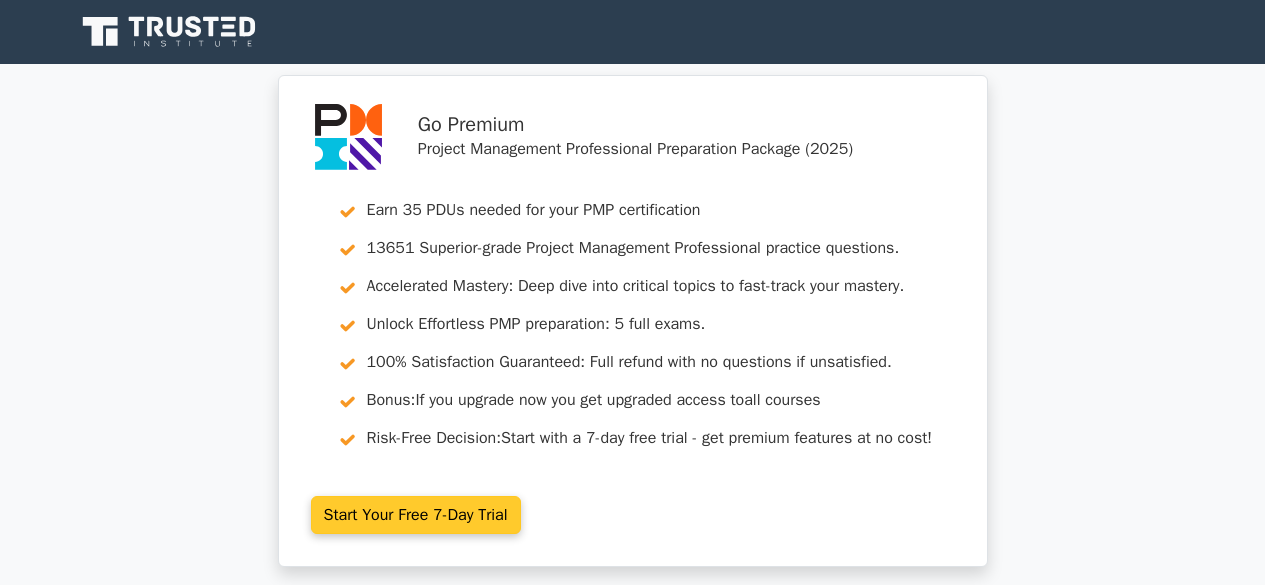 scroll, scrollTop: 0, scrollLeft: 0, axis: both 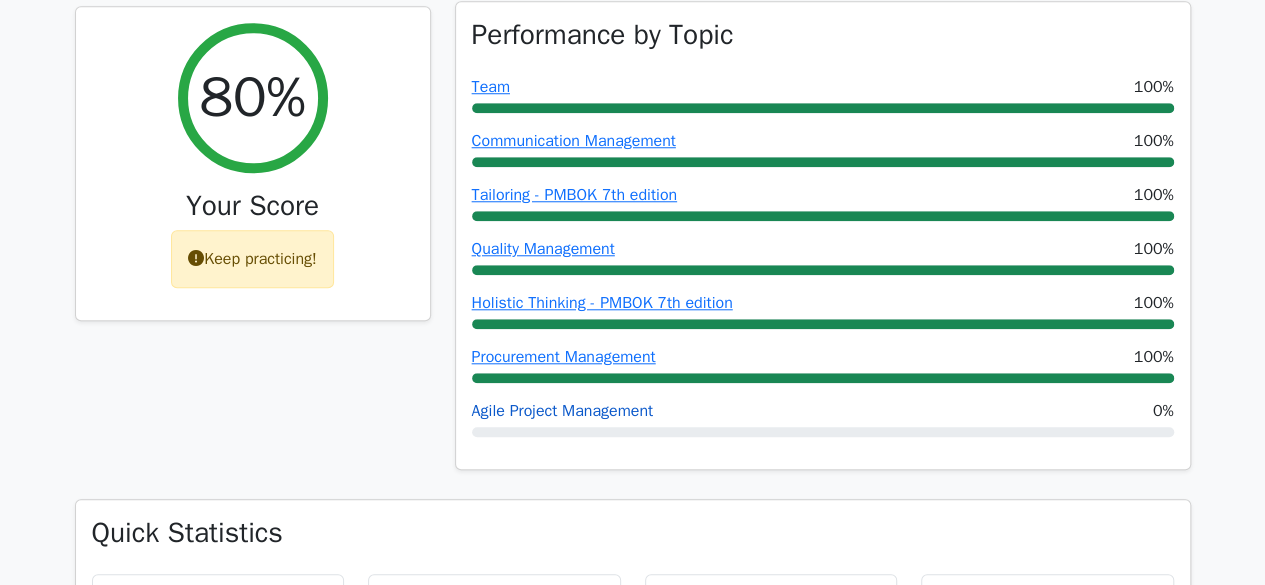 click on "Agile Project Management" at bounding box center (563, 411) 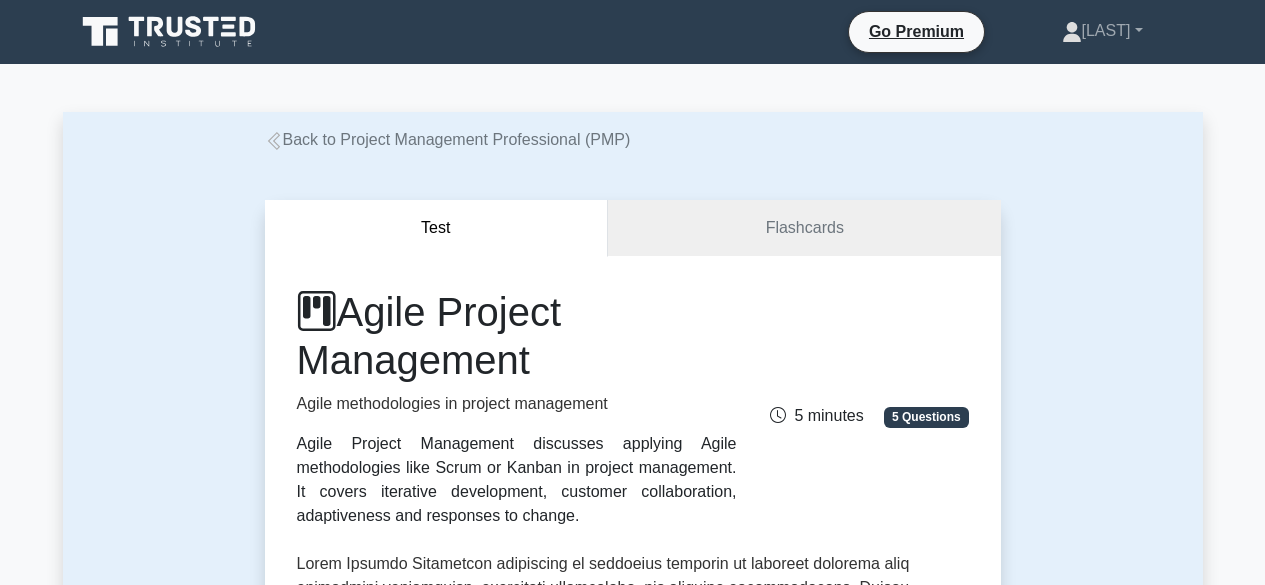 scroll, scrollTop: 0, scrollLeft: 0, axis: both 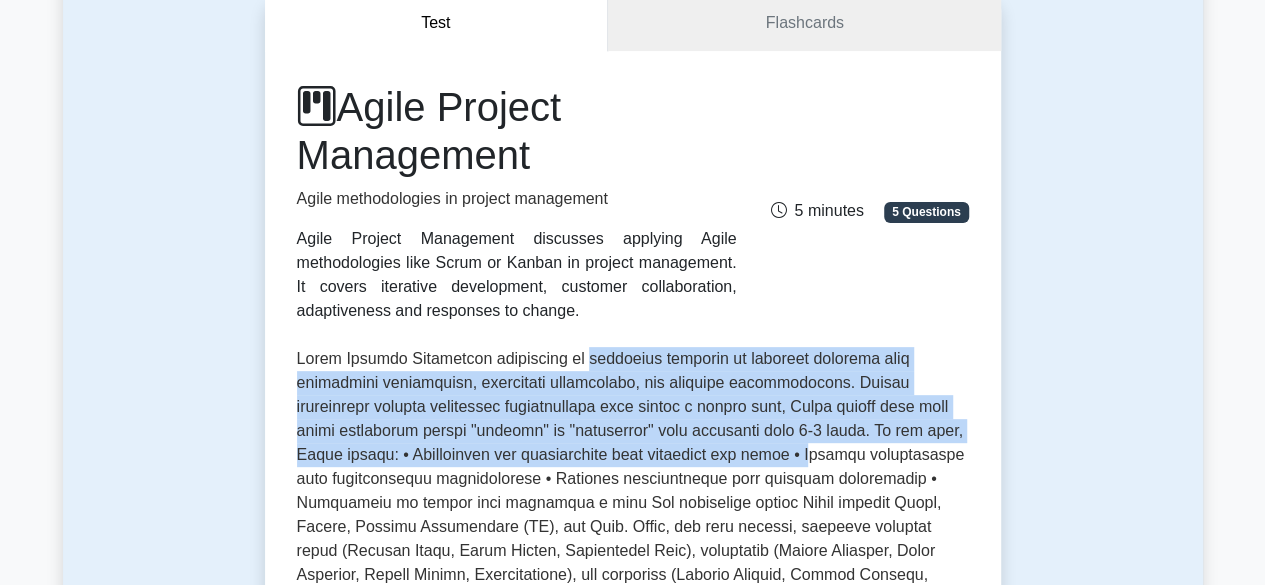 drag, startPoint x: 656, startPoint y: 368, endPoint x: 712, endPoint y: 457, distance: 105.15227 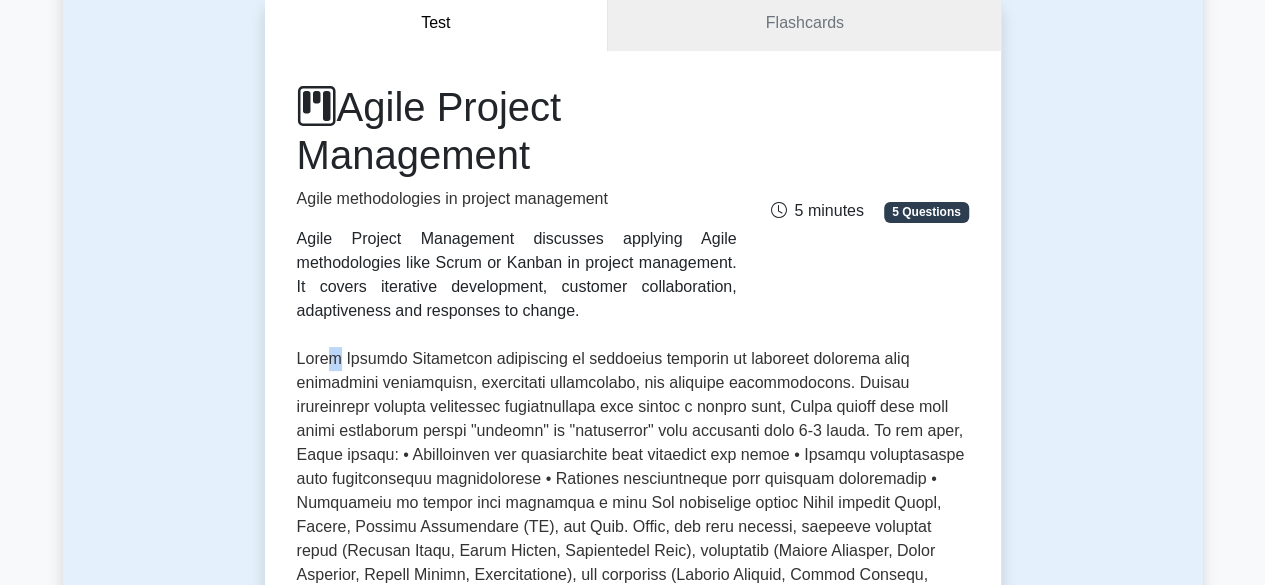 drag, startPoint x: 325, startPoint y: 360, endPoint x: 384, endPoint y: 369, distance: 59.682495 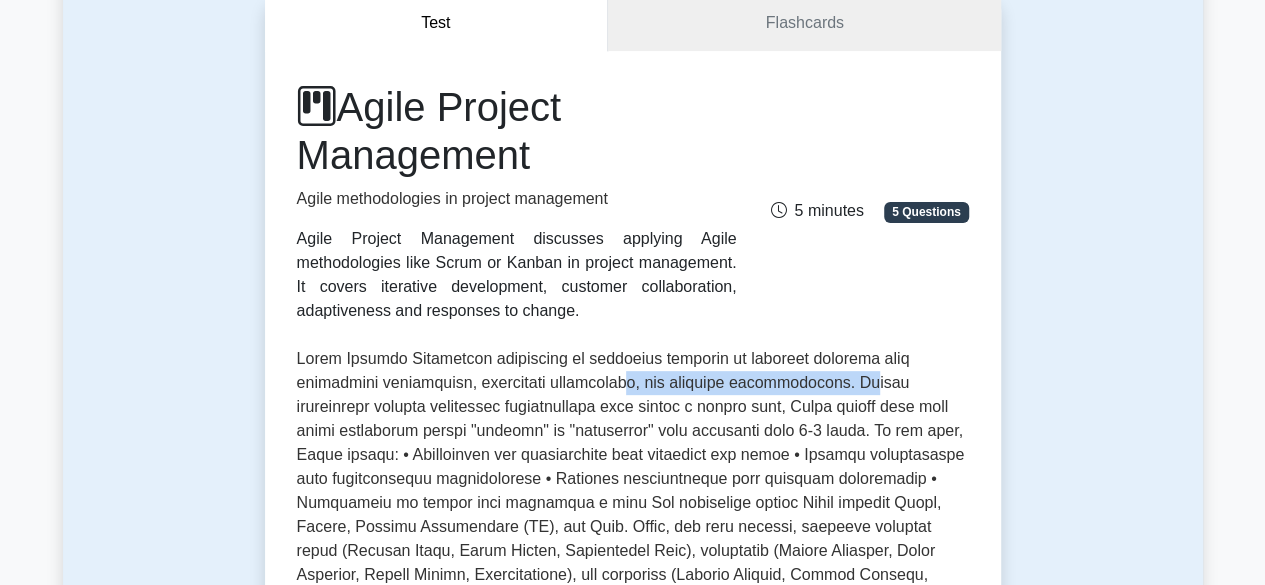 drag, startPoint x: 626, startPoint y: 377, endPoint x: 861, endPoint y: 382, distance: 235.05319 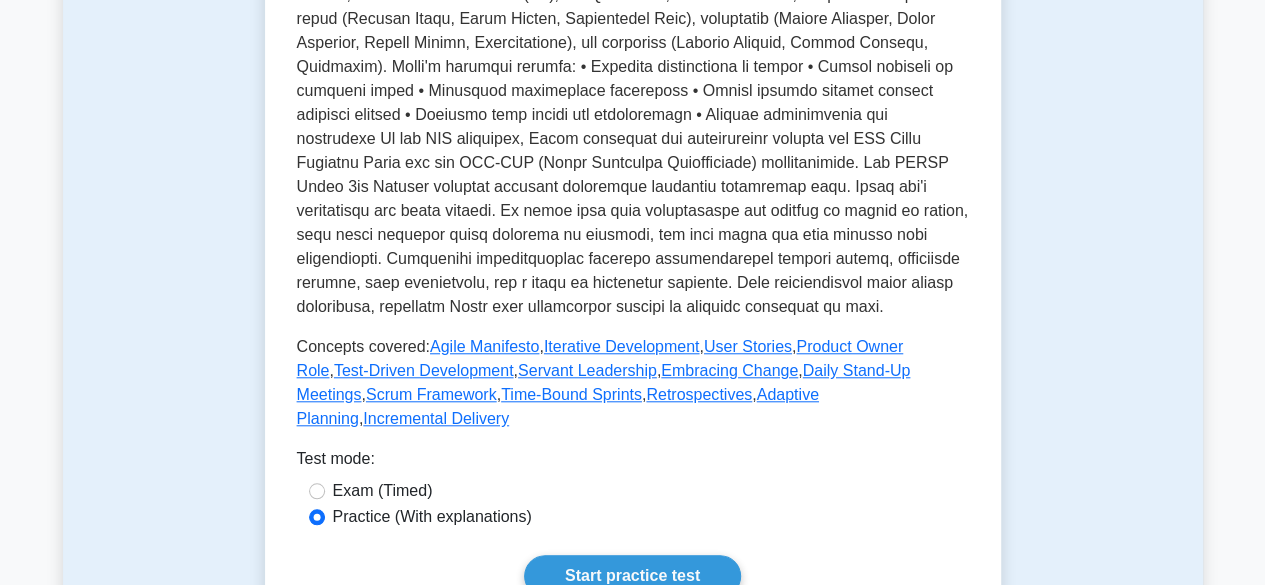 scroll, scrollTop: 900, scrollLeft: 0, axis: vertical 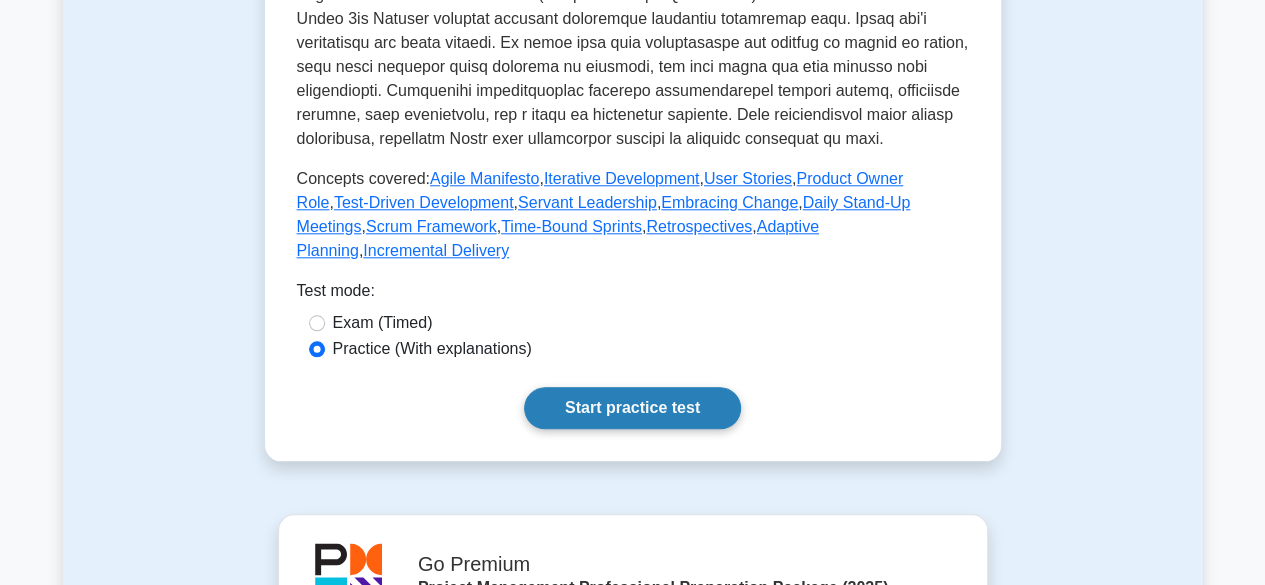 click on "Start practice test" at bounding box center (632, 408) 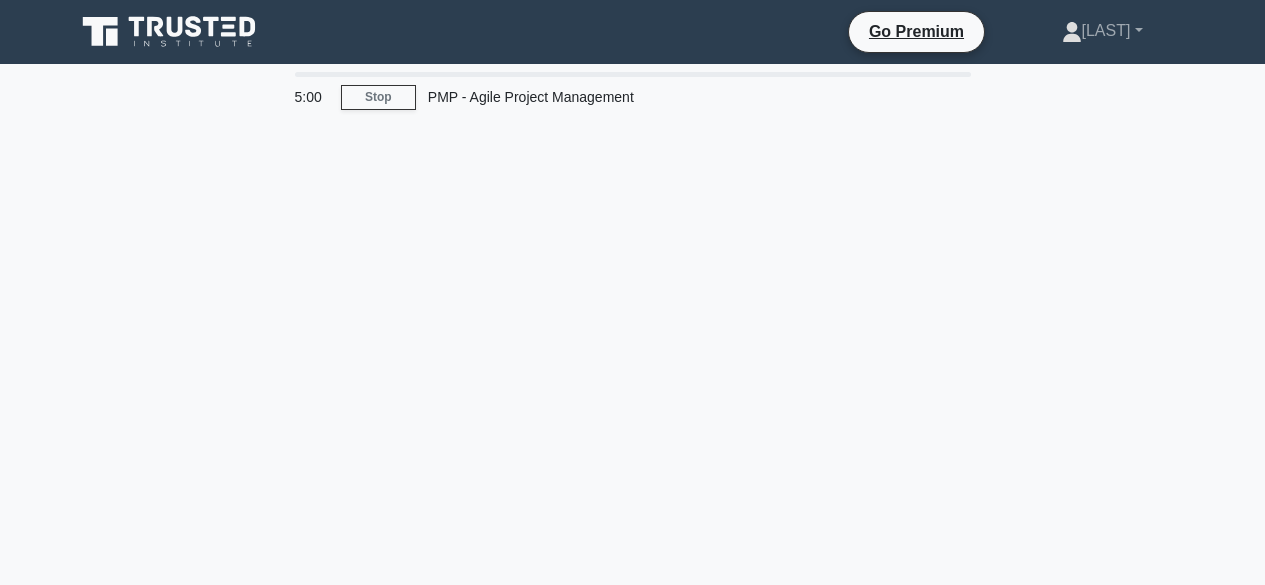 scroll, scrollTop: 0, scrollLeft: 0, axis: both 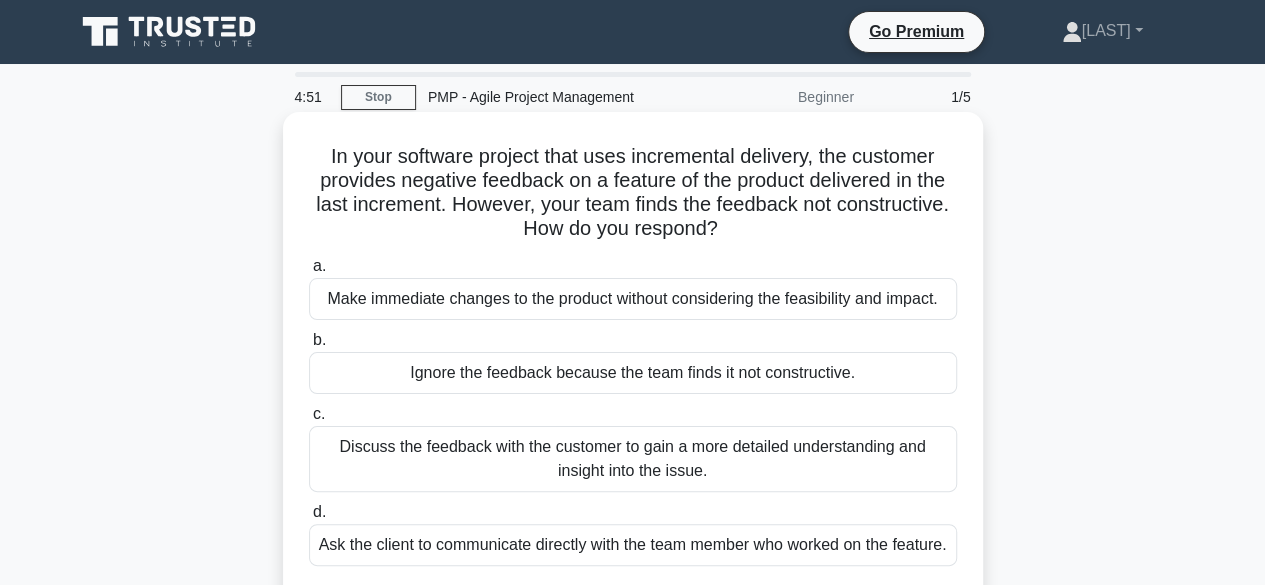 drag, startPoint x: 440, startPoint y: 169, endPoint x: 847, endPoint y: 228, distance: 411.25418 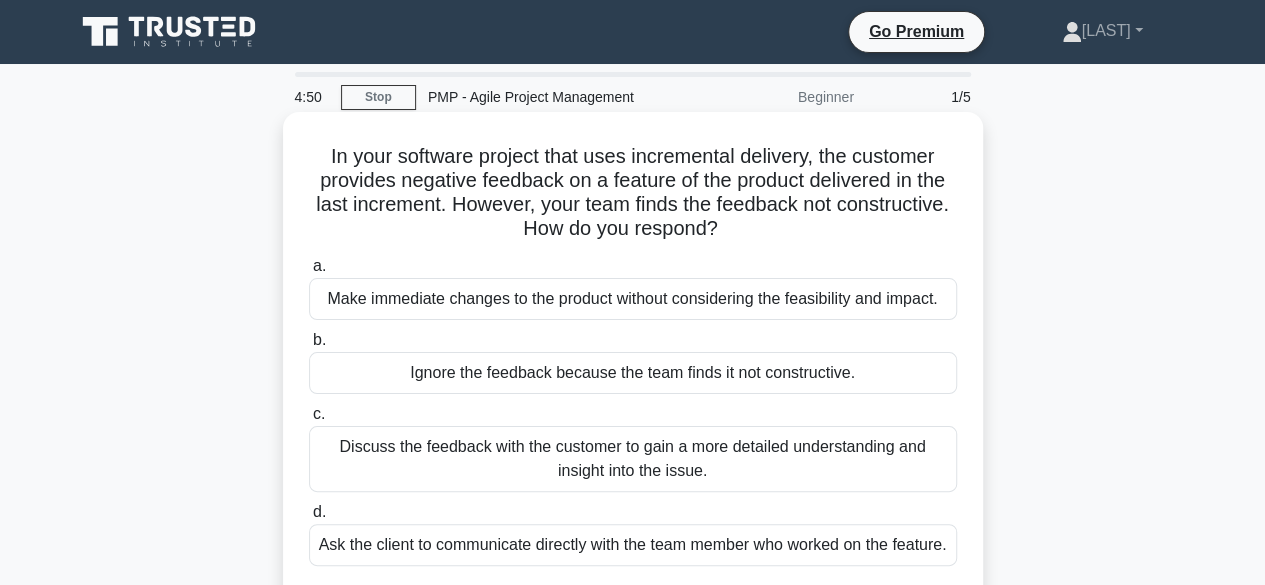 click on "In your software project that uses incremental delivery, the customer provides negative feedback on a feature of the product delivered in the last increment. However, your team finds the feedback not constructive. How do you respond?
.spinner_0XTQ{transform-origin:center;animation:spinner_y6GP .75s linear infinite}@keyframes spinner_y6GP{100%{transform:rotate(360deg)}}
a.
b.
c." at bounding box center (633, 369) 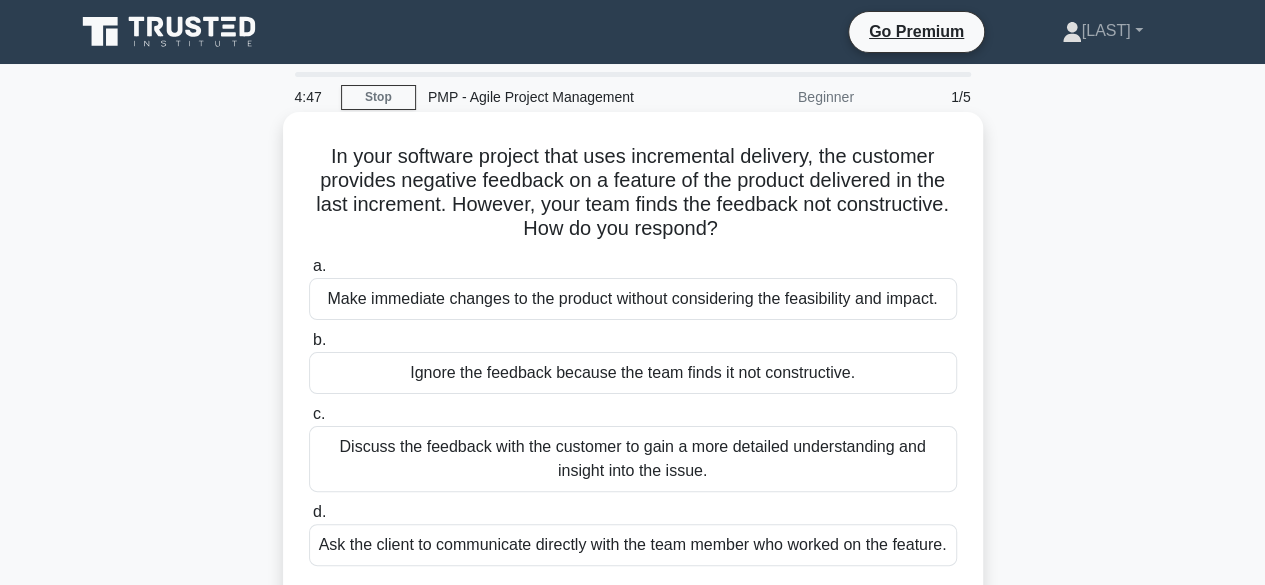 drag, startPoint x: 476, startPoint y: 375, endPoint x: 527, endPoint y: 380, distance: 51.24451 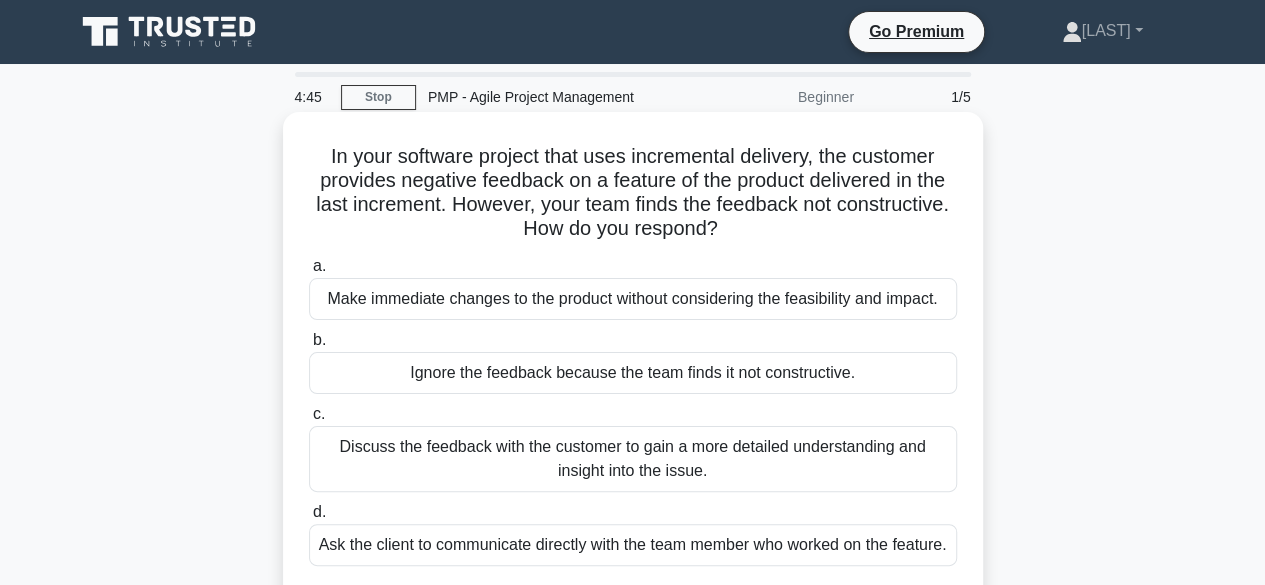 drag, startPoint x: 450, startPoint y: 469, endPoint x: 752, endPoint y: 489, distance: 302.66153 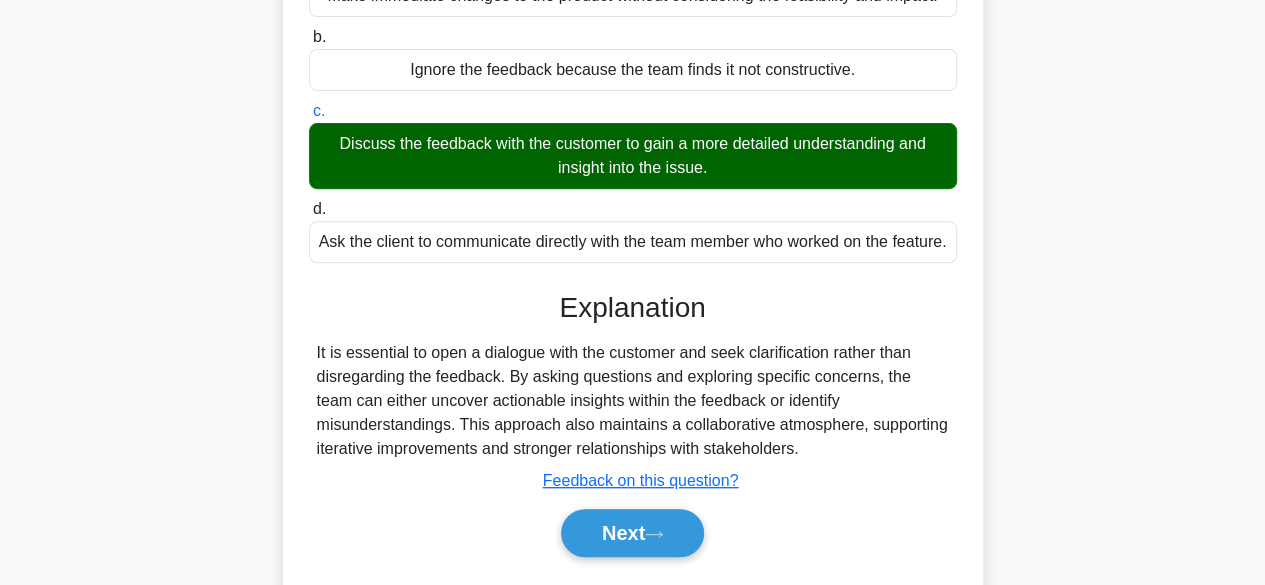 scroll, scrollTop: 495, scrollLeft: 0, axis: vertical 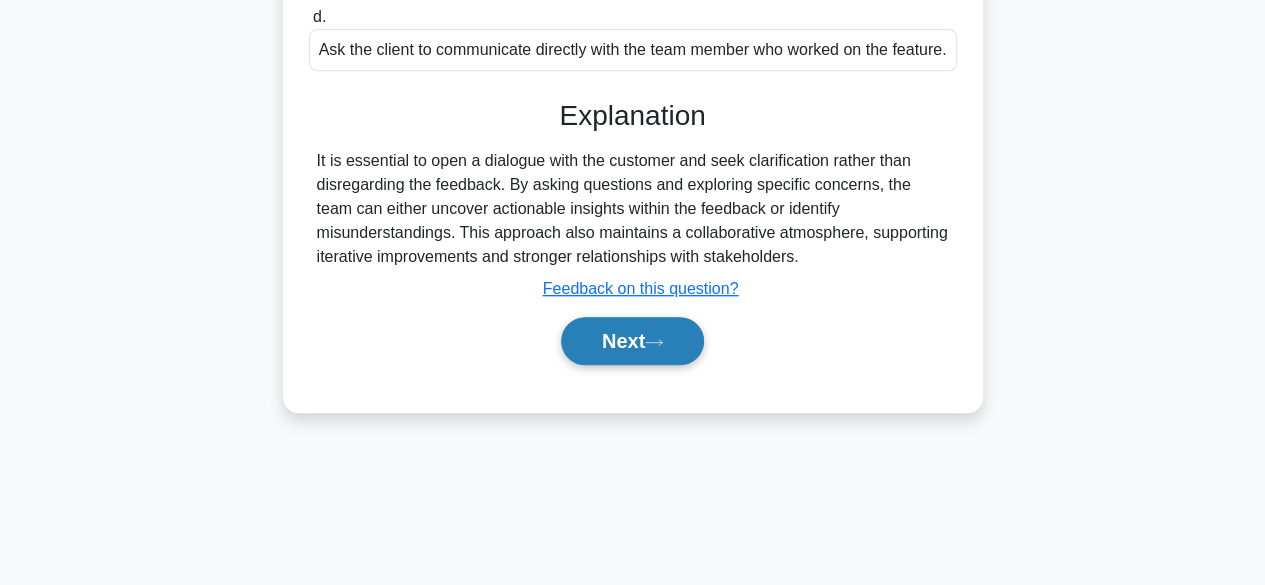 click 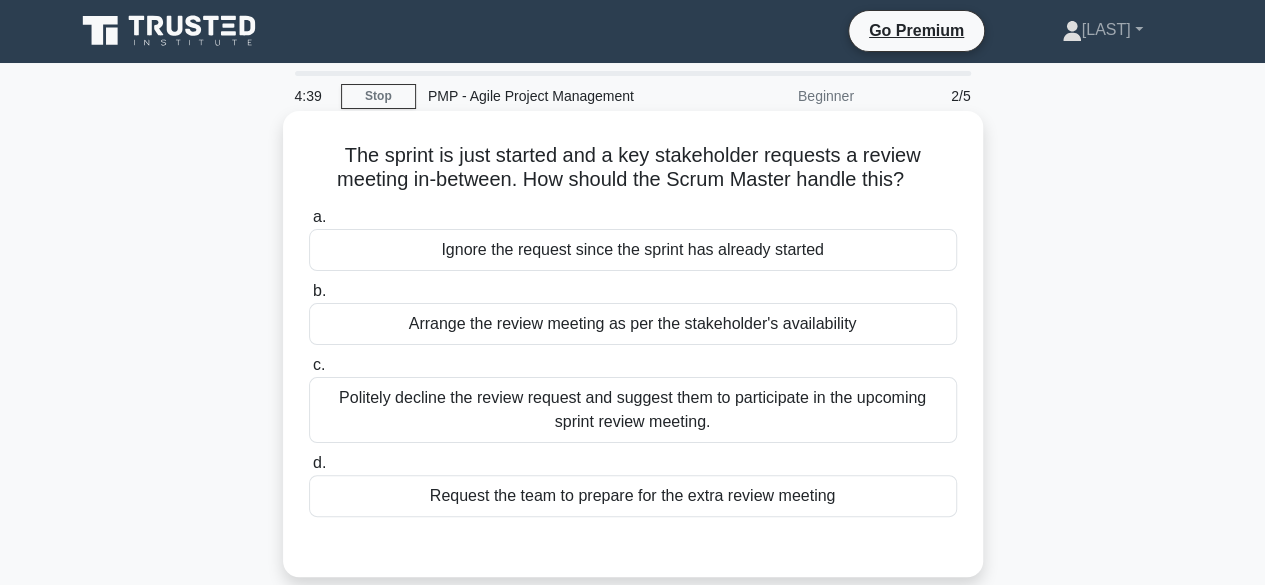 scroll, scrollTop: 0, scrollLeft: 0, axis: both 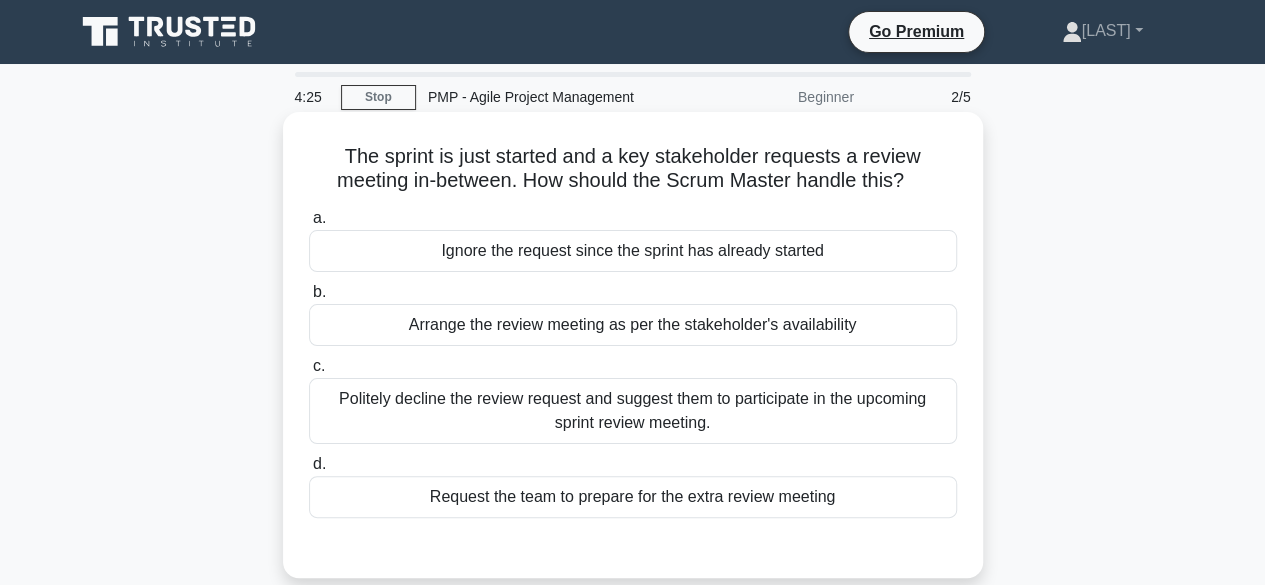 click on "Arrange the review meeting as per the stakeholder's availability" at bounding box center (633, 325) 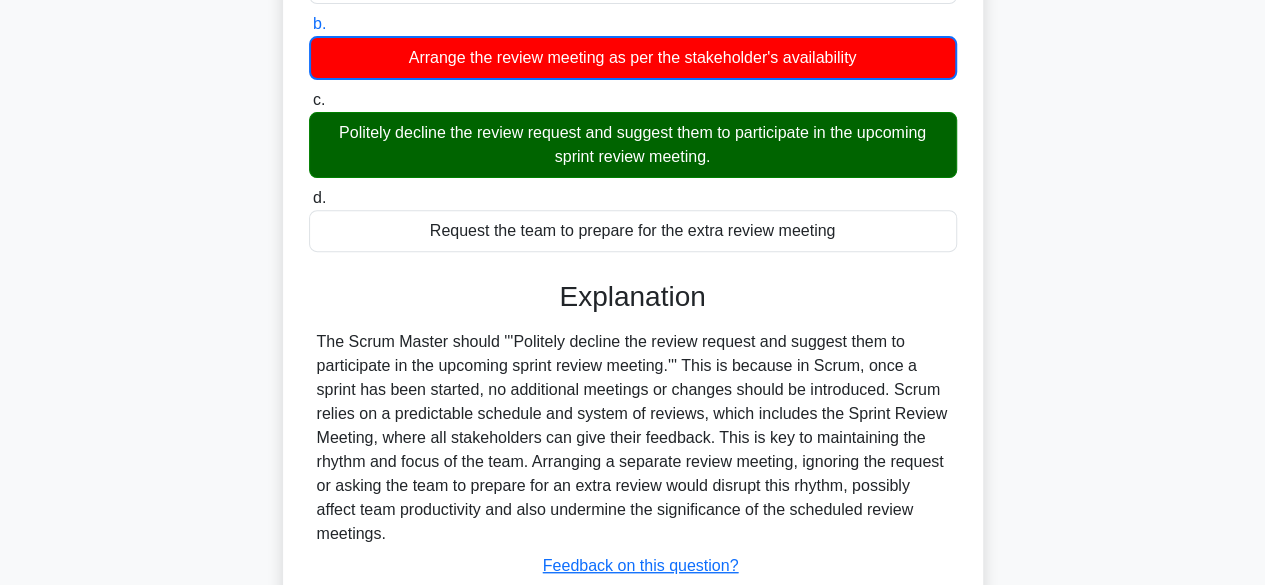 scroll, scrollTop: 300, scrollLeft: 0, axis: vertical 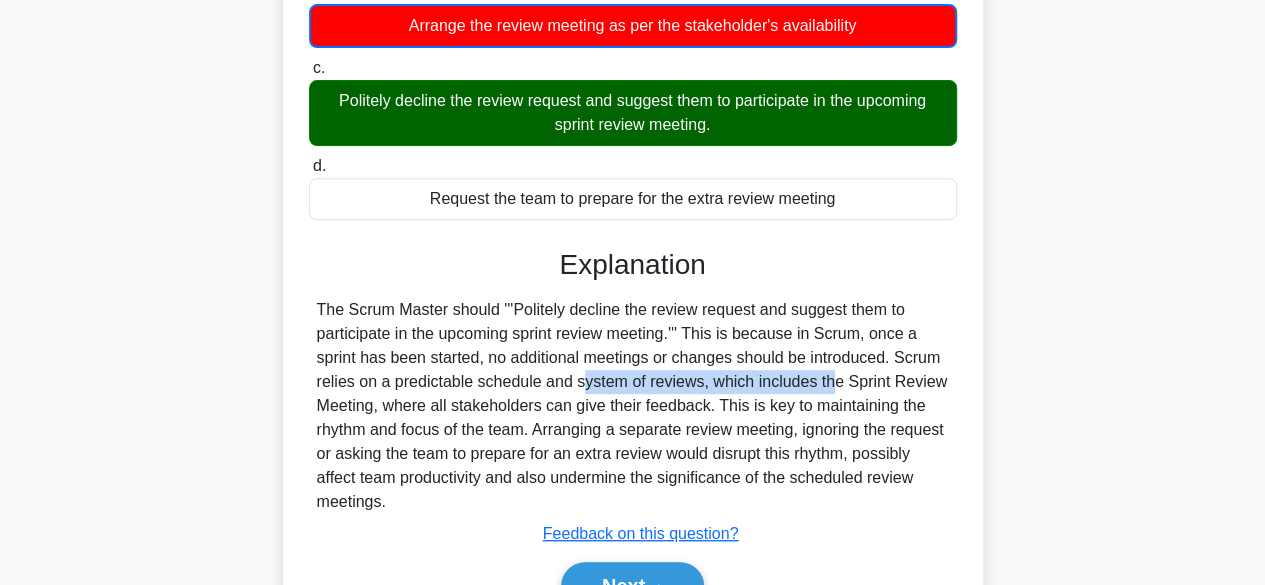 drag, startPoint x: 476, startPoint y: 386, endPoint x: 708, endPoint y: 393, distance: 232.10558 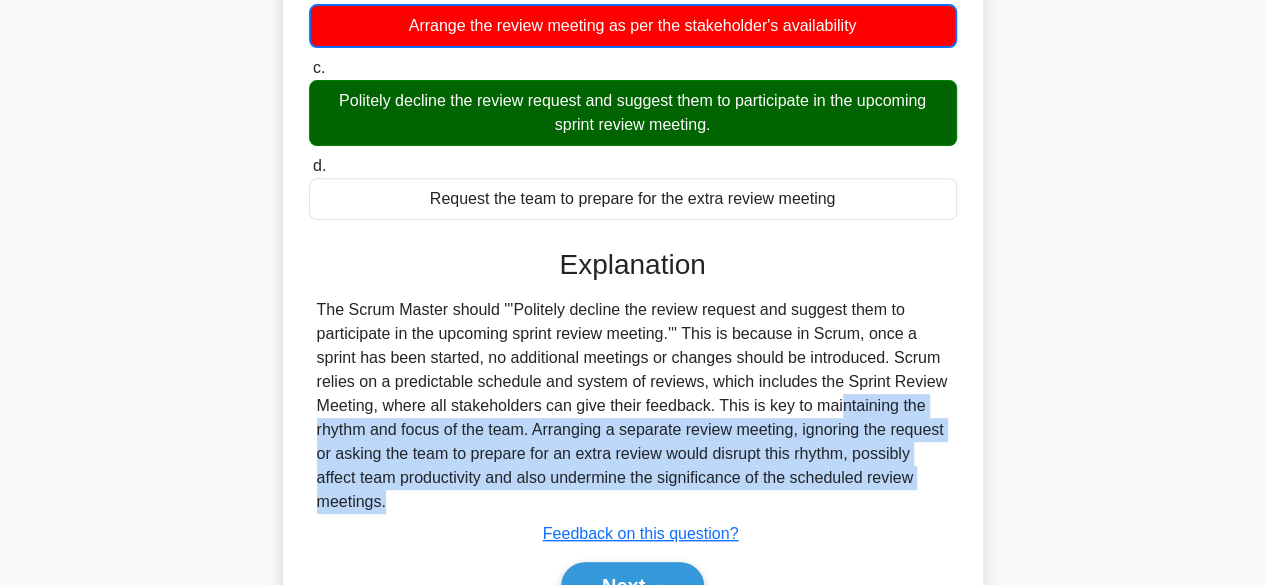drag, startPoint x: 722, startPoint y: 402, endPoint x: 371, endPoint y: 527, distance: 372.5936 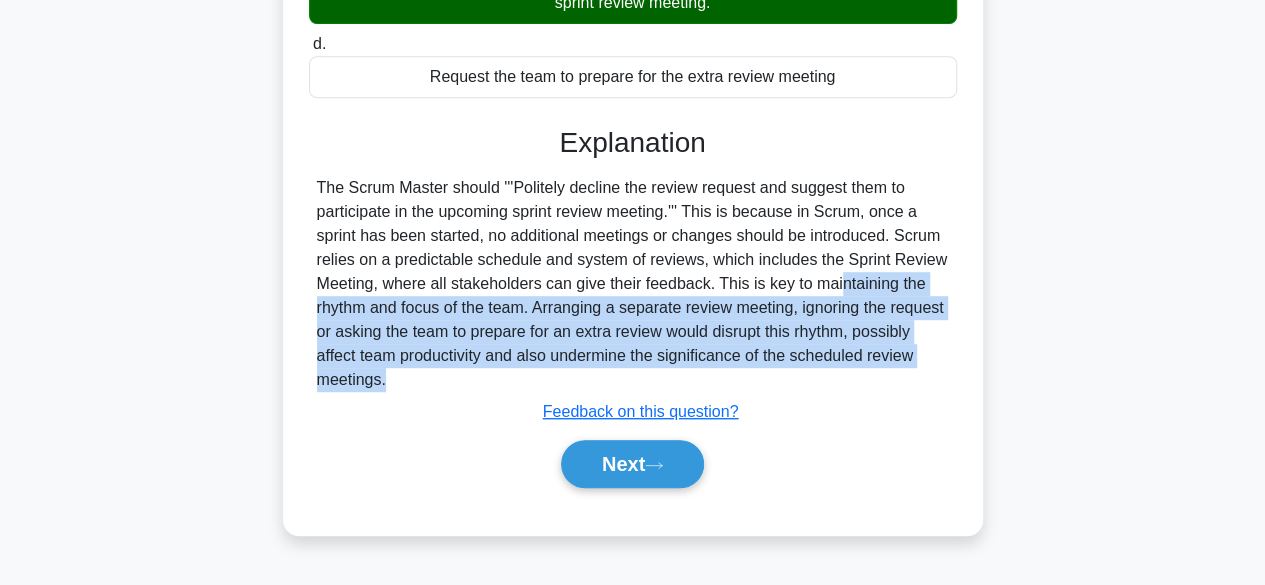scroll, scrollTop: 495, scrollLeft: 0, axis: vertical 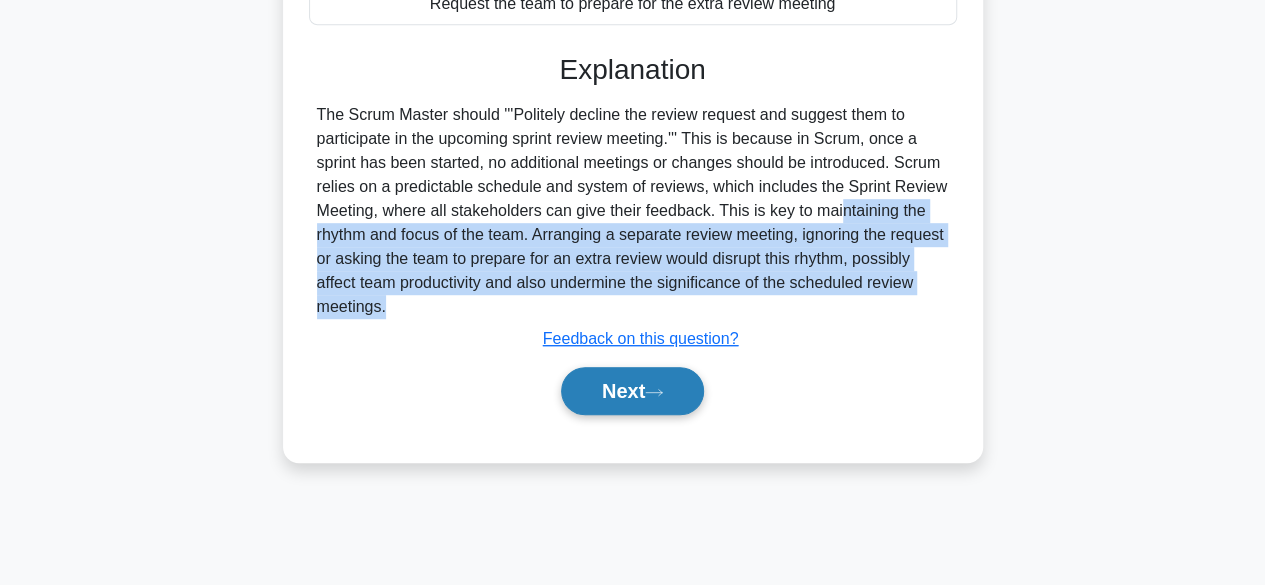 click on "Next" at bounding box center [632, 391] 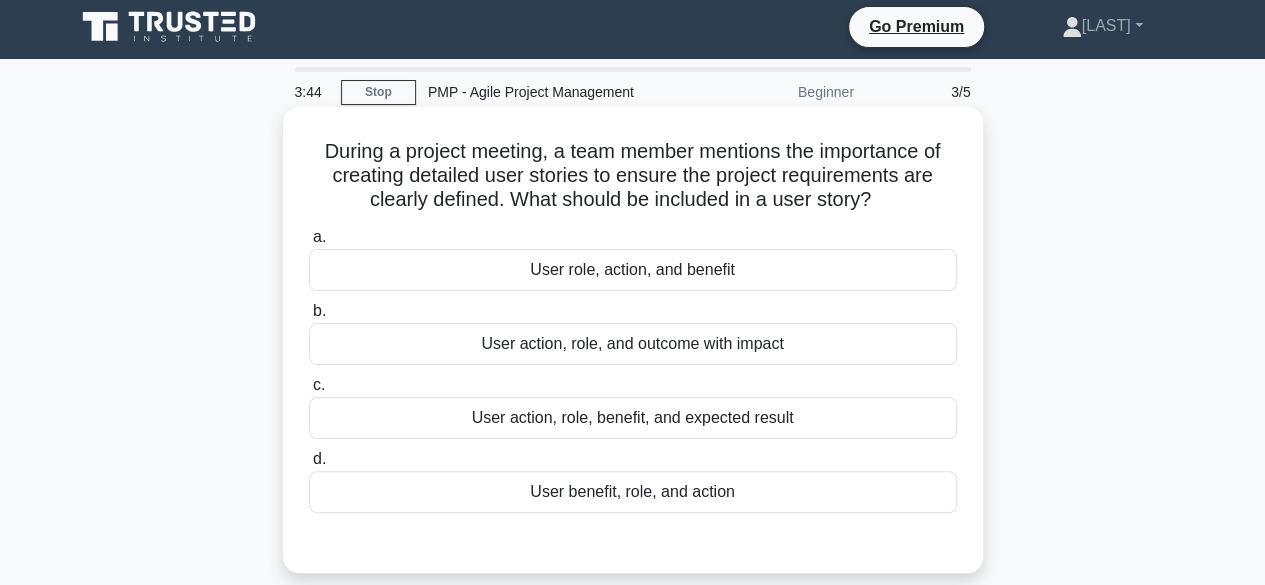 scroll, scrollTop: 0, scrollLeft: 0, axis: both 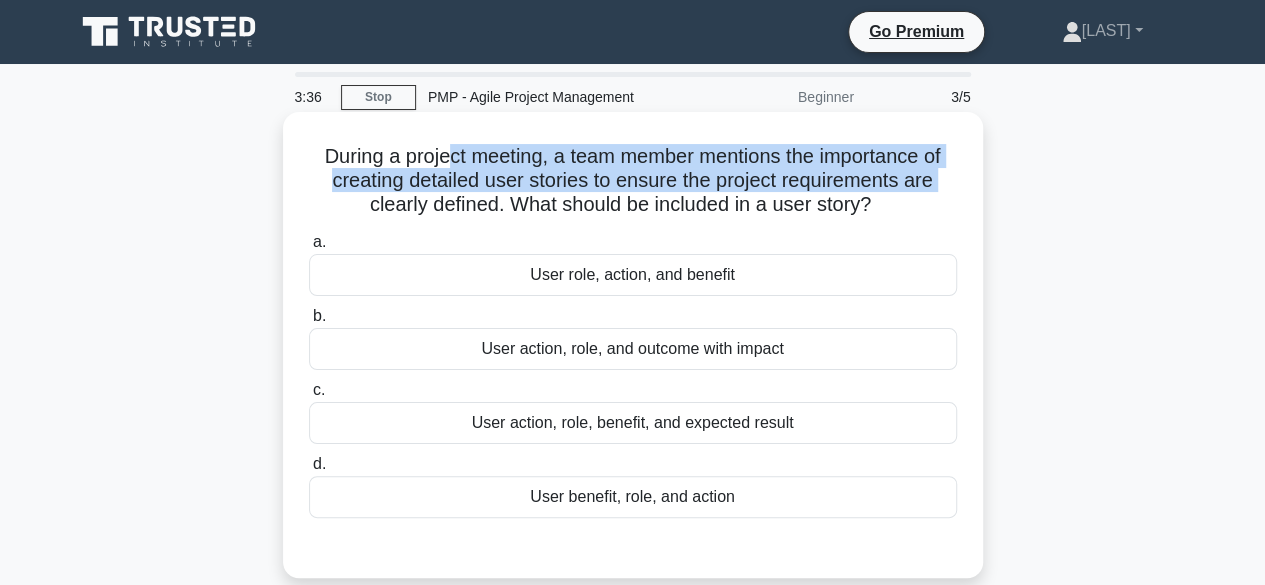 drag, startPoint x: 465, startPoint y: 166, endPoint x: 379, endPoint y: 247, distance: 118.13975 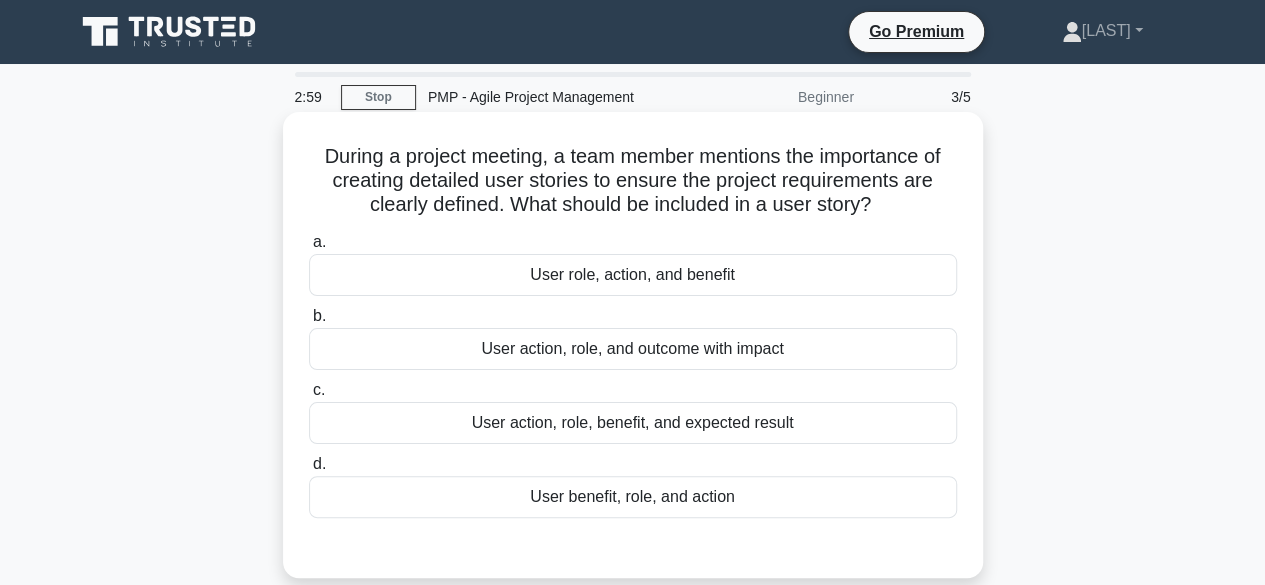 click on "User action, role, benefit, and expected result" at bounding box center [633, 423] 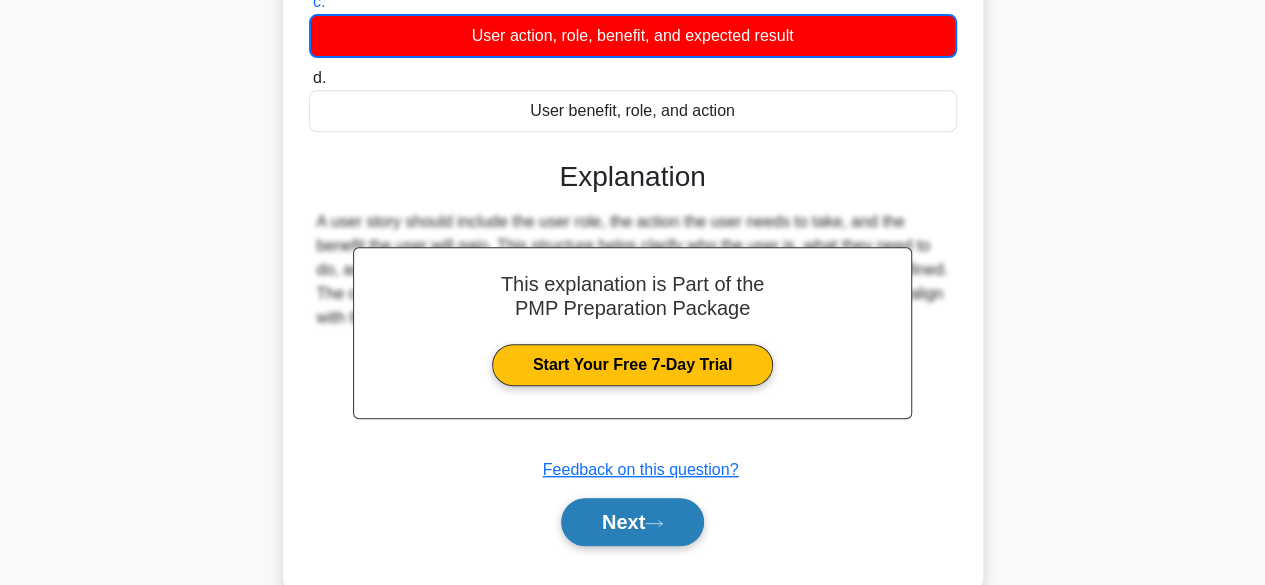 scroll, scrollTop: 495, scrollLeft: 0, axis: vertical 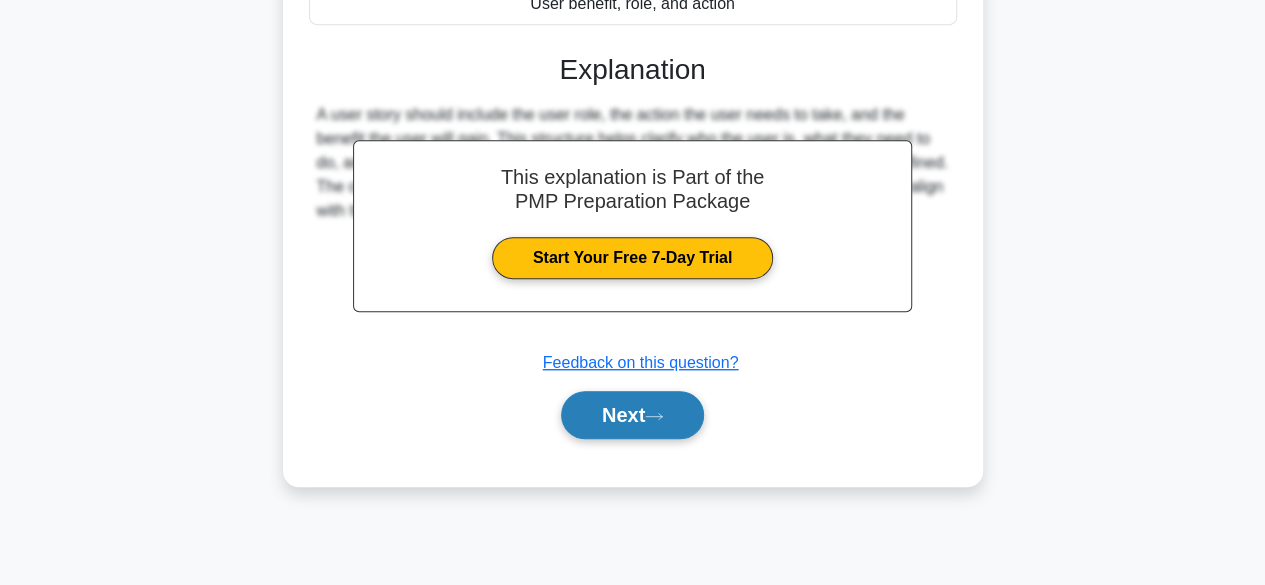 click 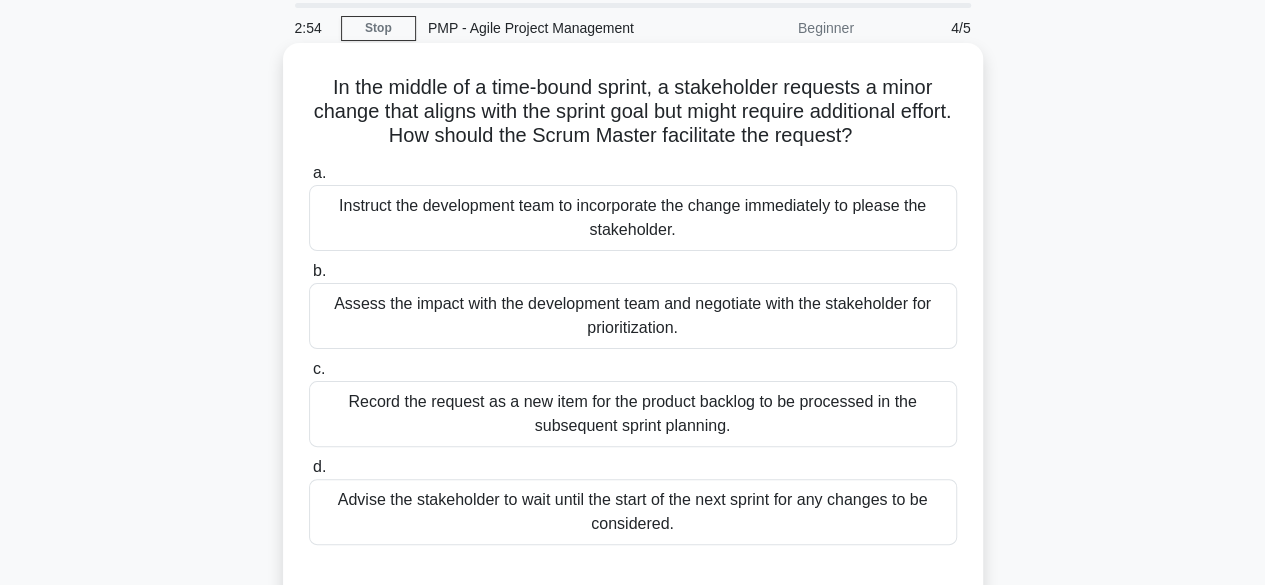 scroll, scrollTop: 0, scrollLeft: 0, axis: both 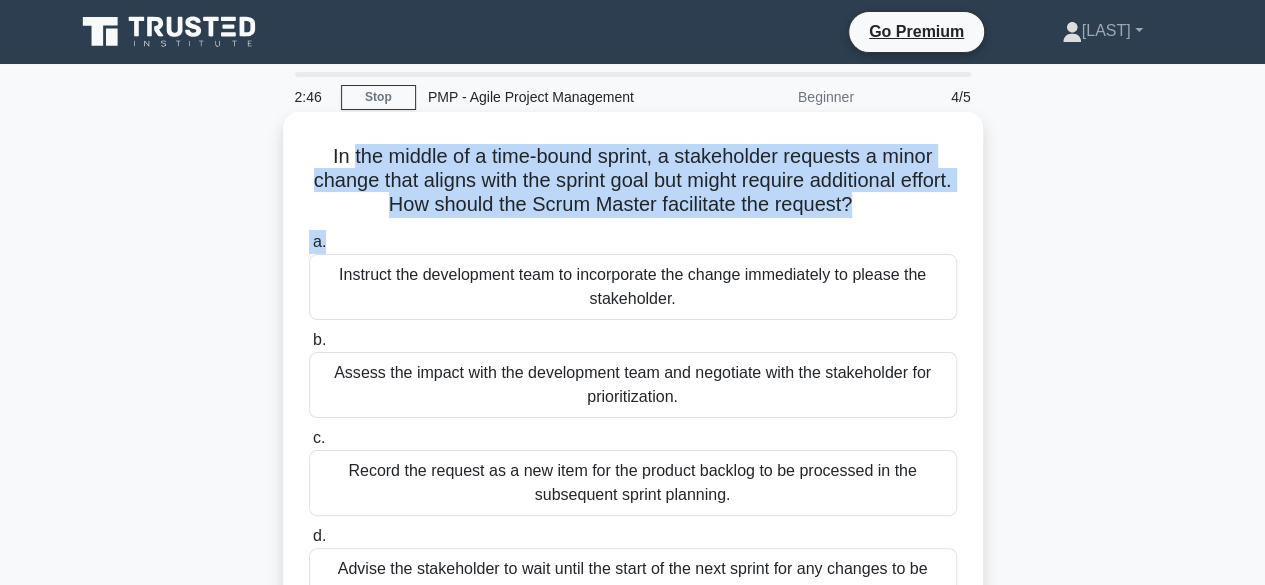 drag, startPoint x: 345, startPoint y: 158, endPoint x: 815, endPoint y: 213, distance: 473.20715 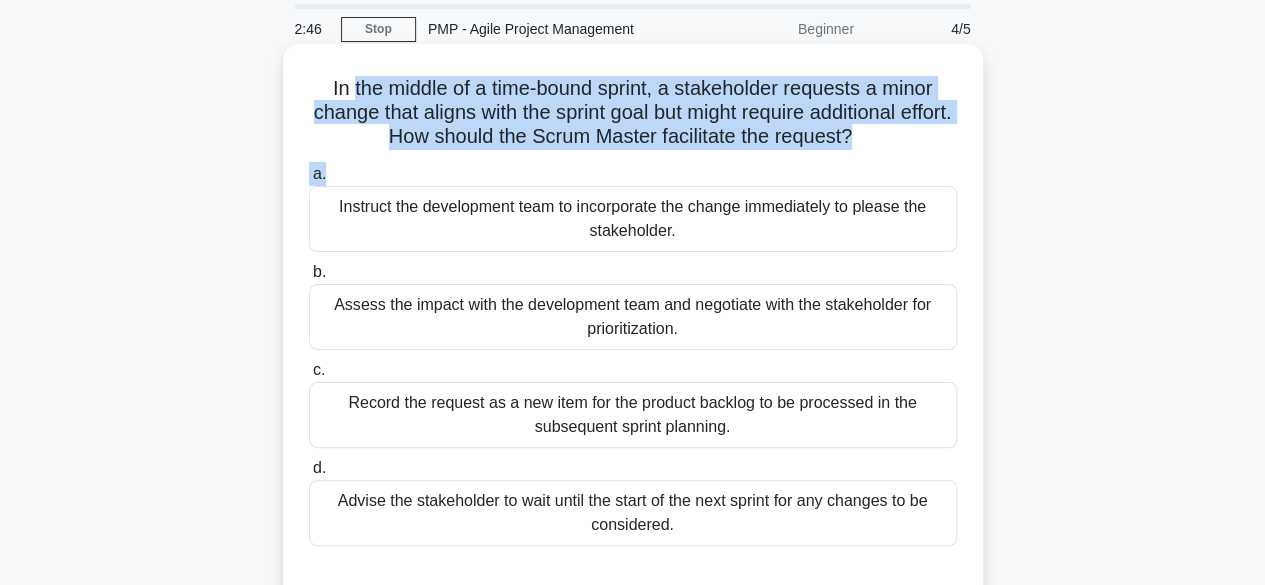 scroll, scrollTop: 100, scrollLeft: 0, axis: vertical 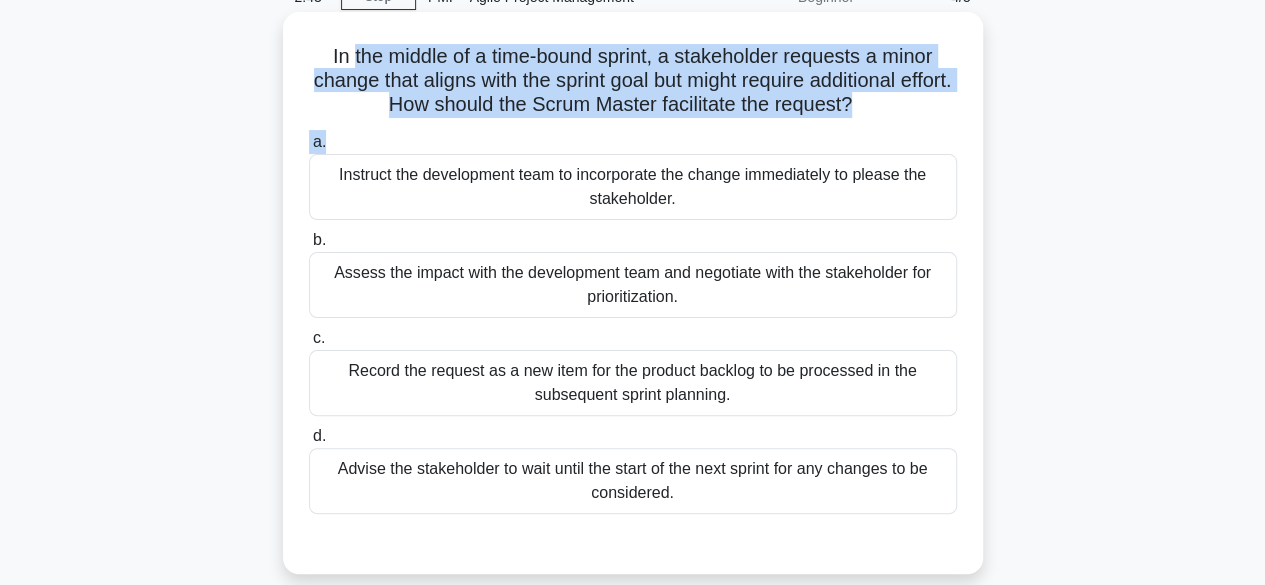 drag, startPoint x: 418, startPoint y: 273, endPoint x: 749, endPoint y: 301, distance: 332.1822 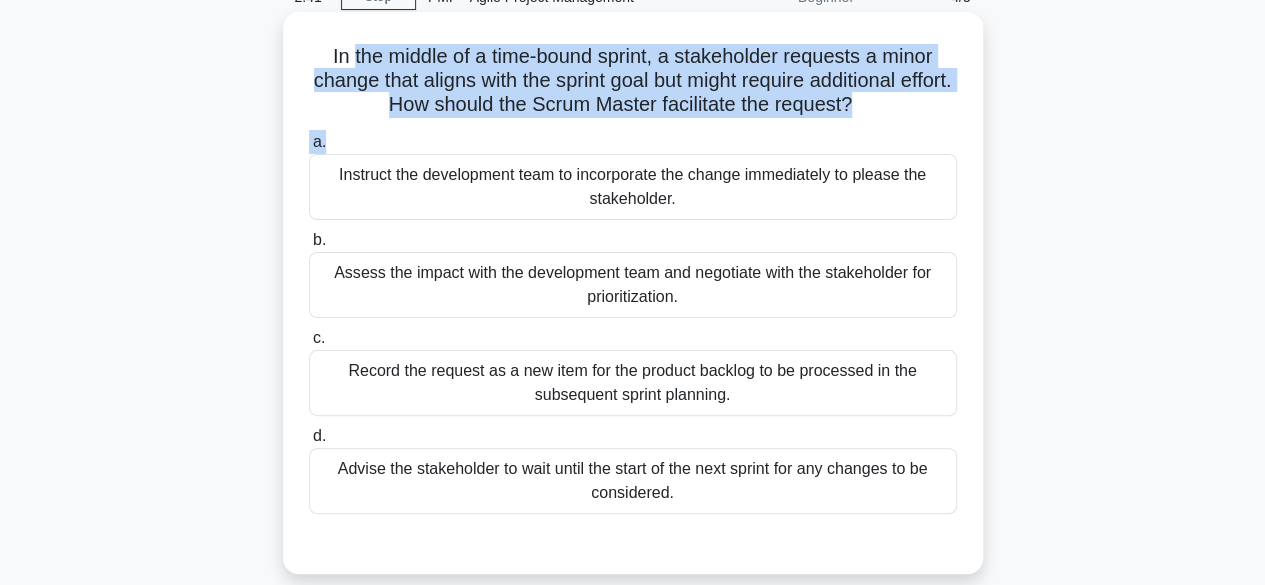 drag, startPoint x: 376, startPoint y: 363, endPoint x: 555, endPoint y: 382, distance: 180.00555 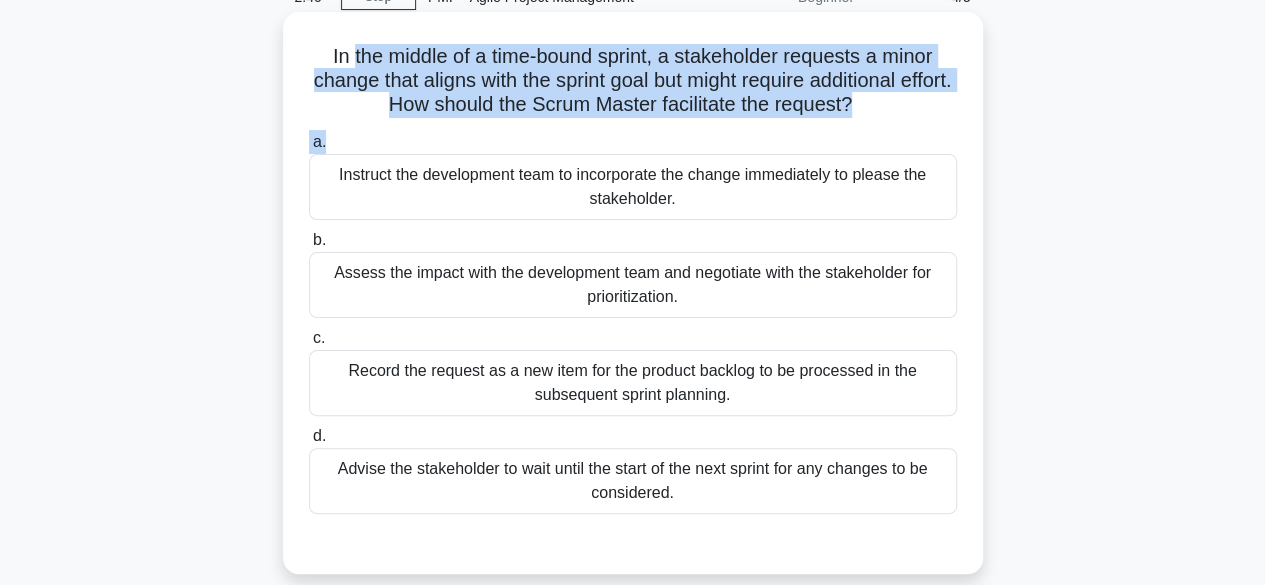 drag, startPoint x: 684, startPoint y: 483, endPoint x: 664, endPoint y: 445, distance: 42.941822 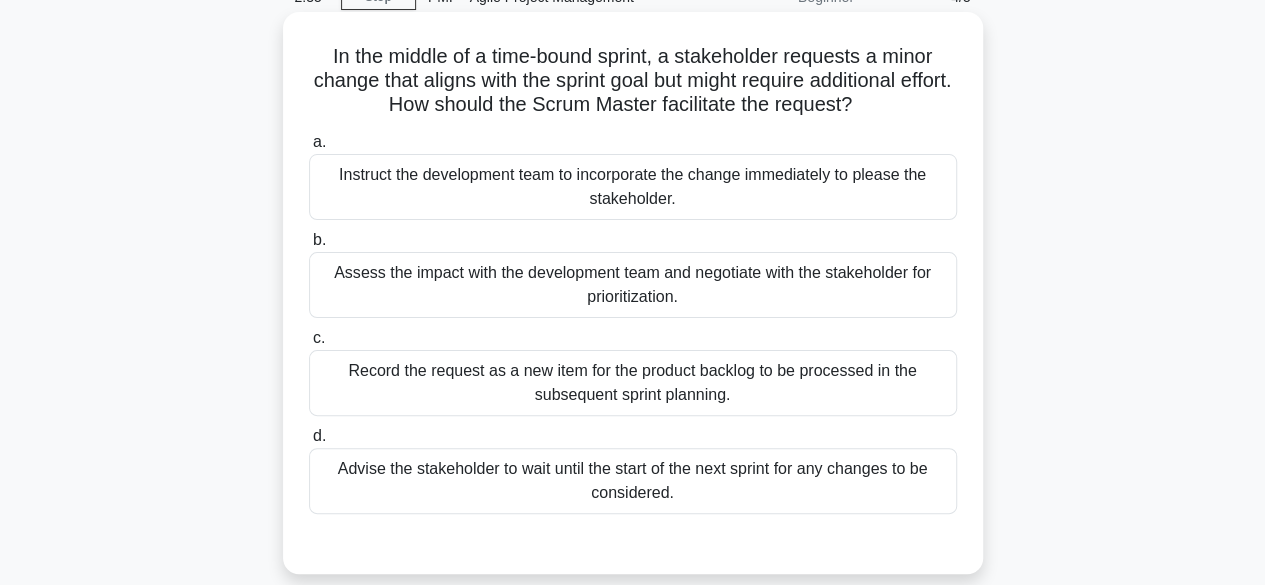 click on "Assess the impact with the development team and negotiate with the stakeholder for prioritization." at bounding box center (633, 285) 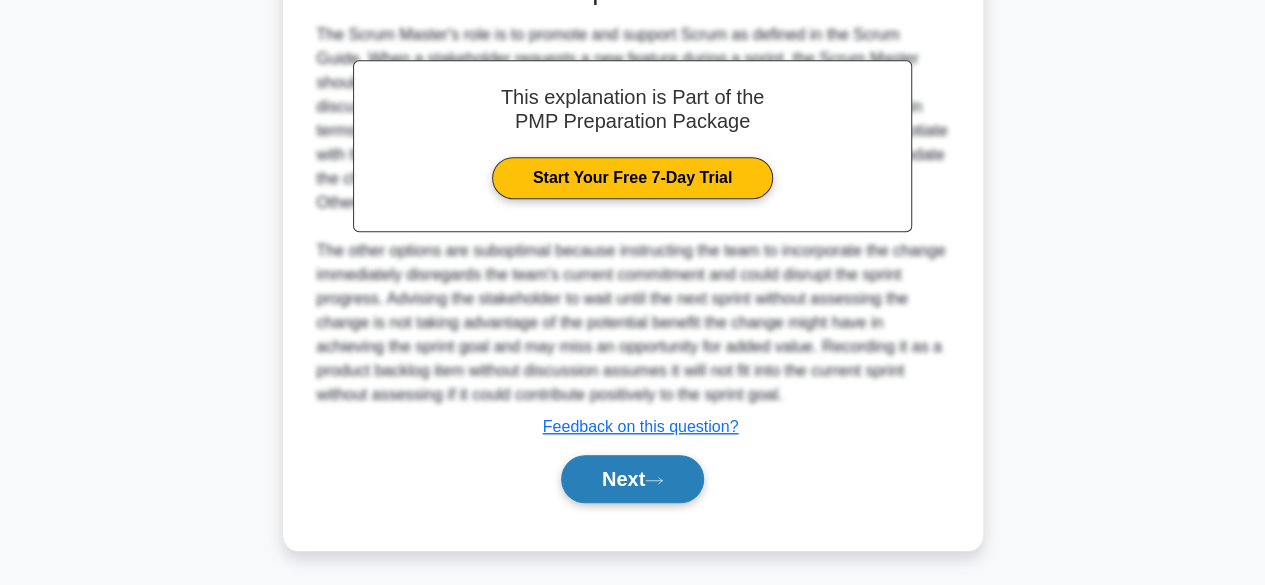 click on "Next" at bounding box center [632, 479] 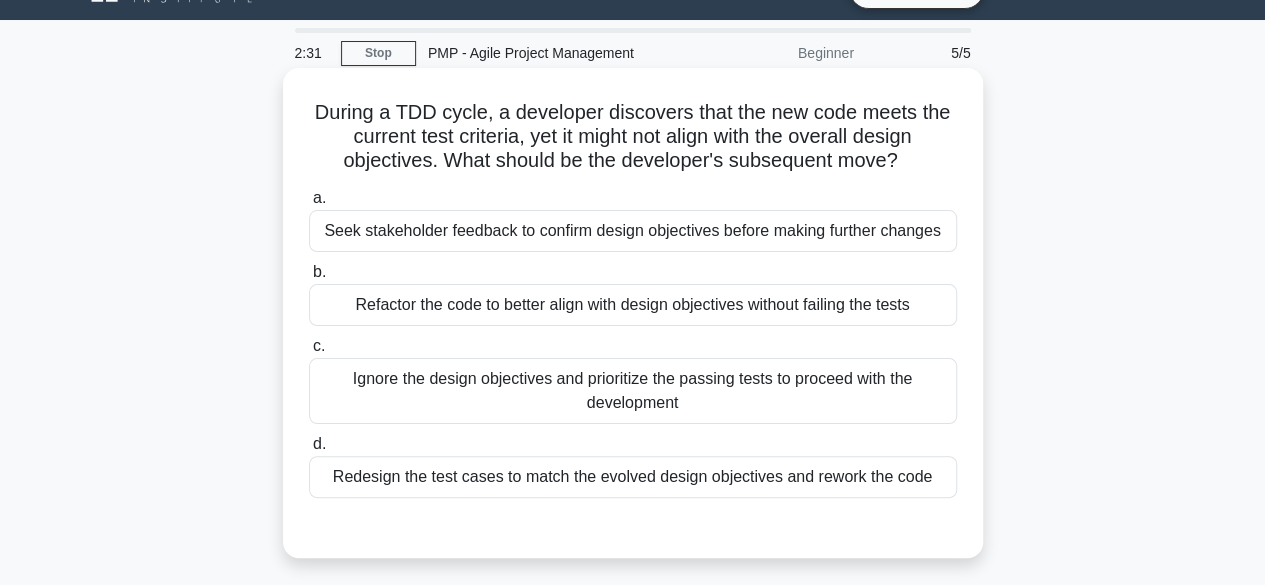 scroll, scrollTop: 0, scrollLeft: 0, axis: both 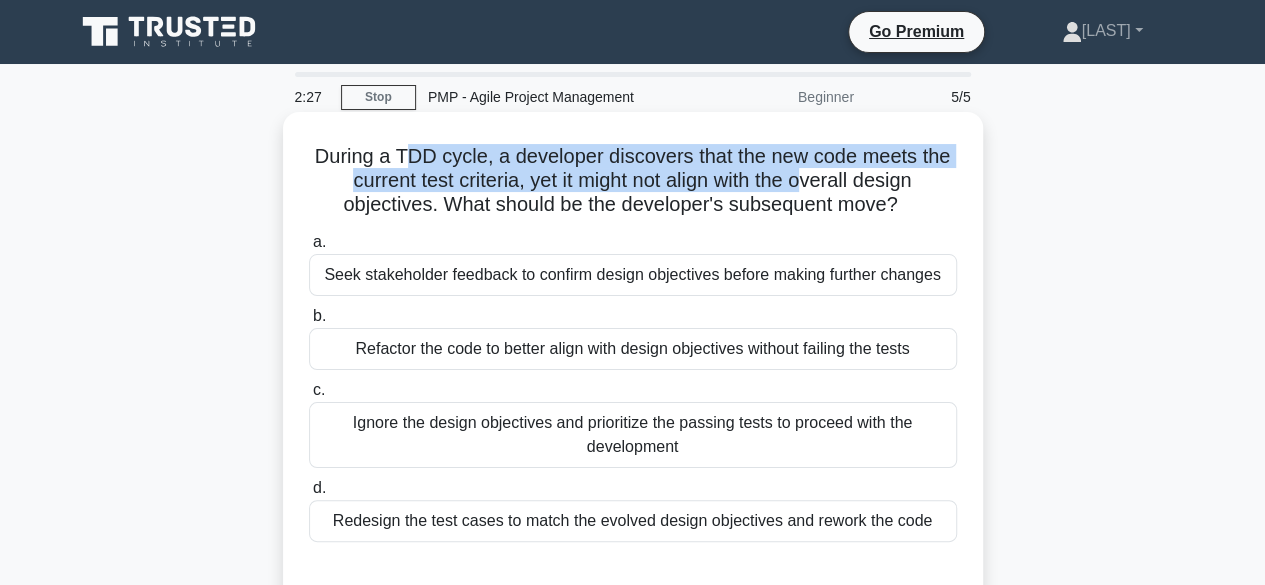 drag, startPoint x: 408, startPoint y: 163, endPoint x: 808, endPoint y: 172, distance: 400.10123 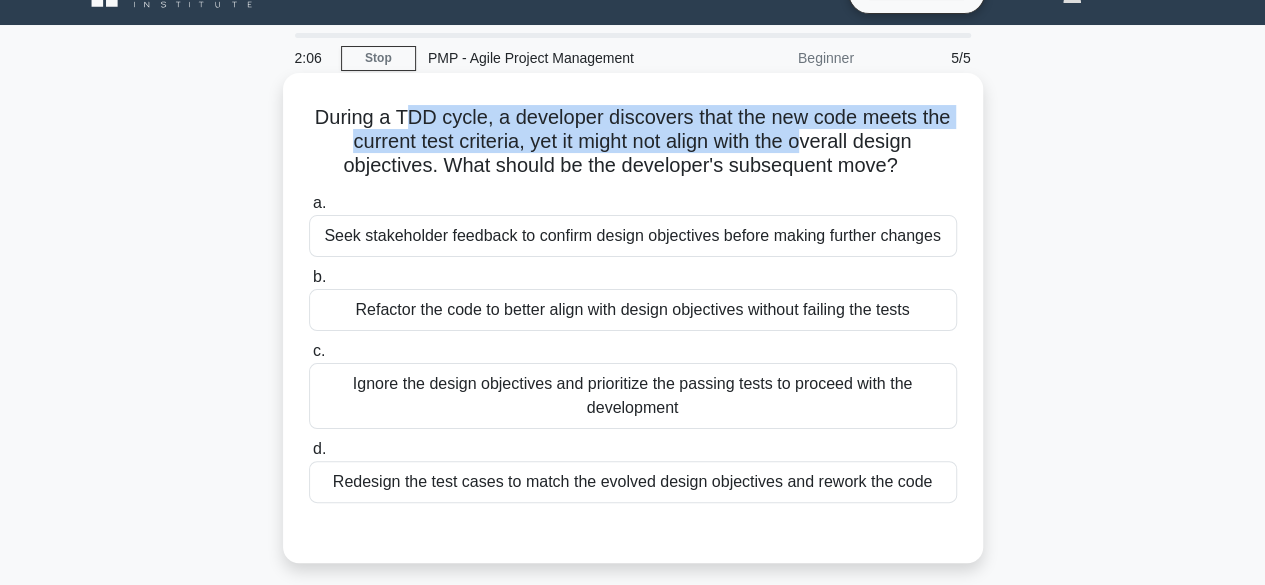 scroll, scrollTop: 100, scrollLeft: 0, axis: vertical 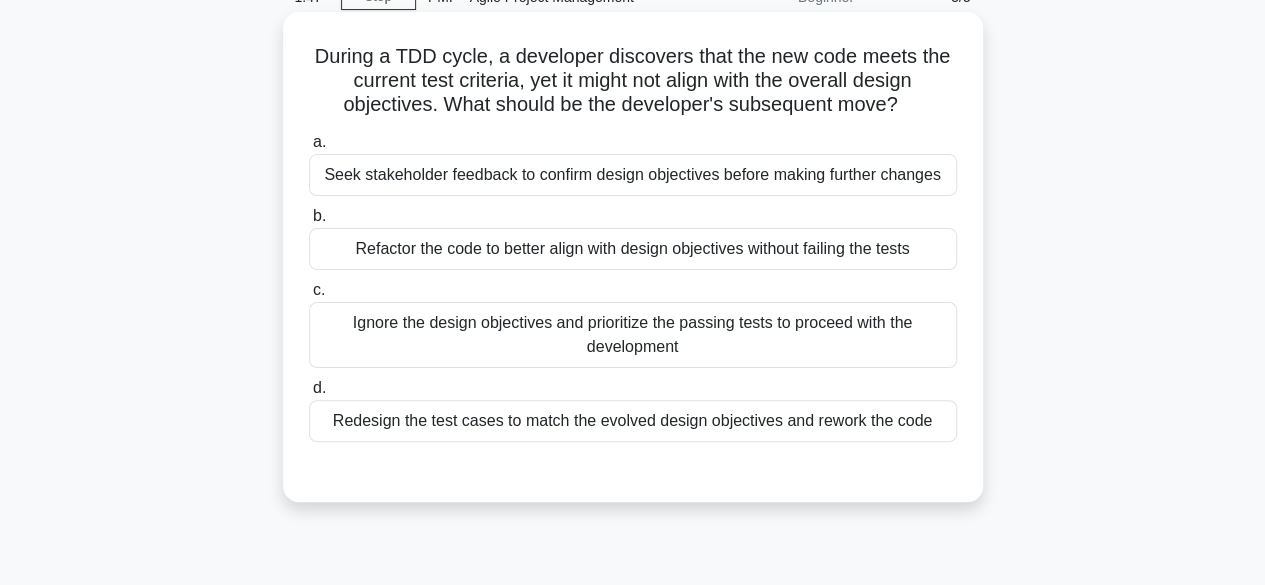 click on "Seek stakeholder feedback to confirm design objectives before making further changes" at bounding box center (633, 175) 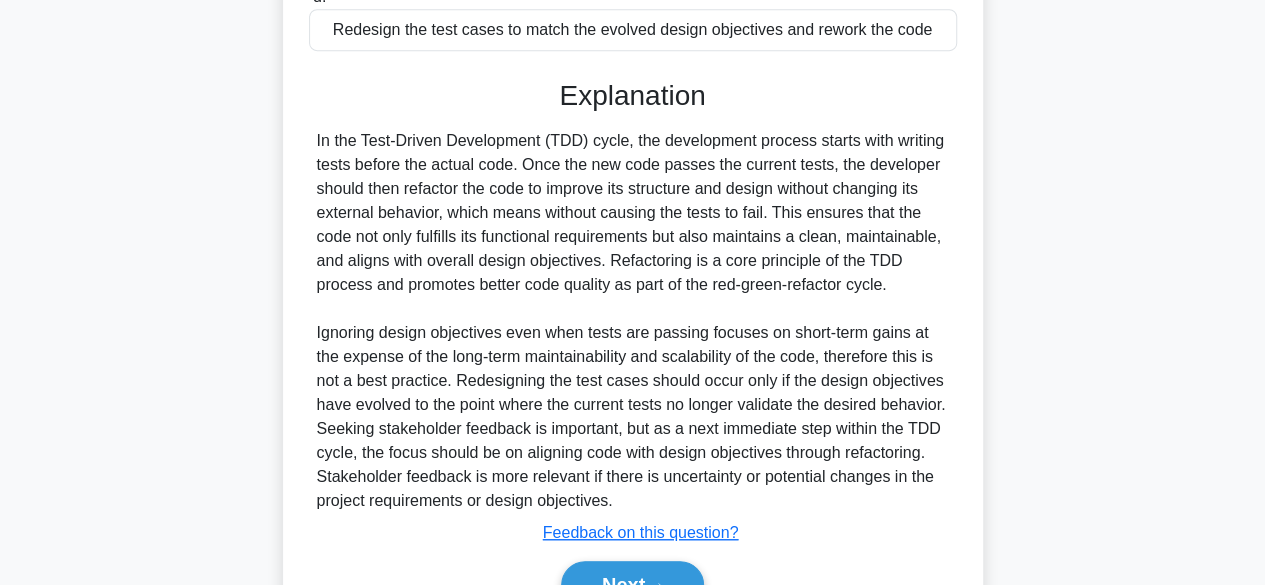 scroll, scrollTop: 424, scrollLeft: 0, axis: vertical 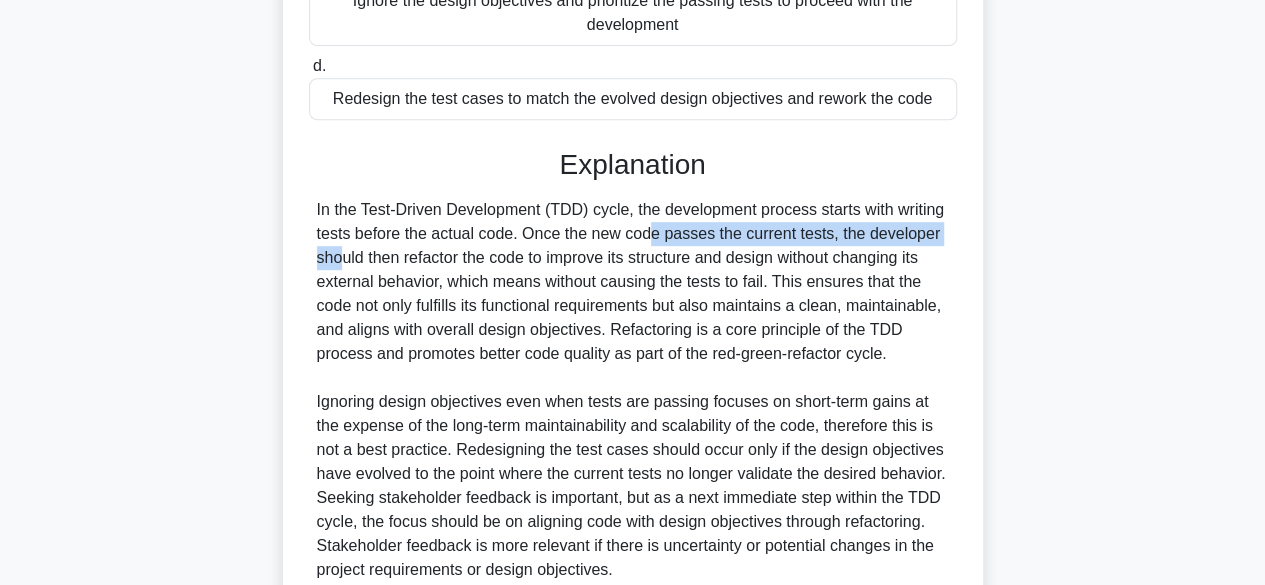 drag, startPoint x: 516, startPoint y: 257, endPoint x: 834, endPoint y: 263, distance: 318.0566 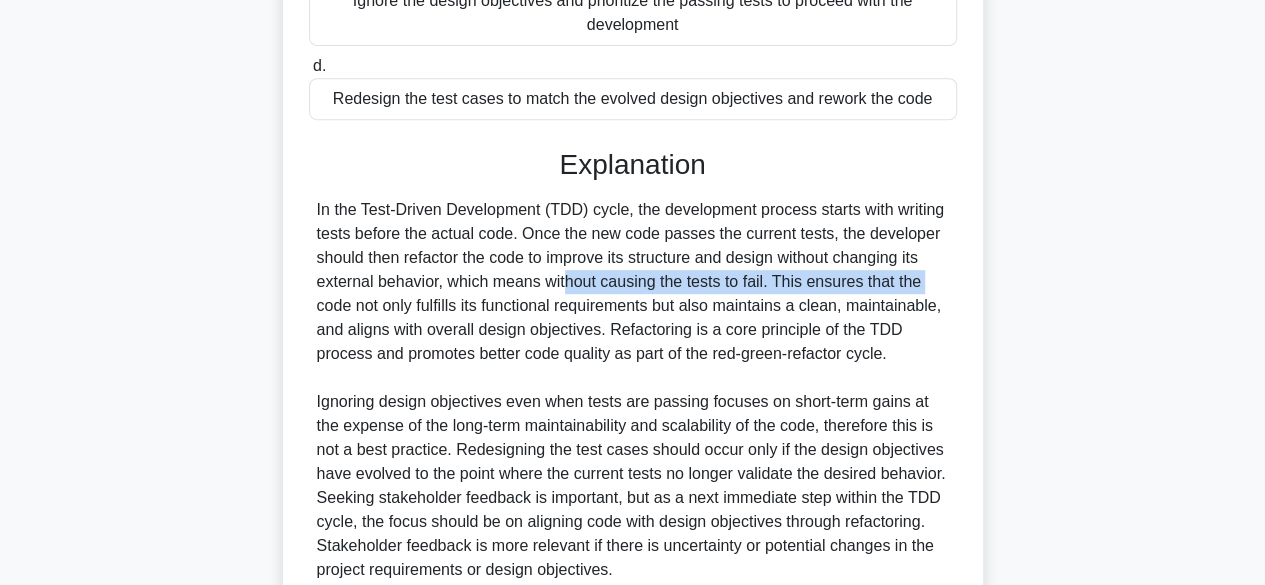 drag, startPoint x: 437, startPoint y: 301, endPoint x: 812, endPoint y: 317, distance: 375.3412 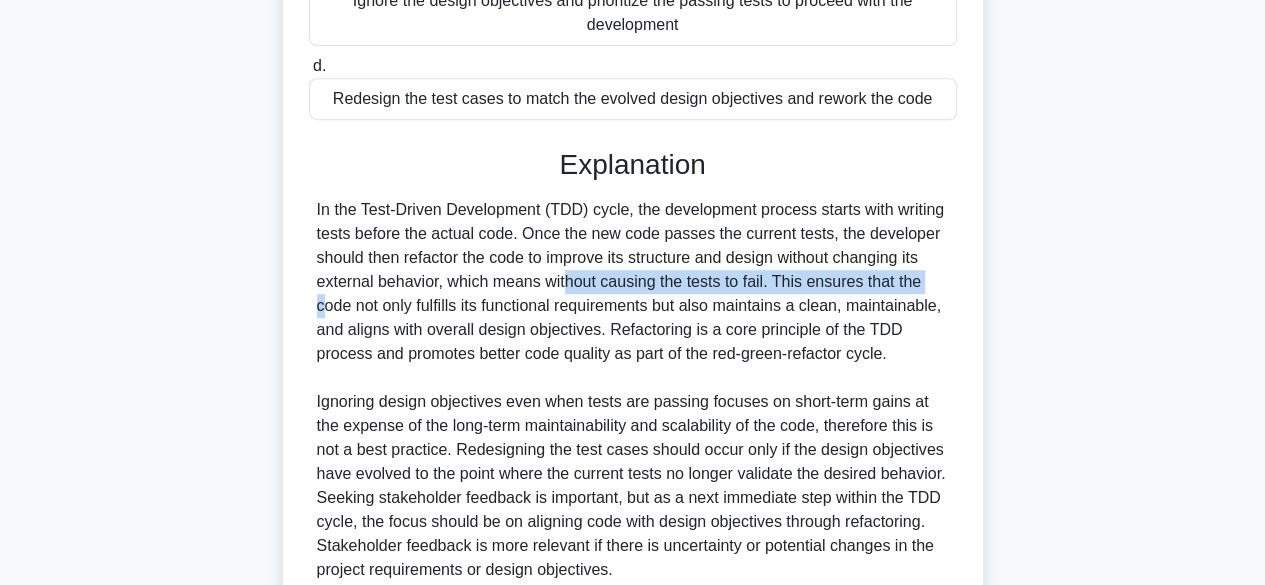 drag, startPoint x: 387, startPoint y: 328, endPoint x: 910, endPoint y: 385, distance: 526.0969 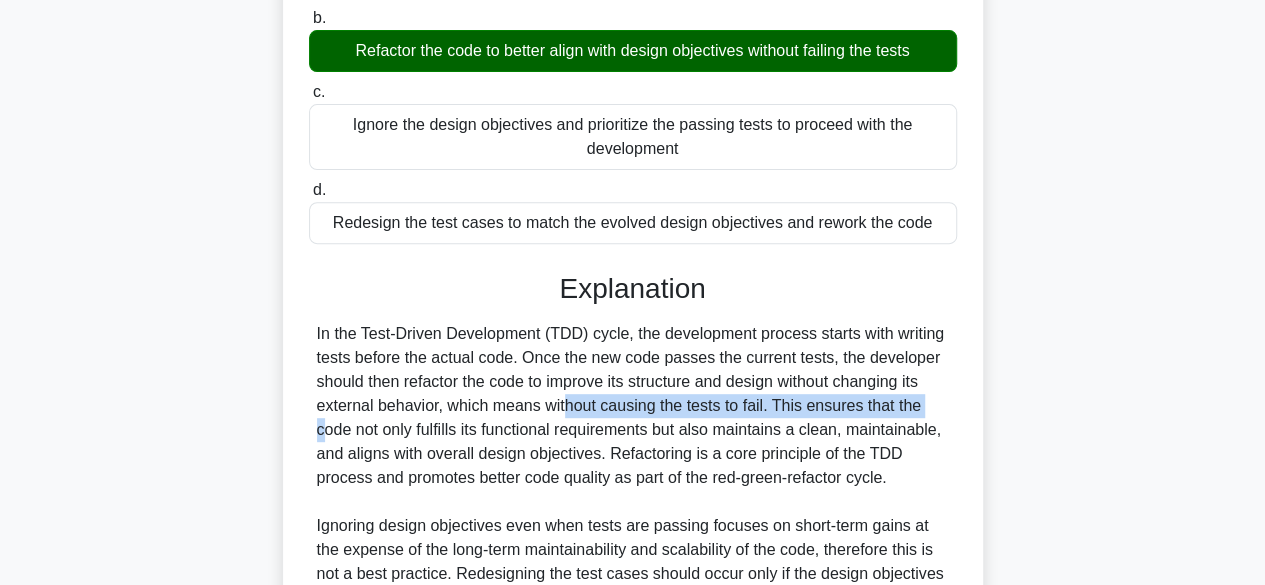 scroll, scrollTop: 624, scrollLeft: 0, axis: vertical 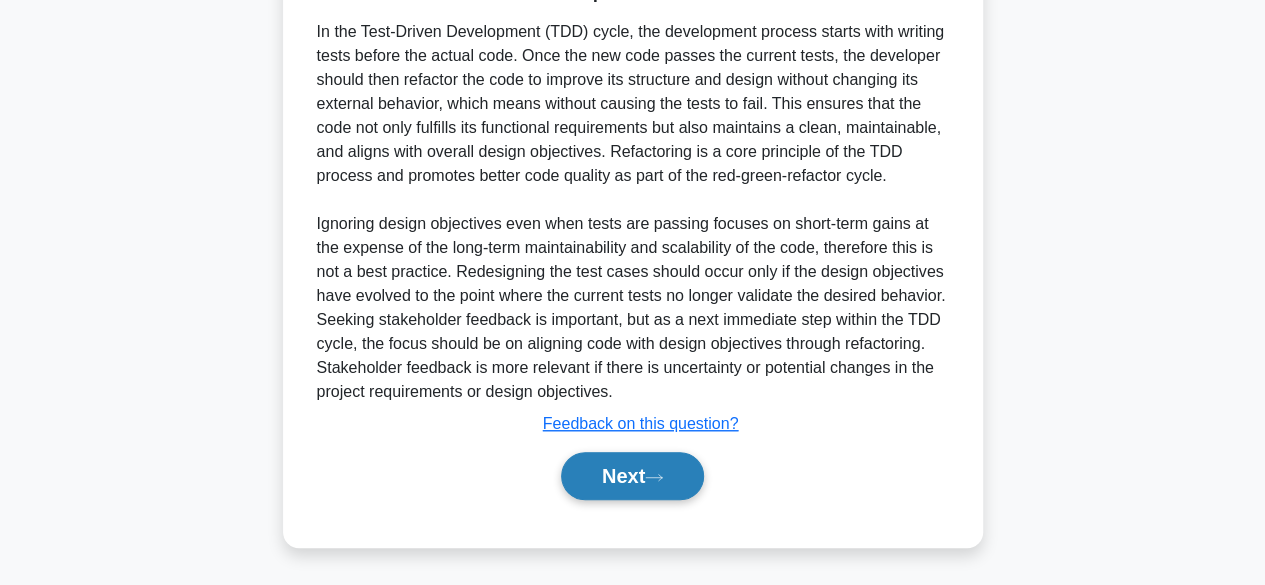click on "Next" at bounding box center [633, 476] 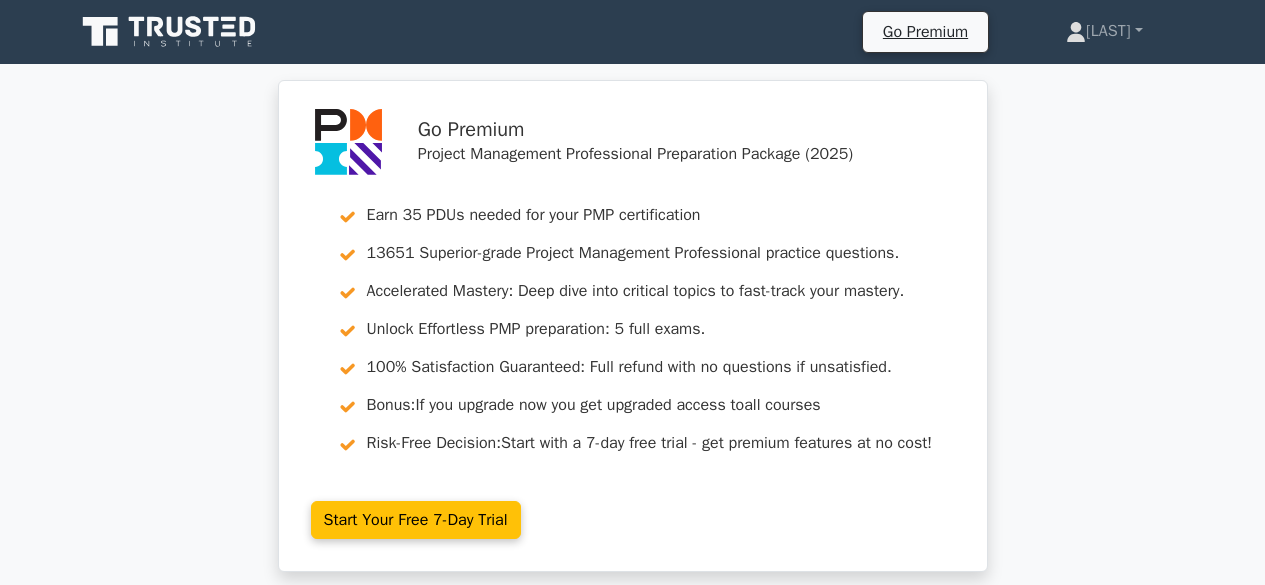 scroll, scrollTop: 167, scrollLeft: 0, axis: vertical 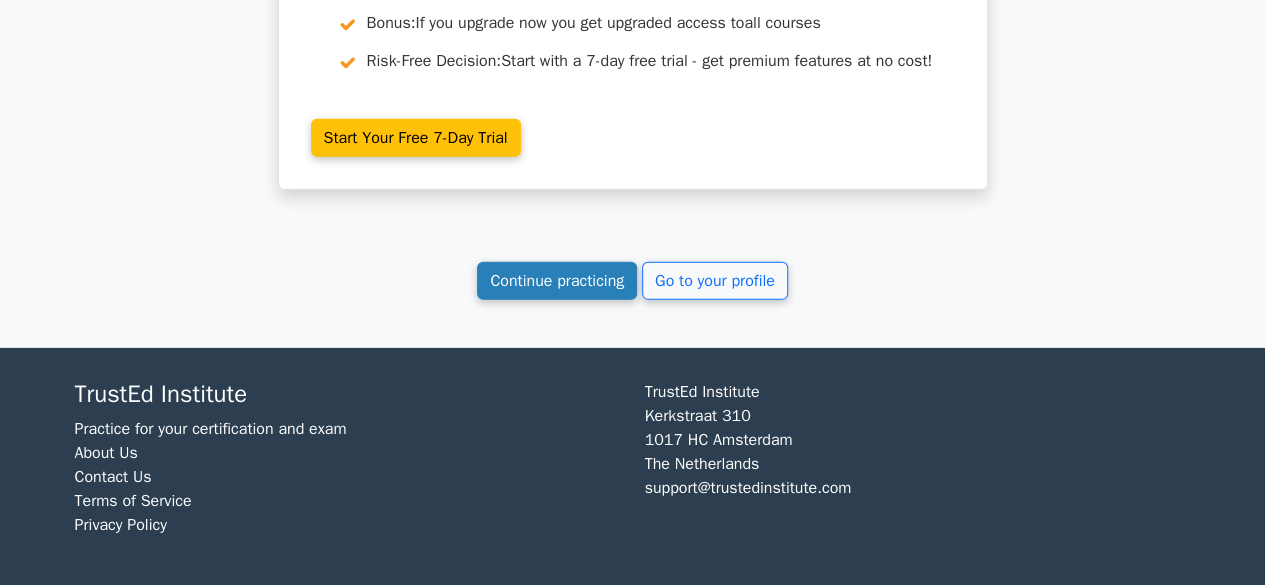 click on "Continue practicing" at bounding box center (557, 281) 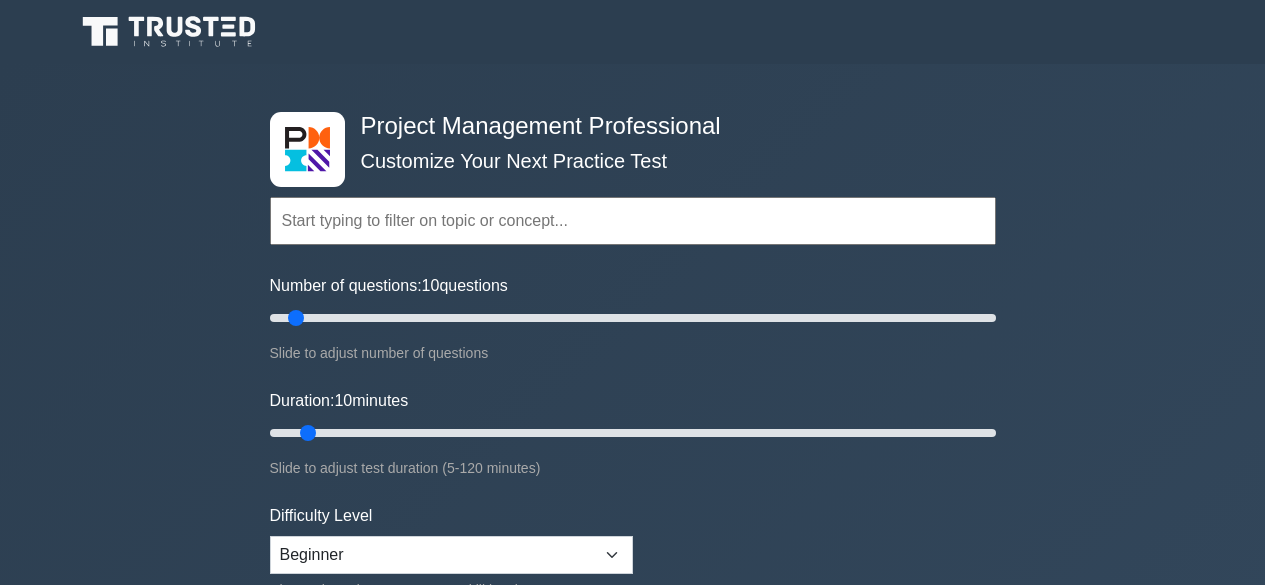 scroll, scrollTop: 0, scrollLeft: 0, axis: both 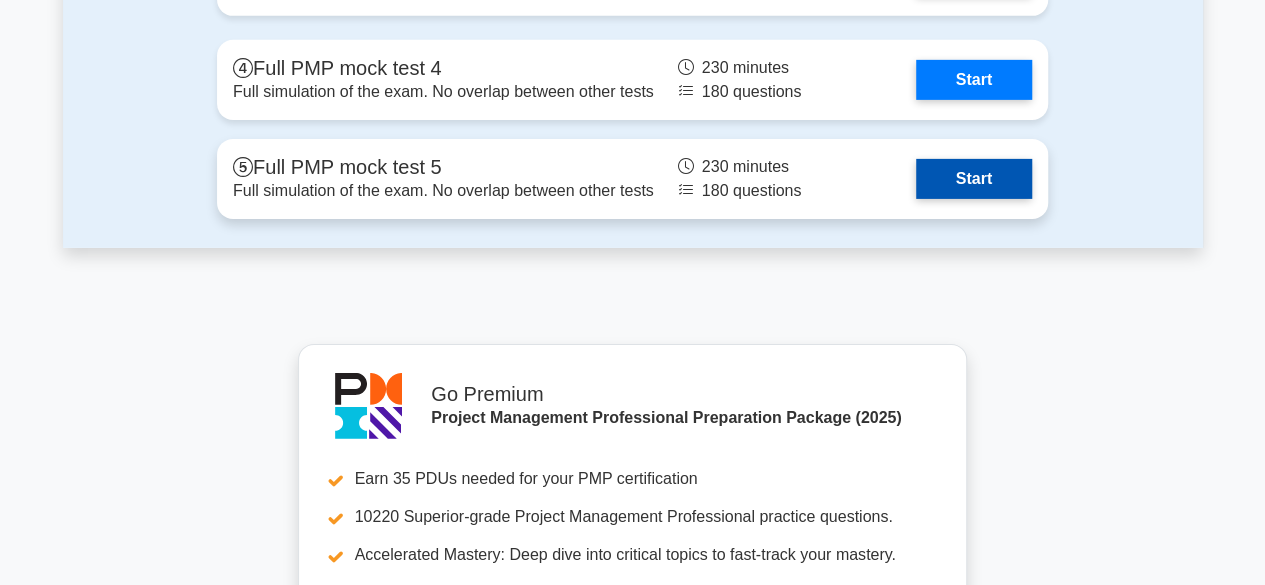 click on "Start" at bounding box center [974, 179] 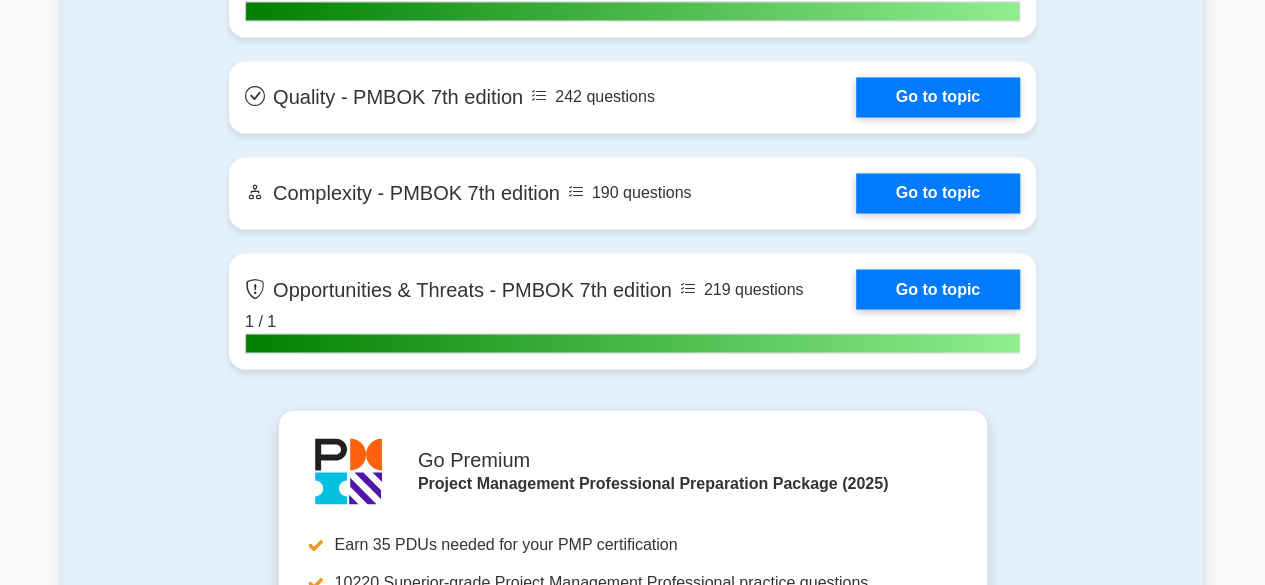 scroll, scrollTop: 5200, scrollLeft: 0, axis: vertical 